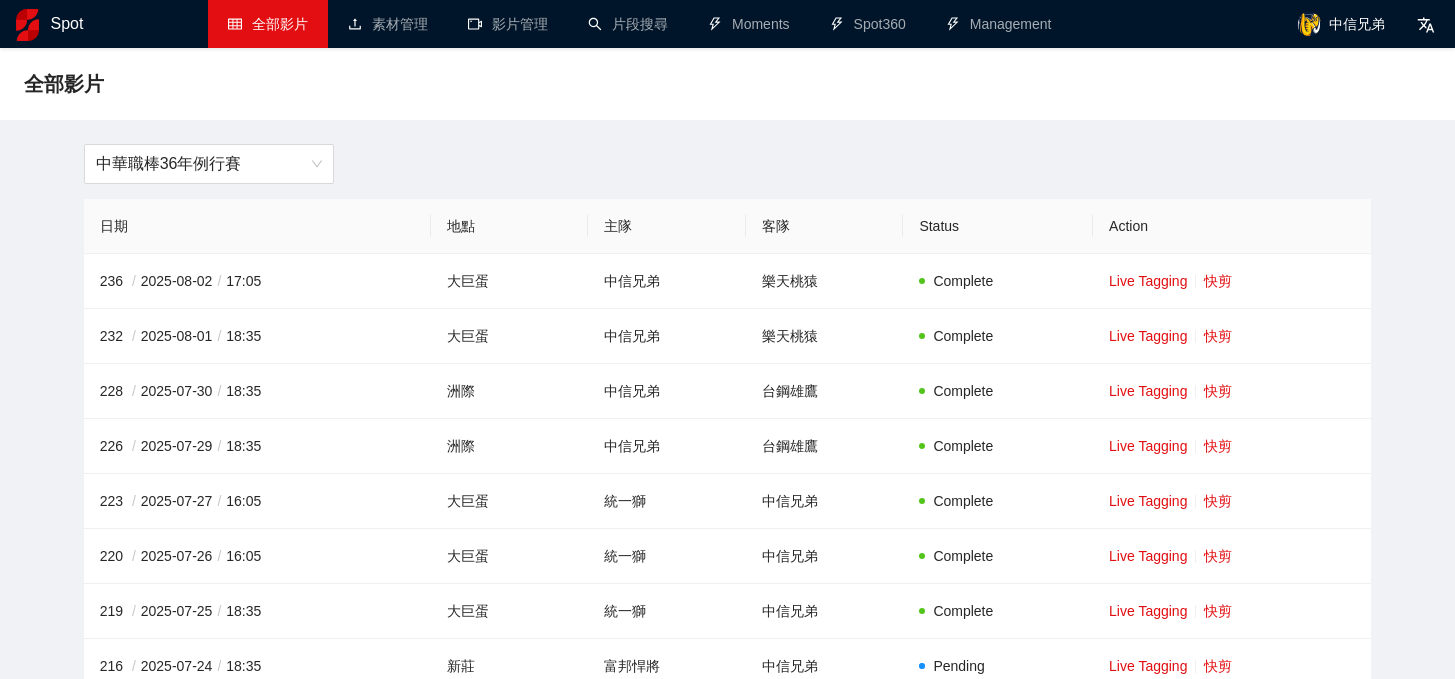 scroll, scrollTop: 0, scrollLeft: 0, axis: both 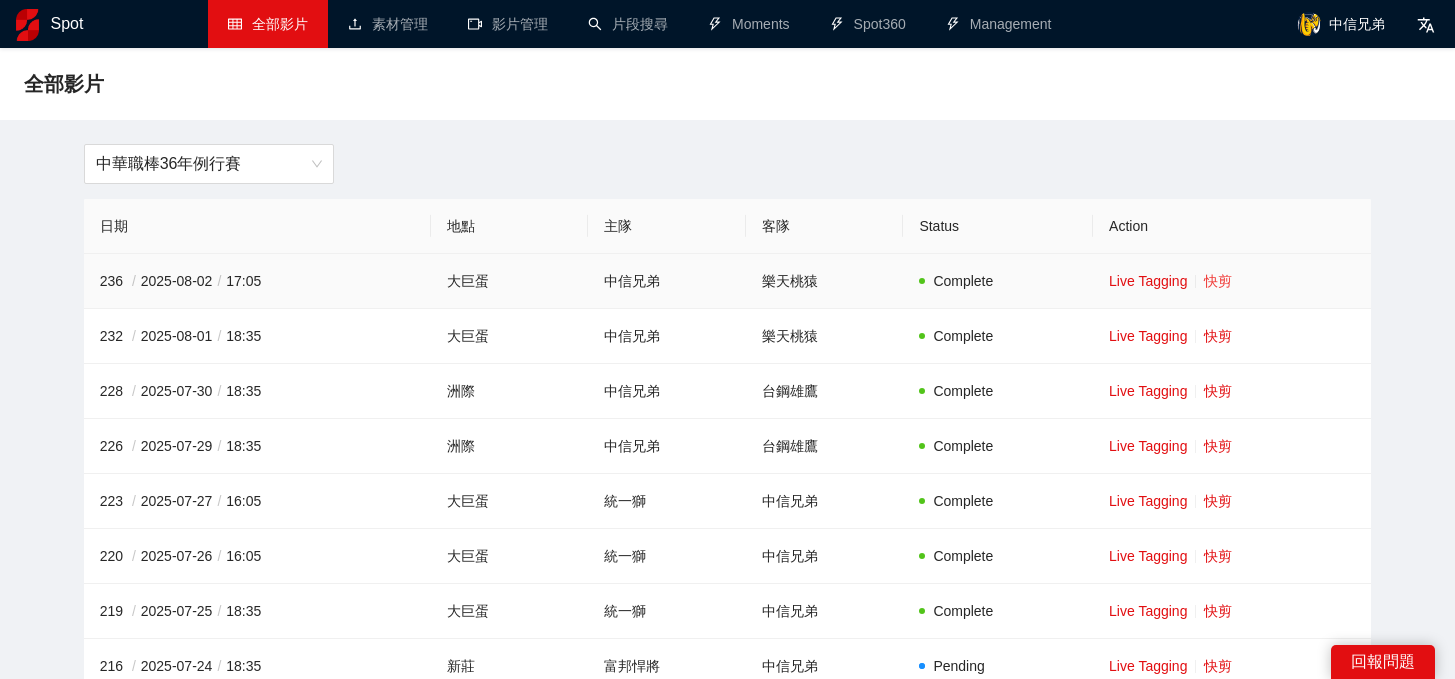 click on "快剪" at bounding box center [1218, 281] 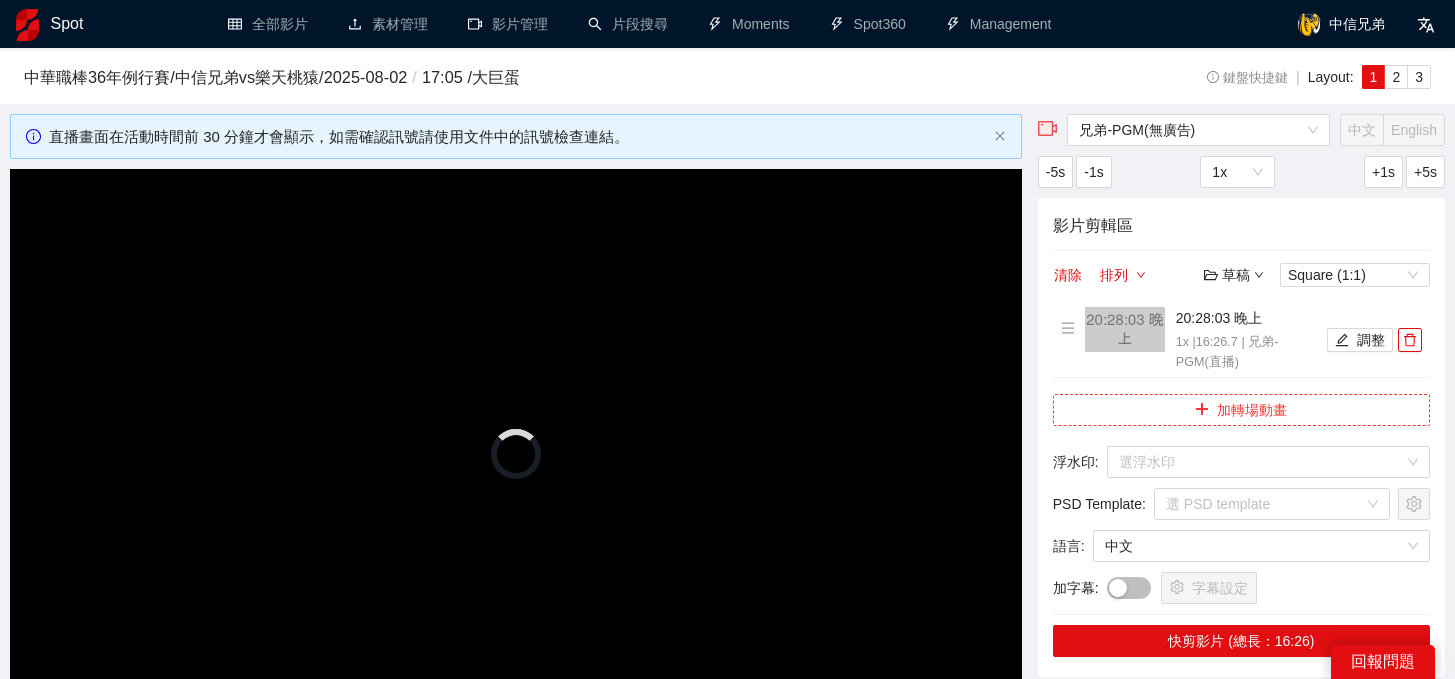 scroll, scrollTop: 113, scrollLeft: 0, axis: vertical 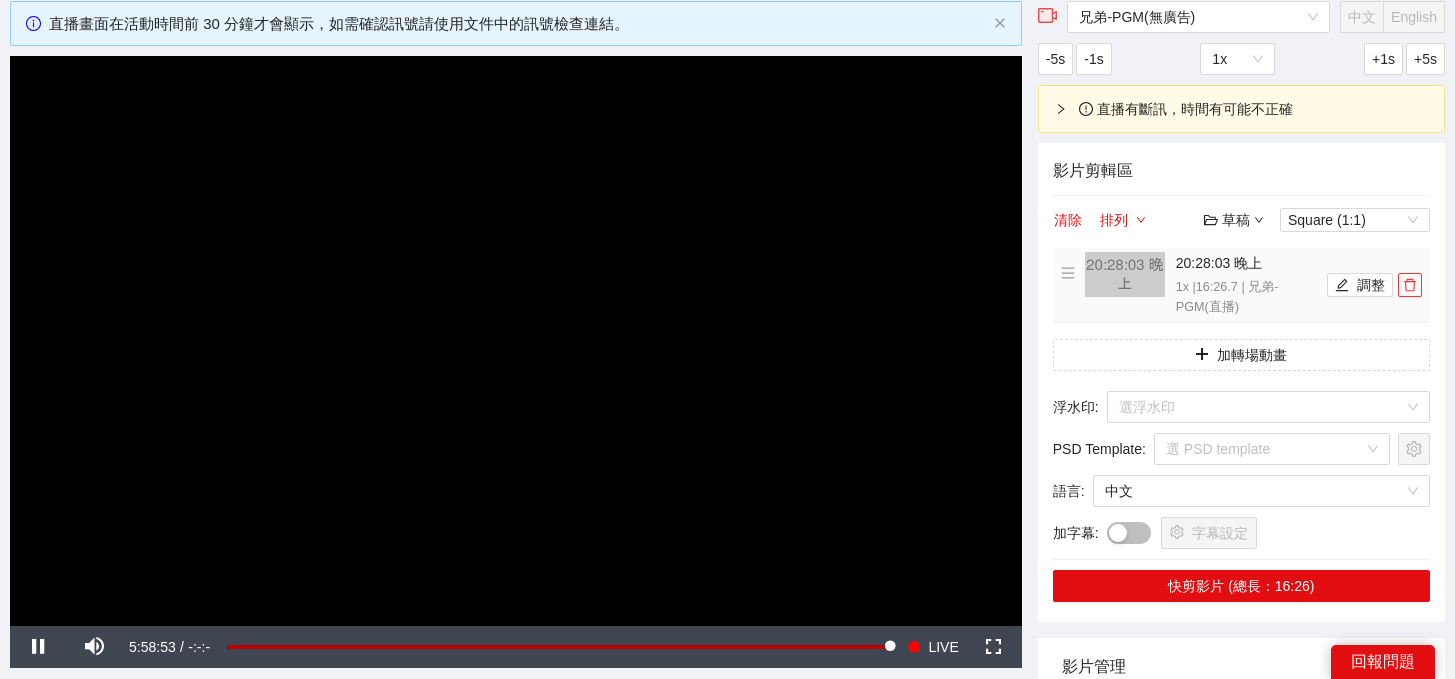 click 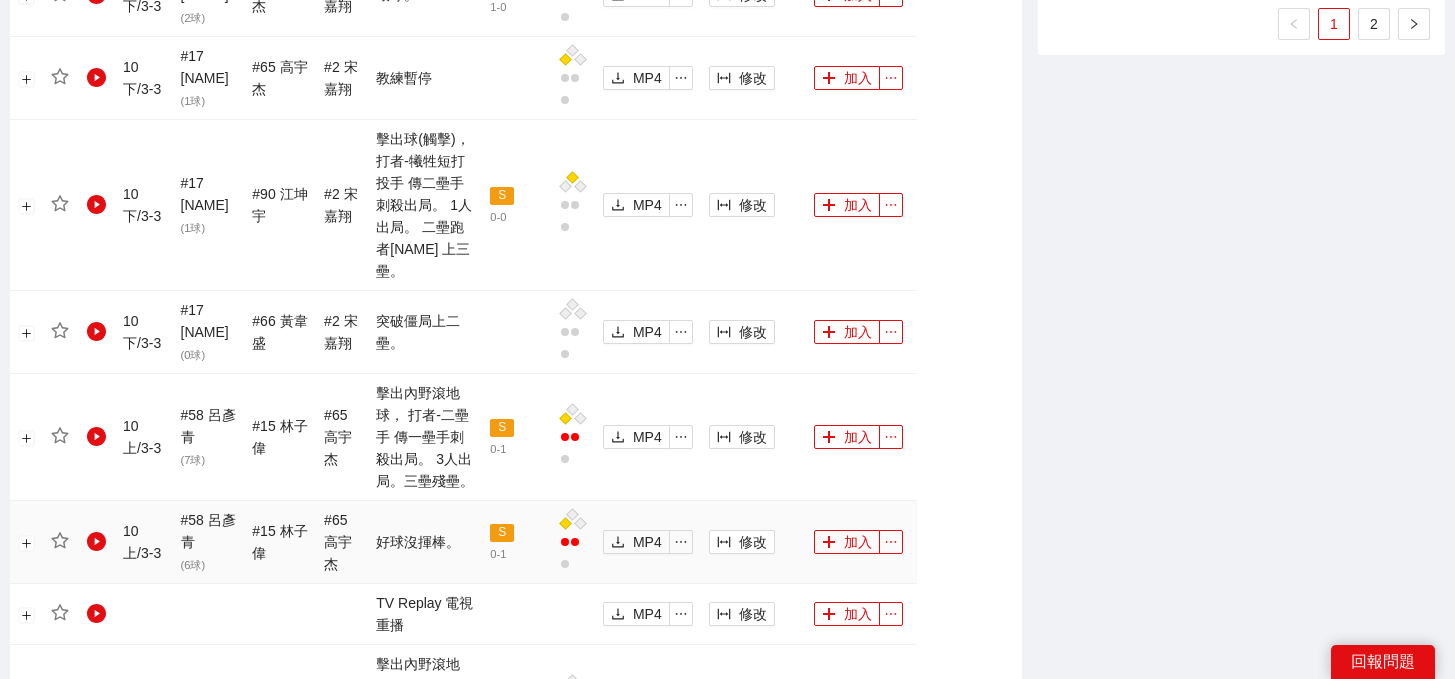 scroll, scrollTop: 2538, scrollLeft: 0, axis: vertical 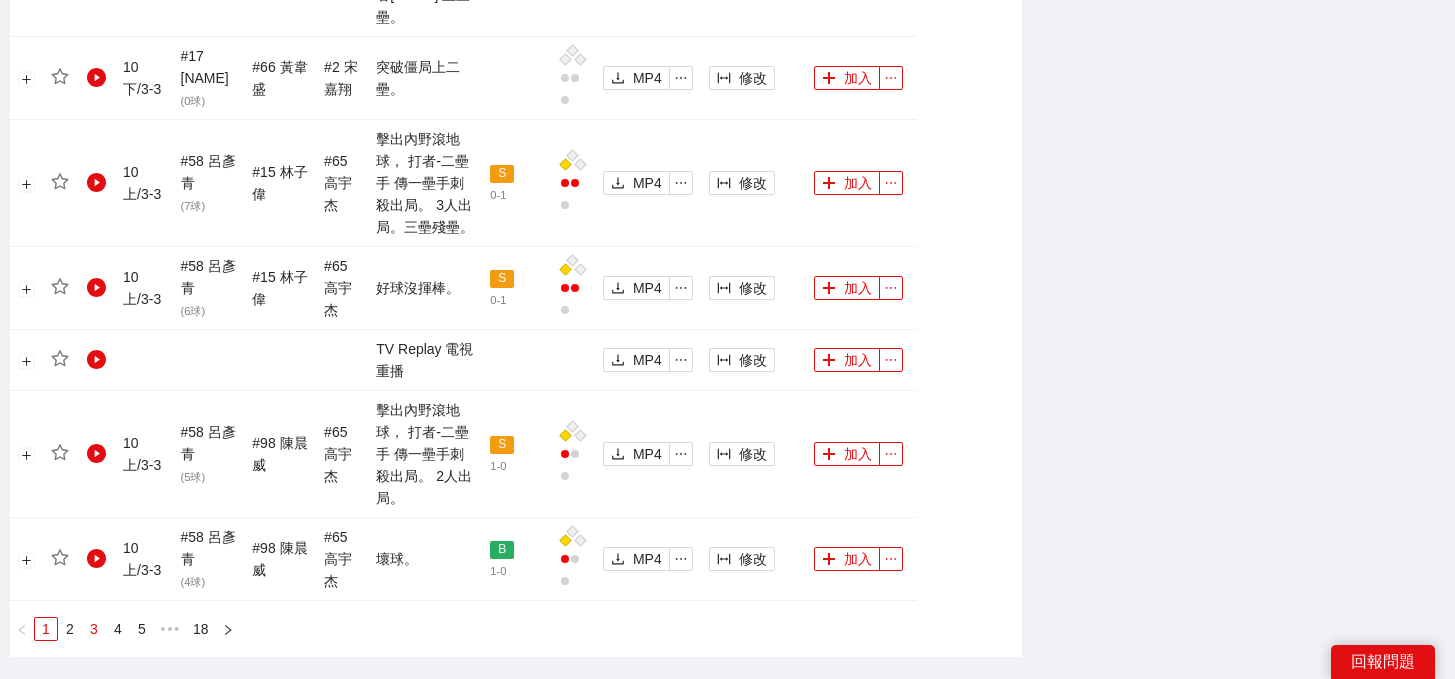 click on "3" at bounding box center (94, 629) 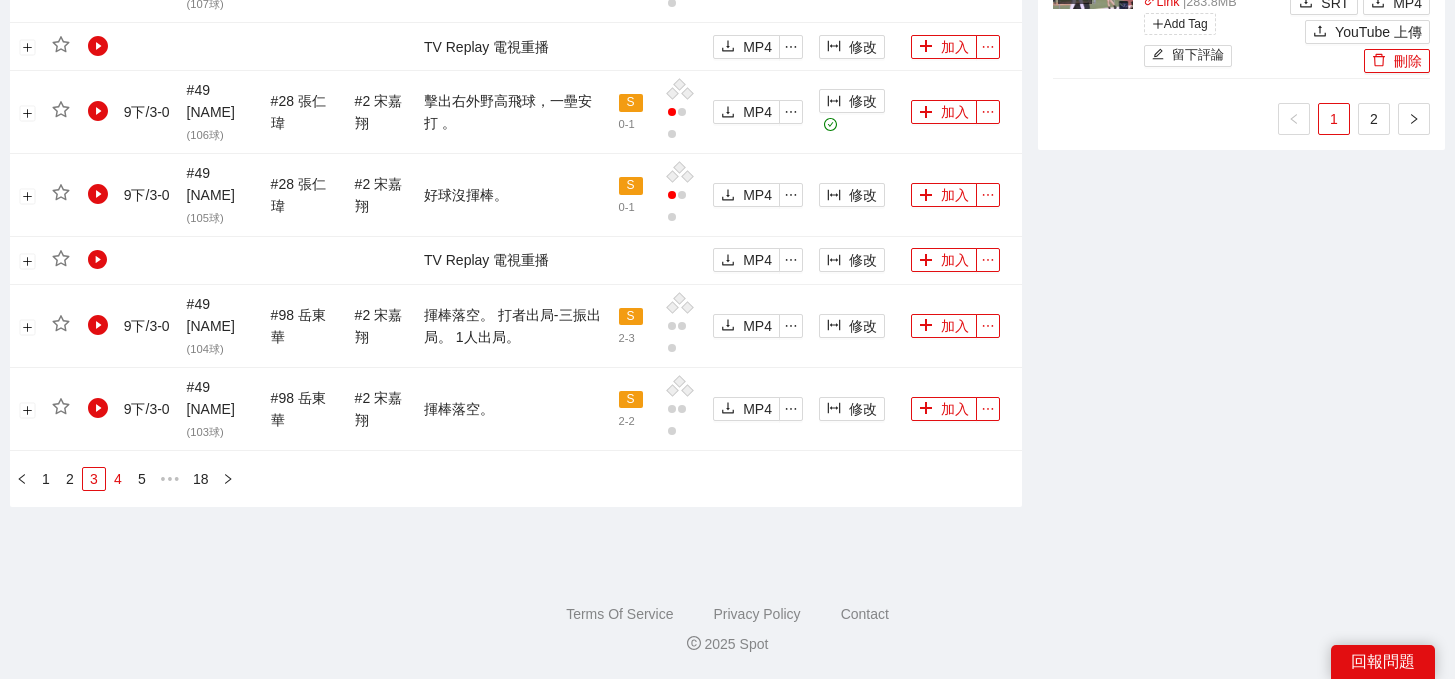 click on "4" at bounding box center (118, 479) 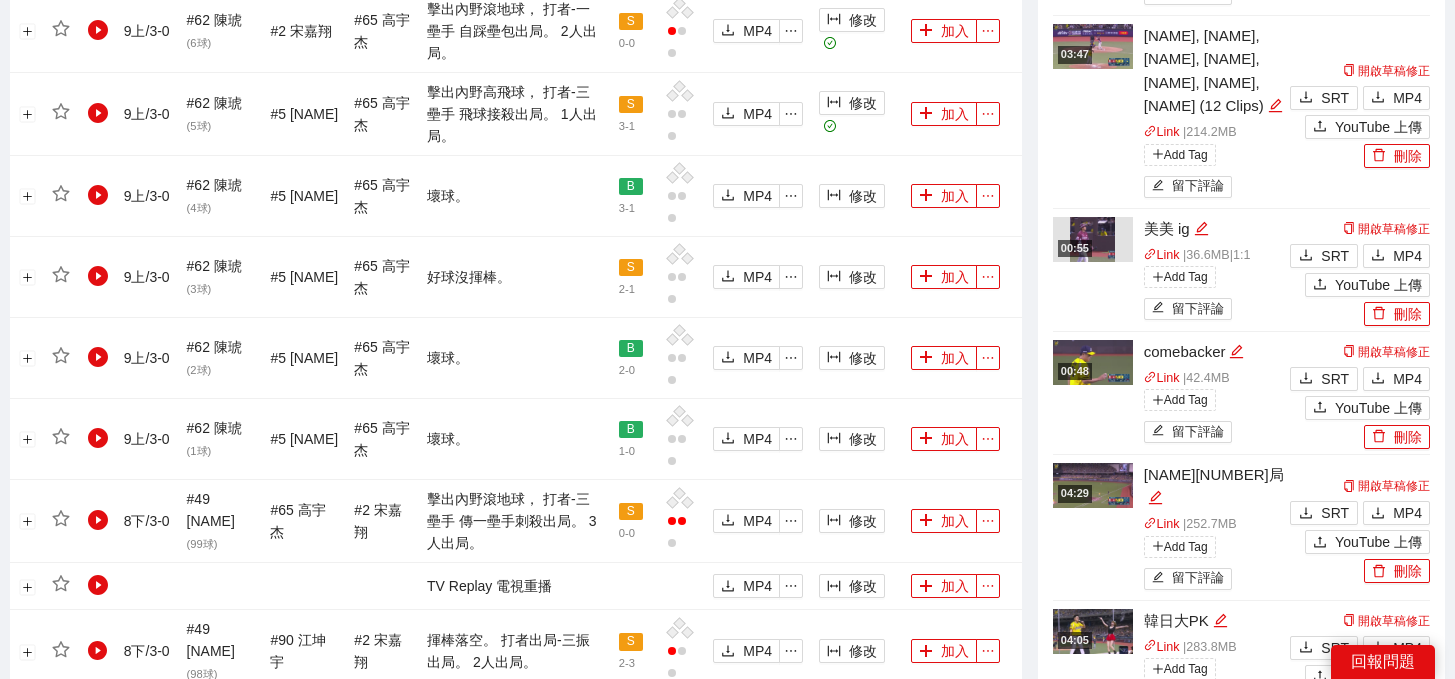 scroll, scrollTop: 2245, scrollLeft: 0, axis: vertical 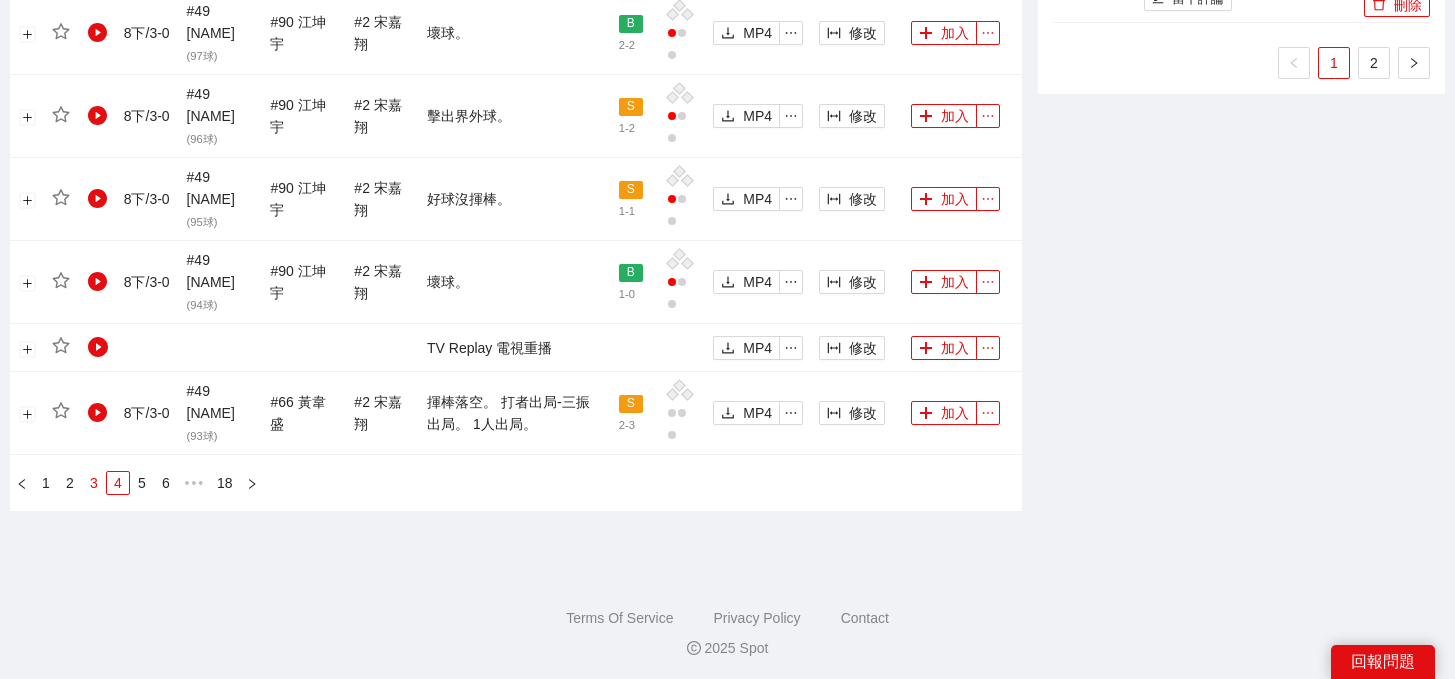 click on "3" at bounding box center (94, 483) 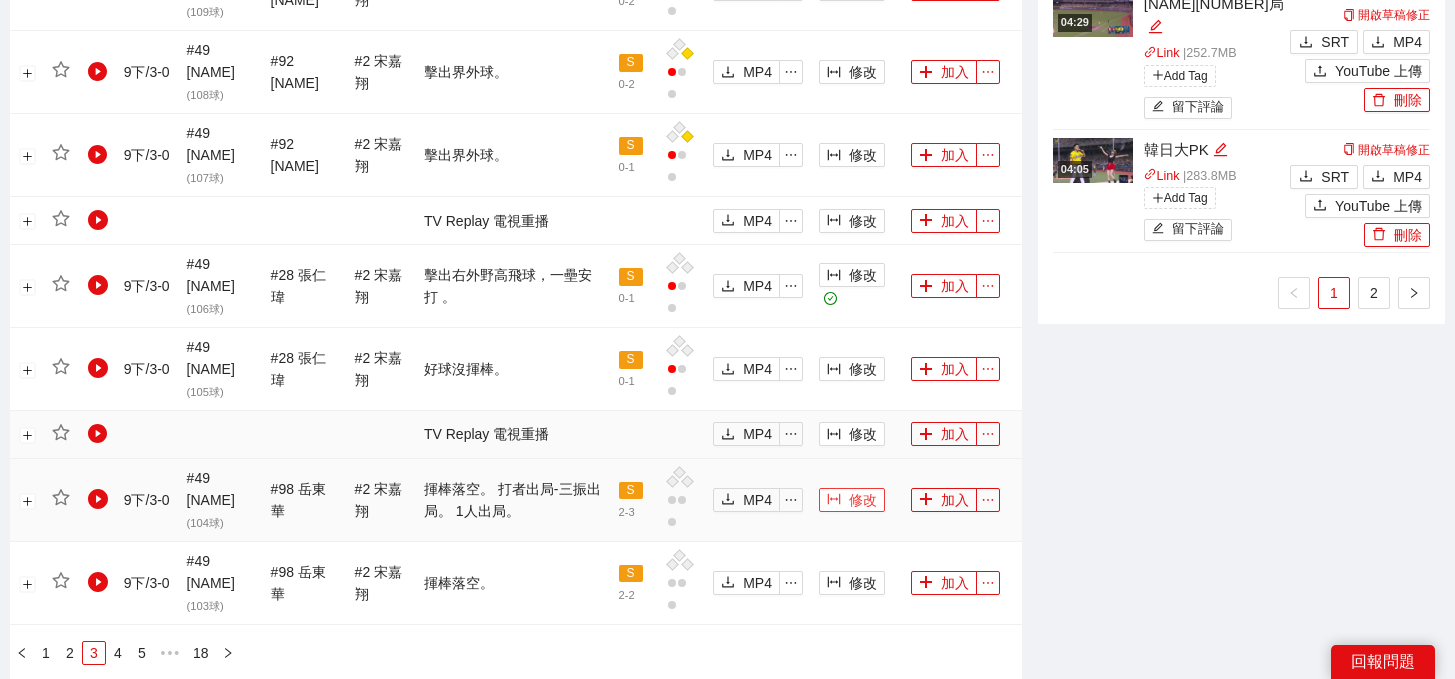 scroll, scrollTop: 2010, scrollLeft: 0, axis: vertical 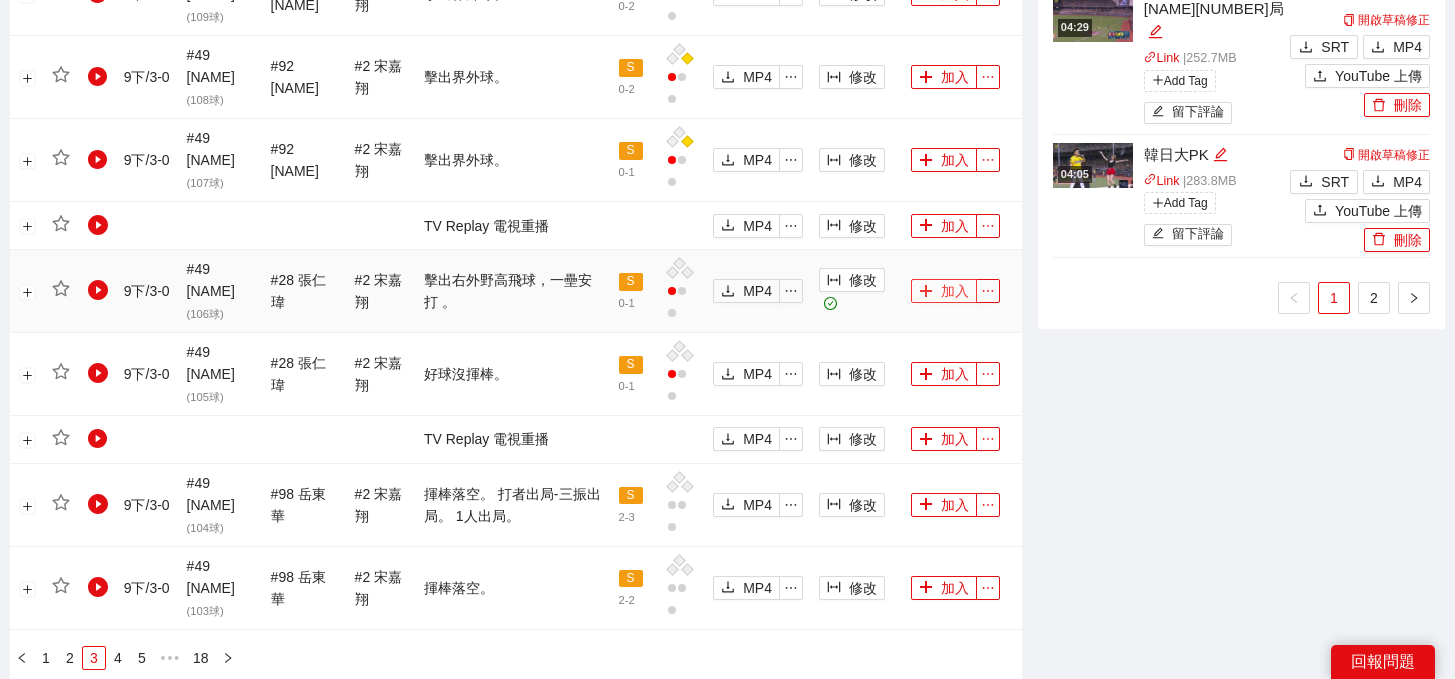 click on "加入" at bounding box center [944, 291] 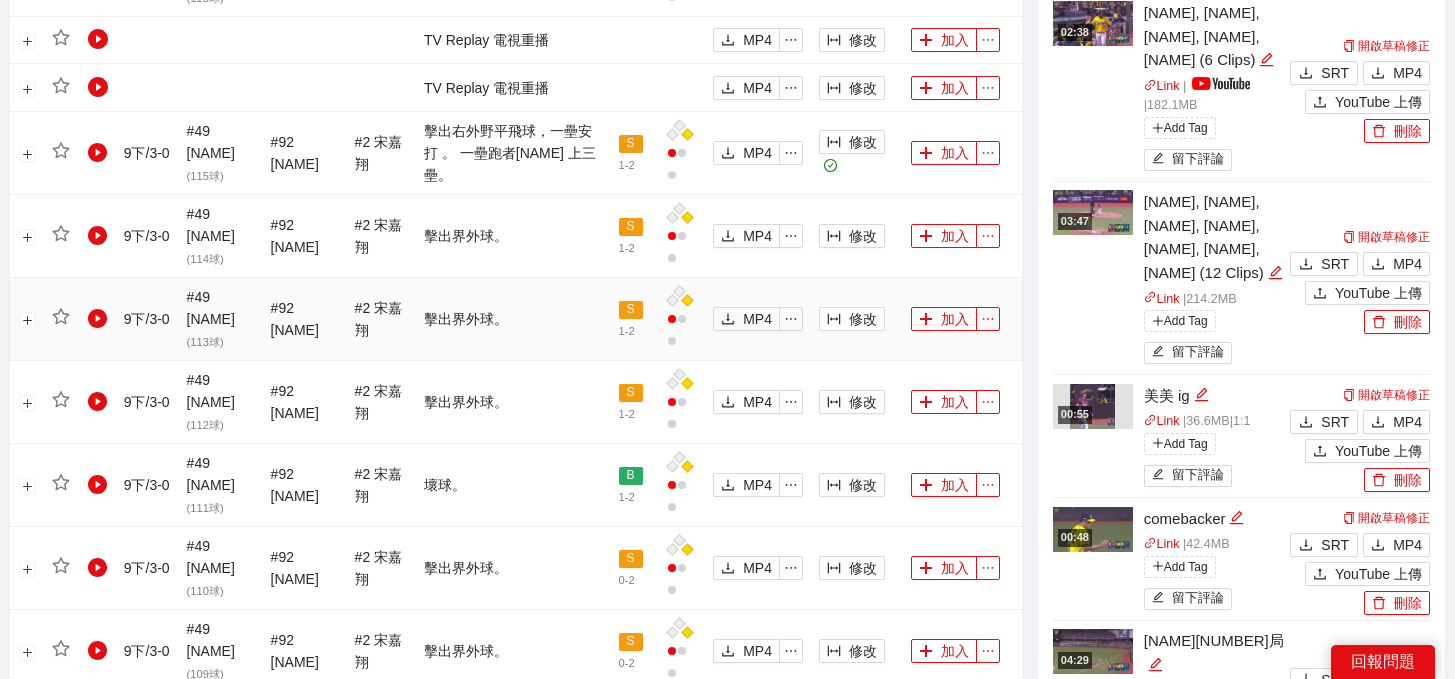 scroll, scrollTop: 1192, scrollLeft: 0, axis: vertical 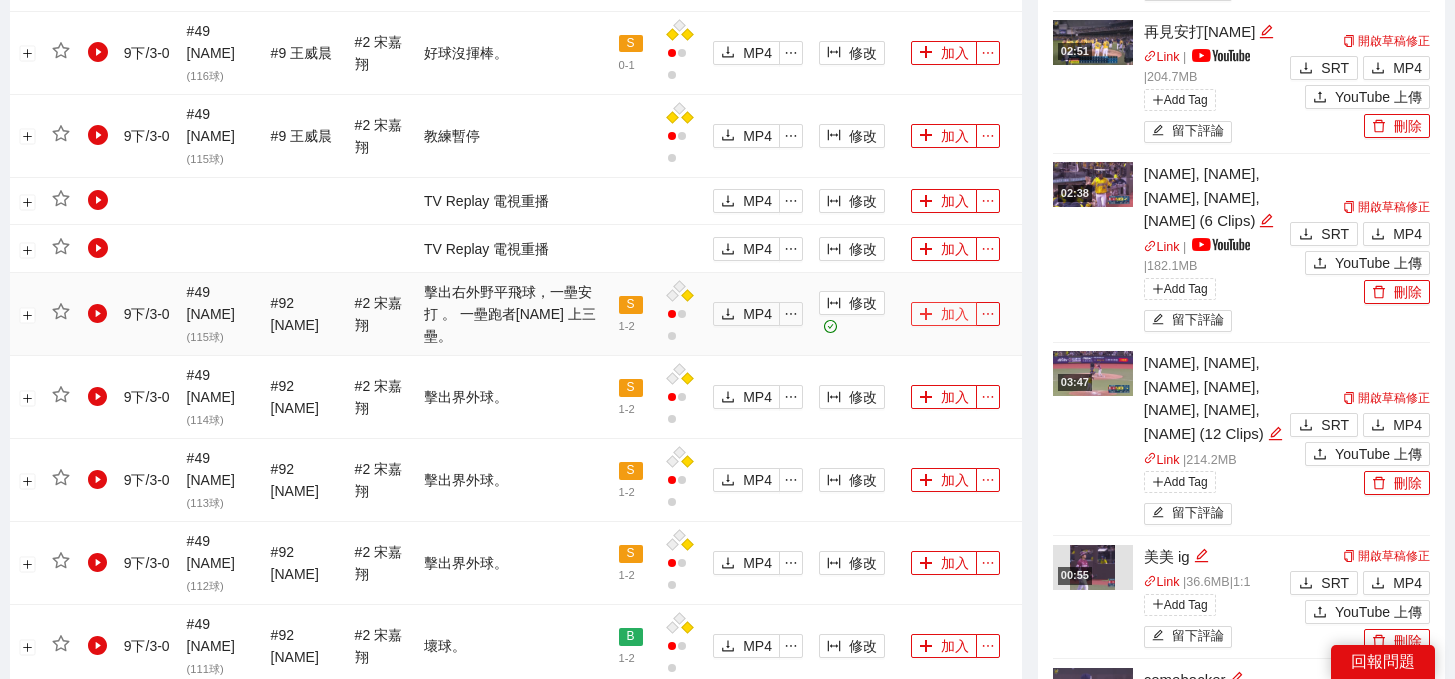 click on "加入" at bounding box center (944, 314) 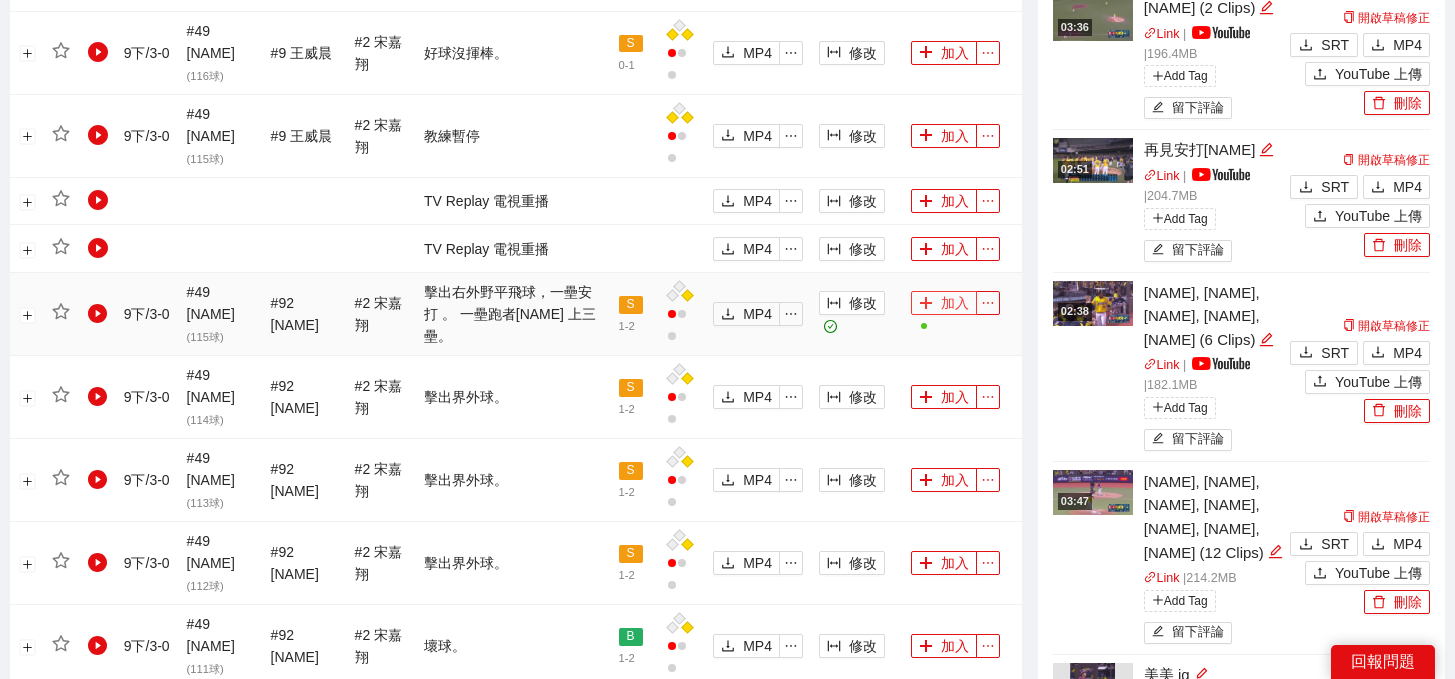 scroll, scrollTop: 0, scrollLeft: 0, axis: both 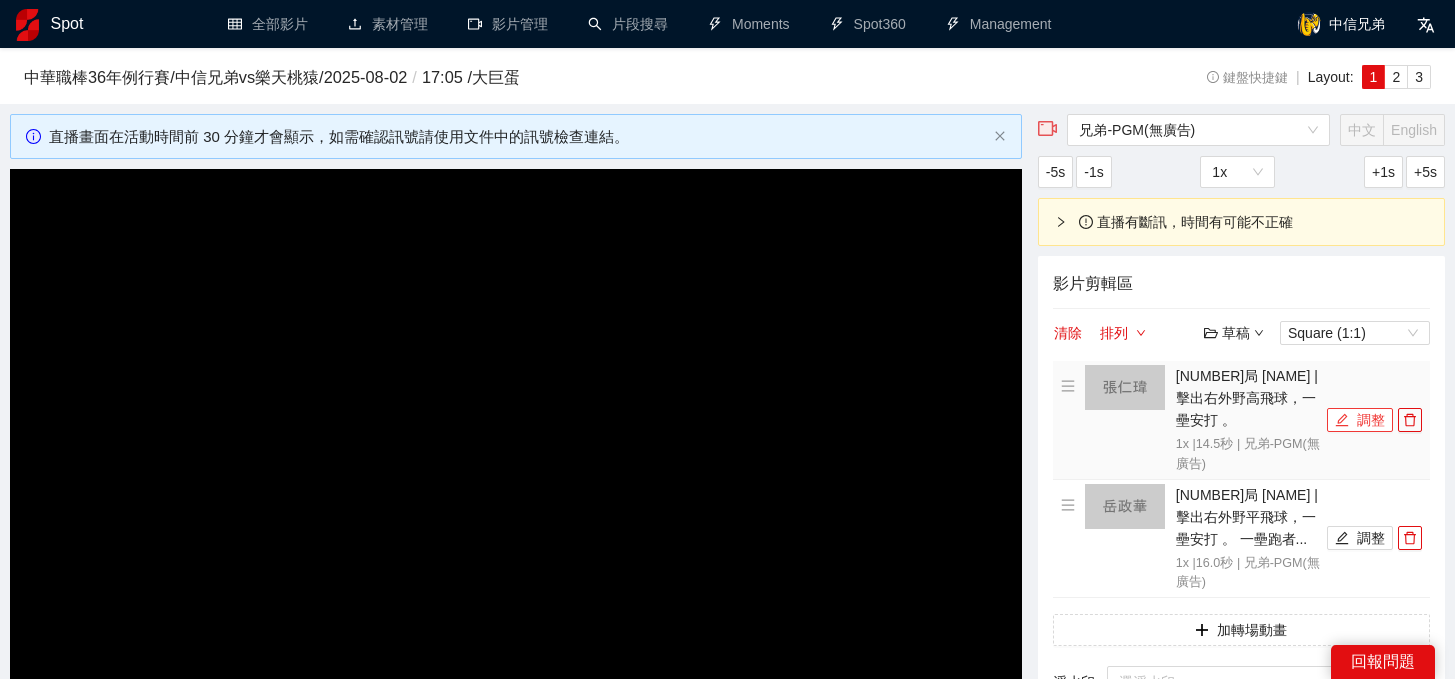 click on "調整" at bounding box center [1360, 420] 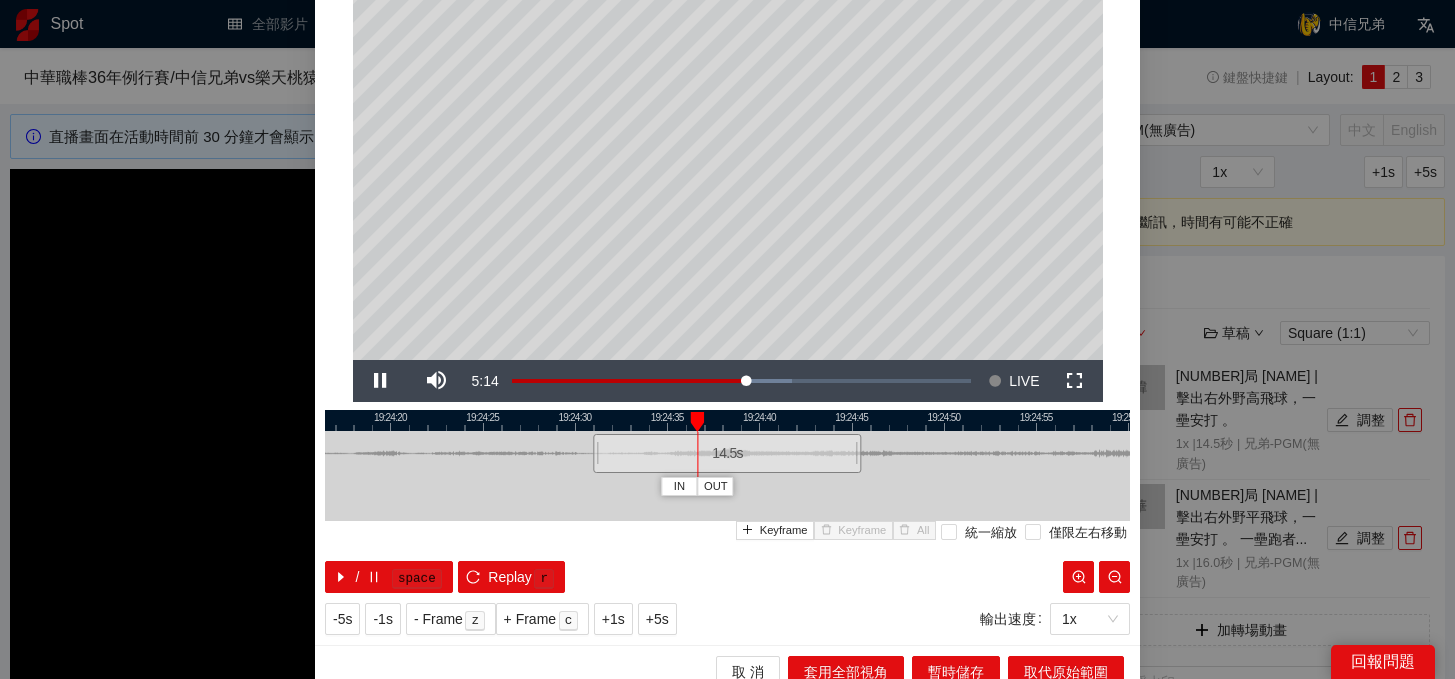 scroll, scrollTop: 188, scrollLeft: 0, axis: vertical 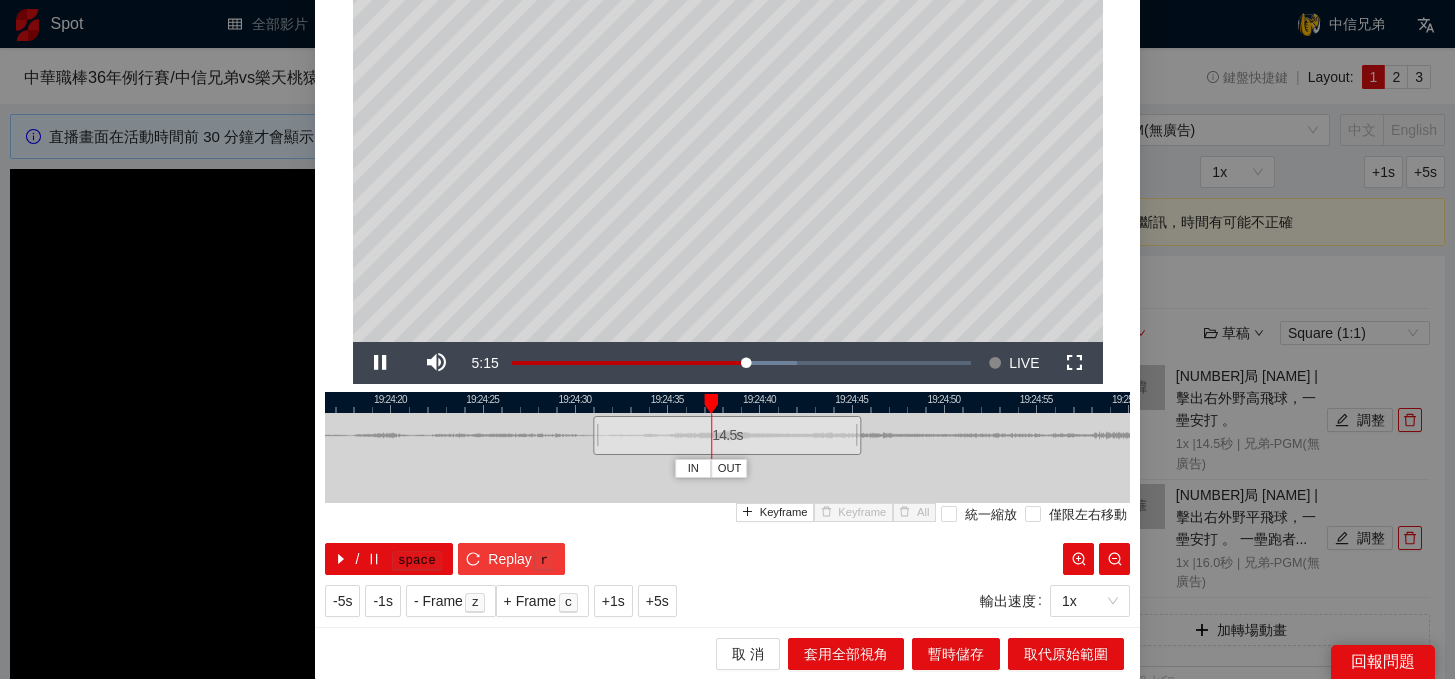 click on "Replay" at bounding box center (510, 559) 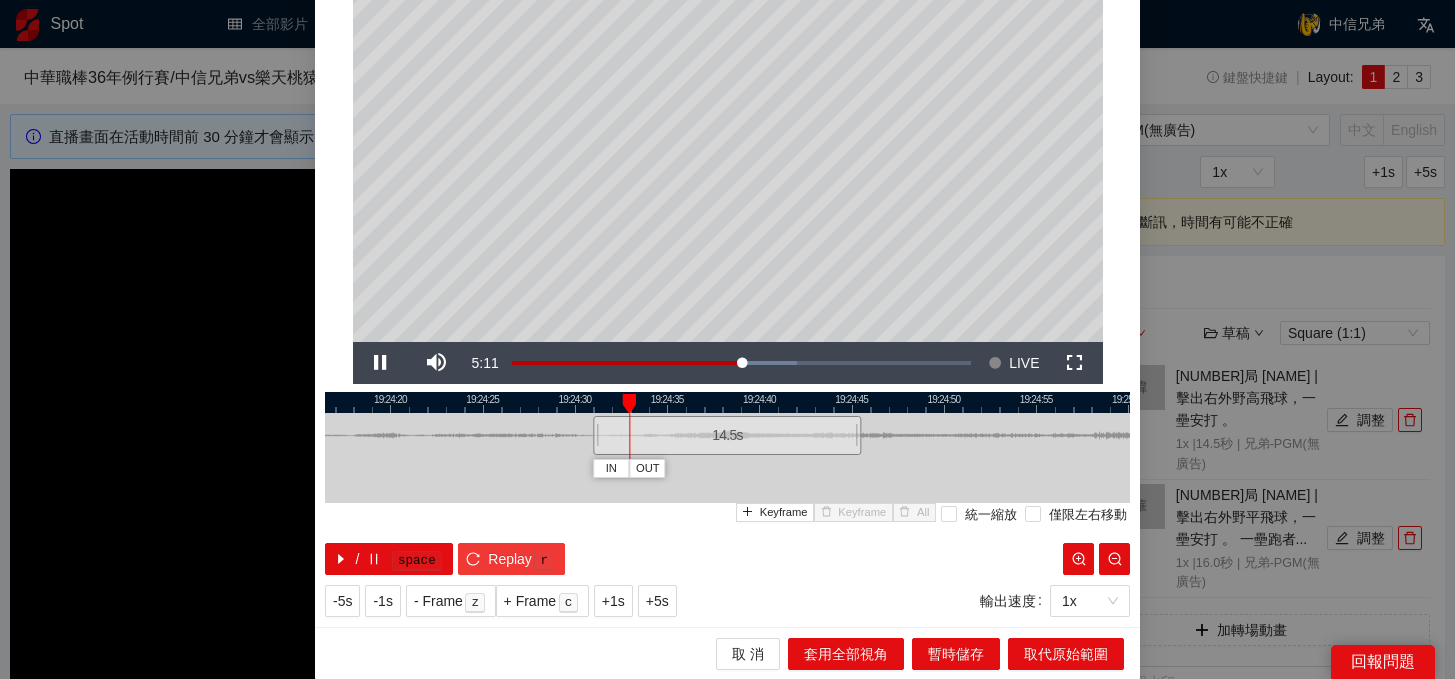 scroll, scrollTop: 0, scrollLeft: 0, axis: both 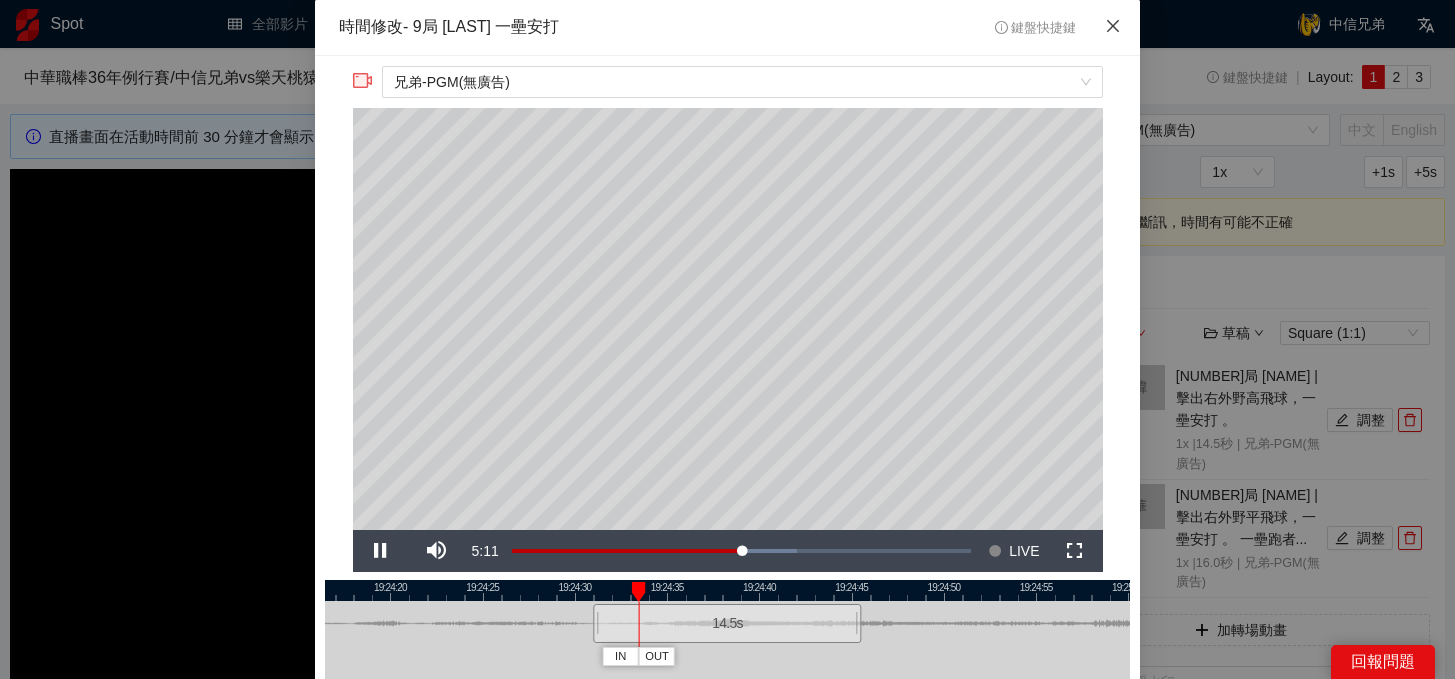 click at bounding box center (1113, 27) 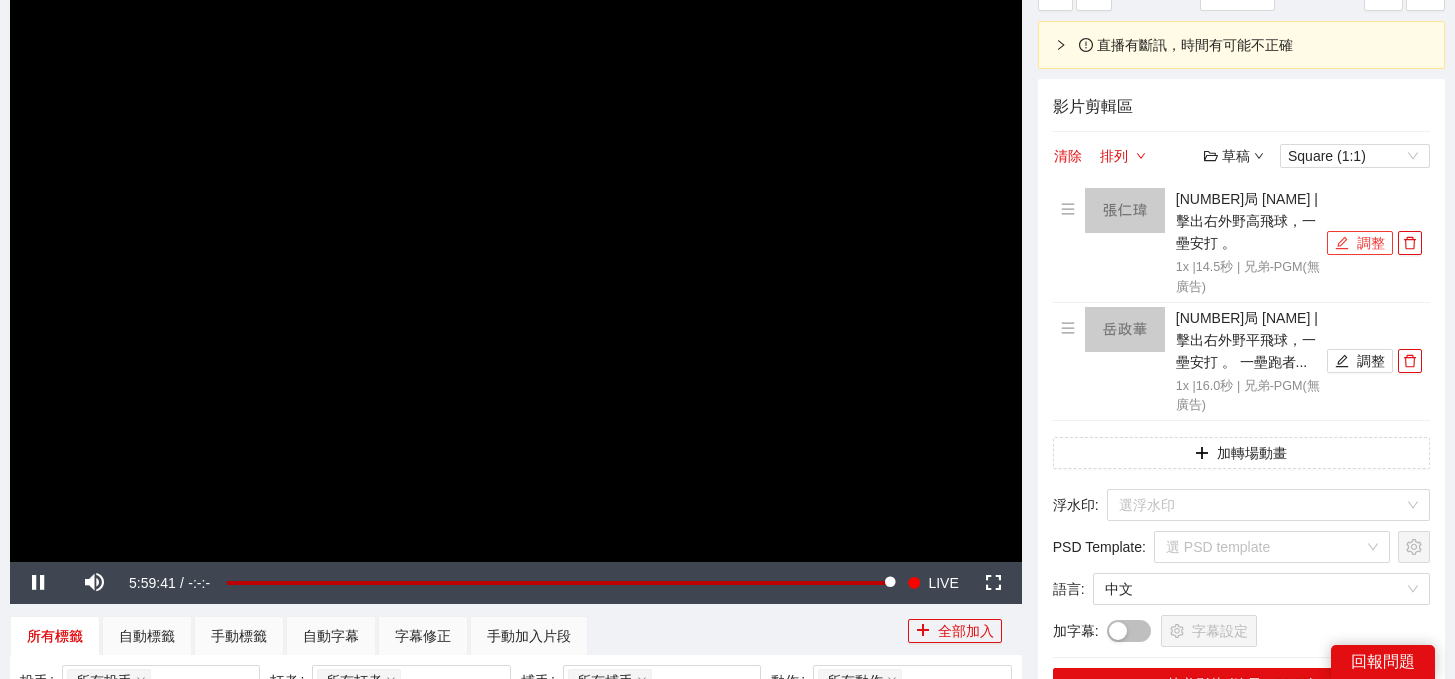 scroll, scrollTop: 176, scrollLeft: 0, axis: vertical 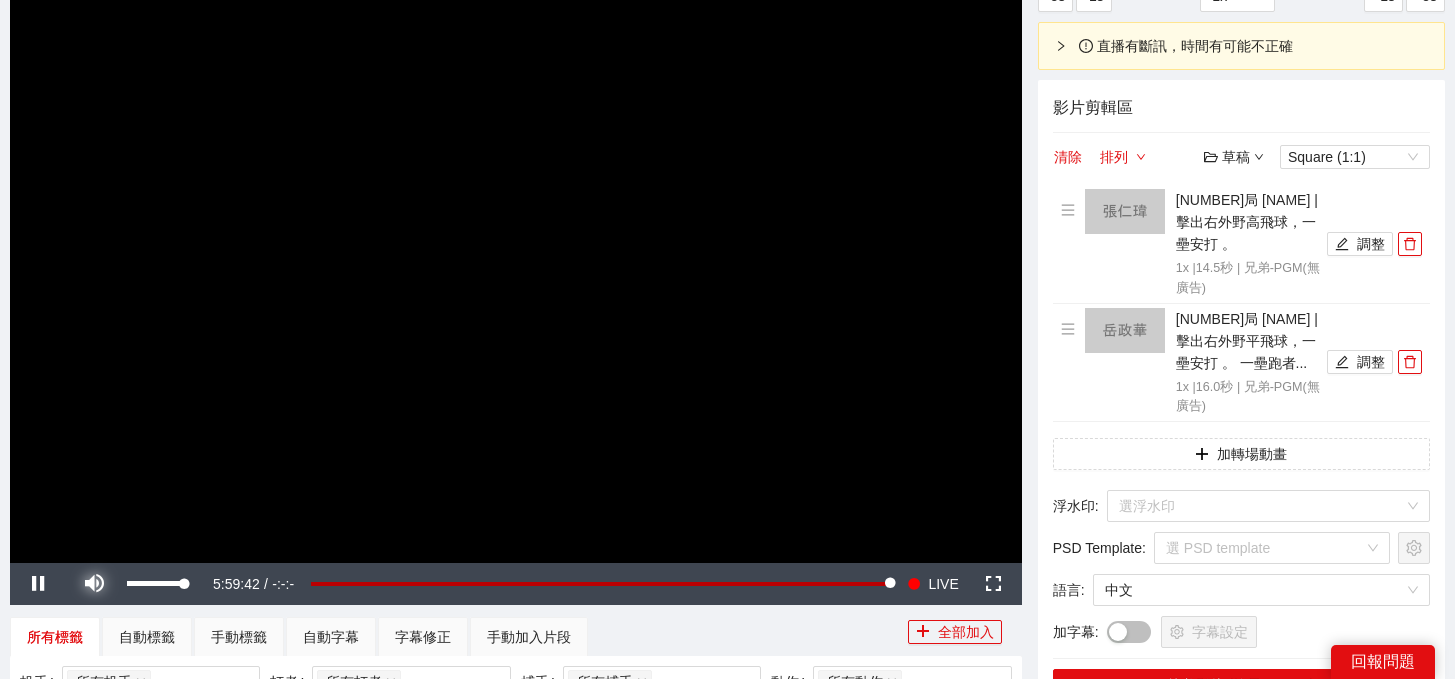 click at bounding box center (94, 584) 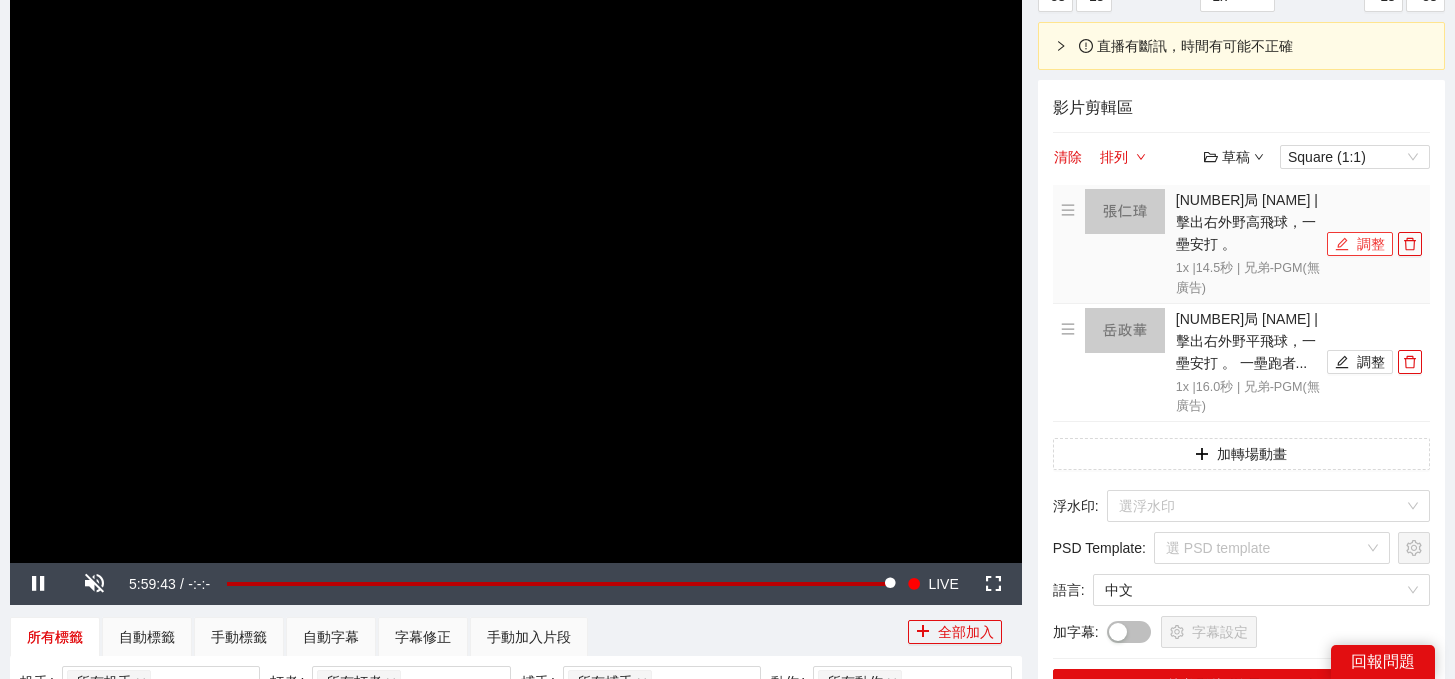 click 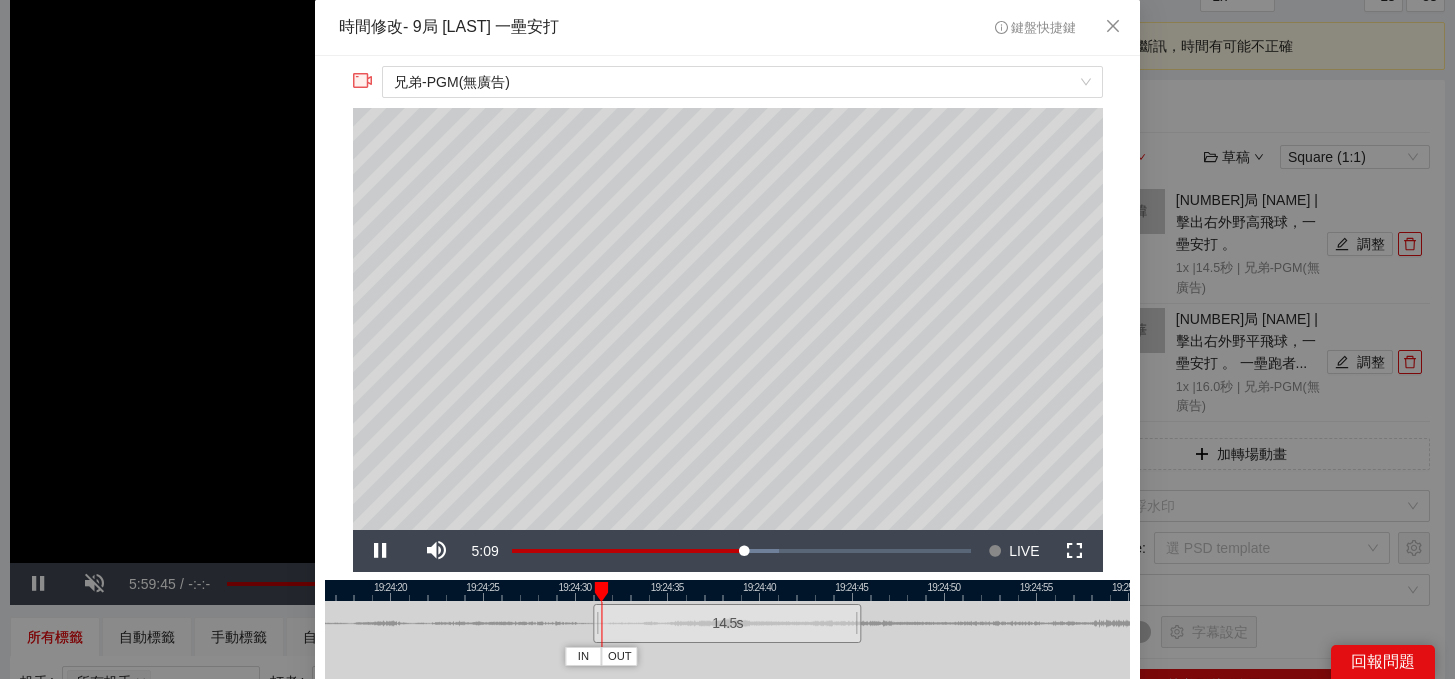 scroll, scrollTop: 58, scrollLeft: 0, axis: vertical 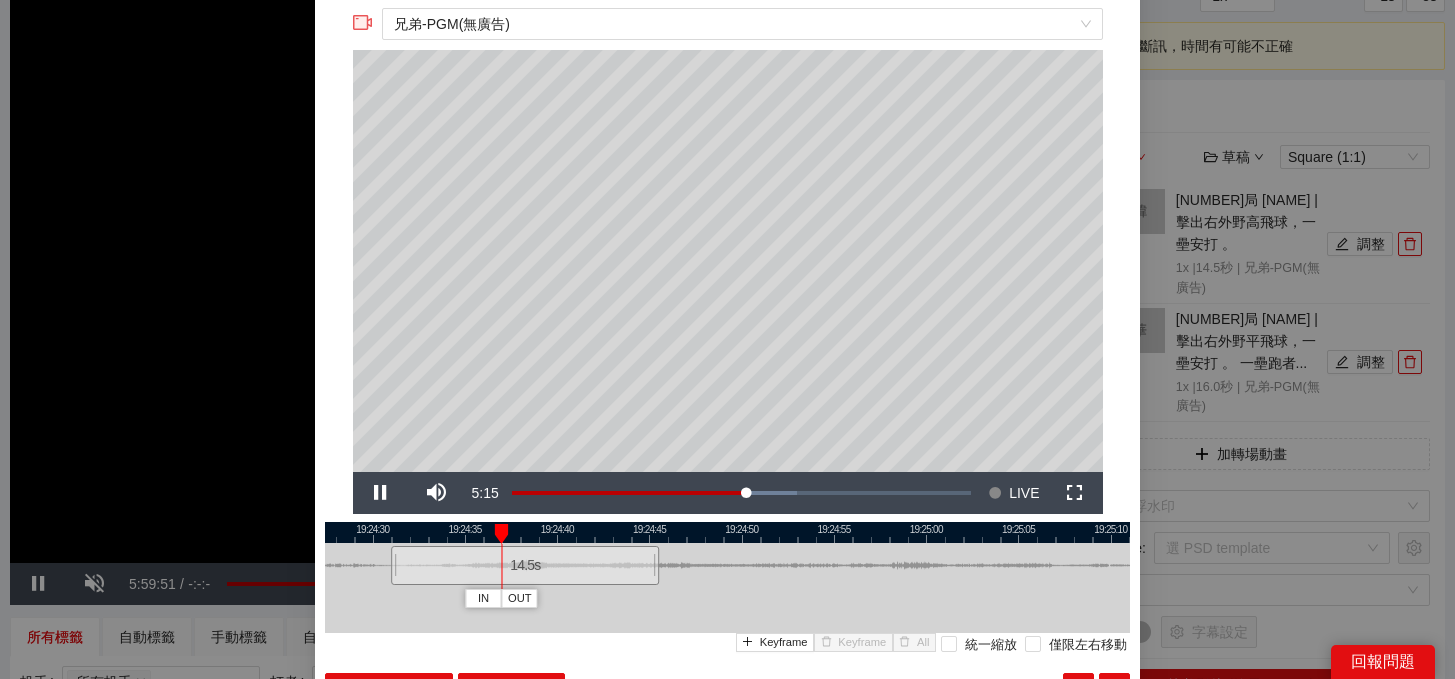 drag, startPoint x: 886, startPoint y: 532, endPoint x: 684, endPoint y: 528, distance: 202.0396 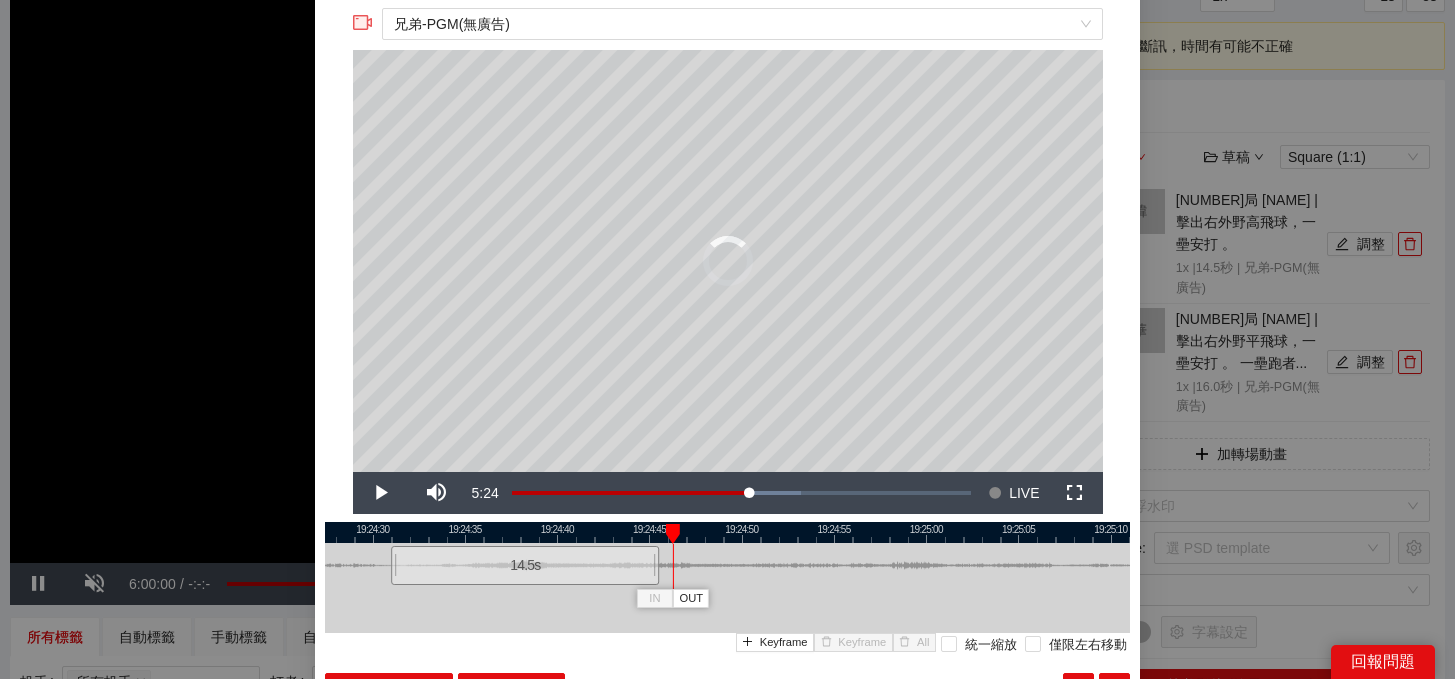 click on "19:24:25 19:24:30 19:24:35 19:24:40 19:24:45 19:24:50 19:24:55 19:25:00 19:25:05 19:25:10 IN OUT 14.5 s Keyframe Keyframe All 統一縮放 僅限左右移動 /   space  Replay  r" at bounding box center (727, 613) 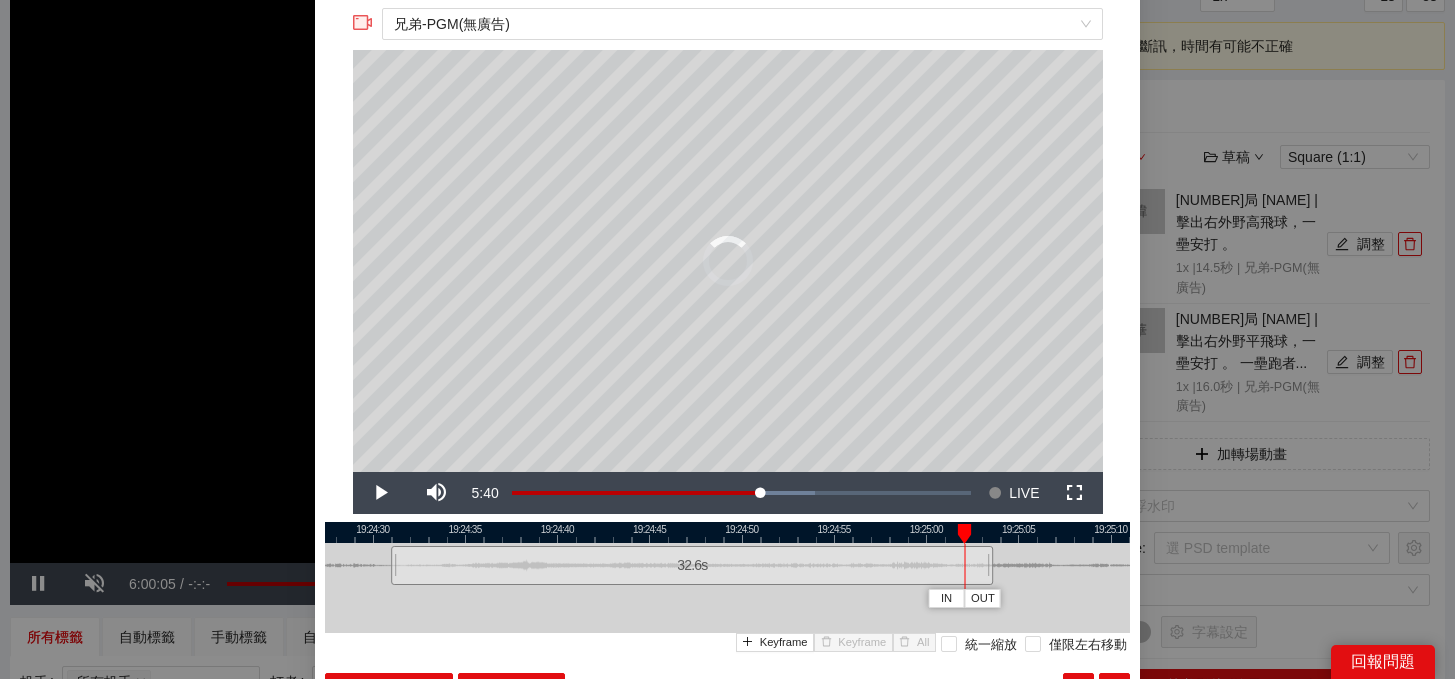 drag, startPoint x: 656, startPoint y: 563, endPoint x: 992, endPoint y: 565, distance: 336.00595 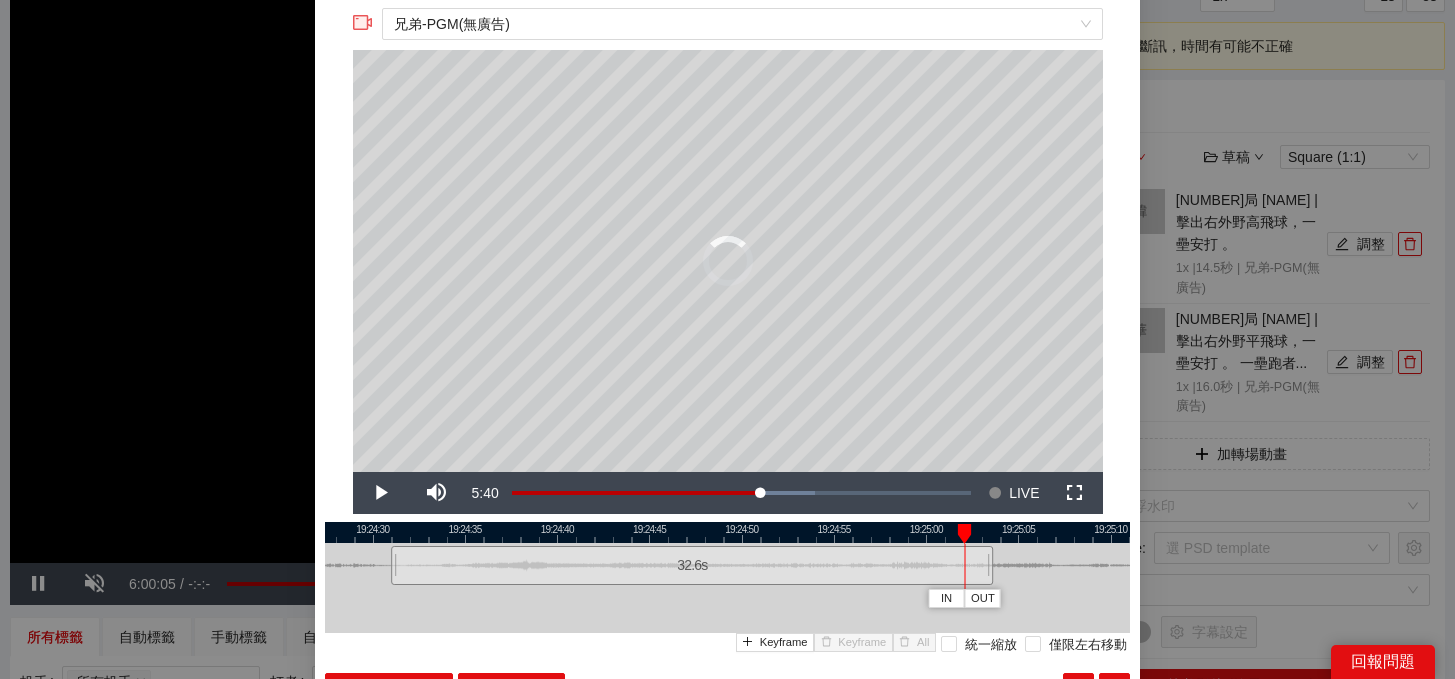 click at bounding box center [991, 565] 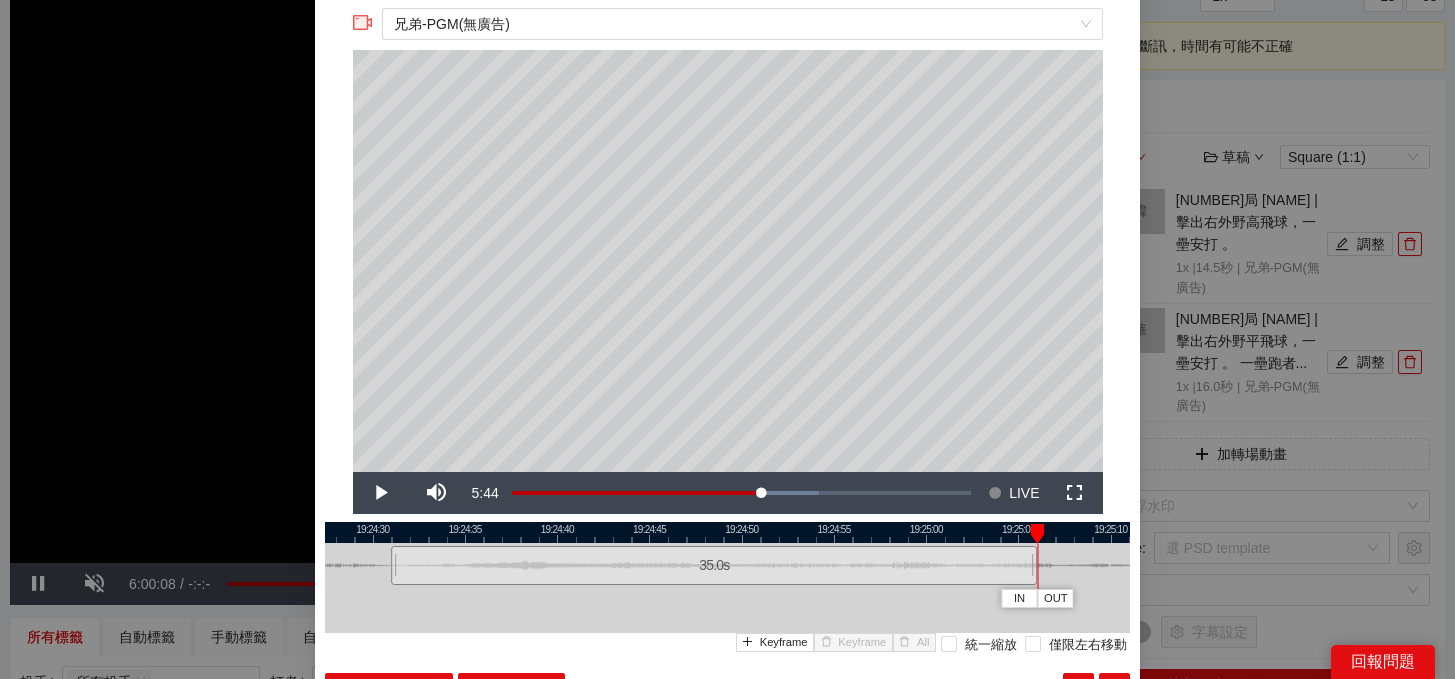 drag, startPoint x: 992, startPoint y: 565, endPoint x: 1034, endPoint y: 571, distance: 42.426407 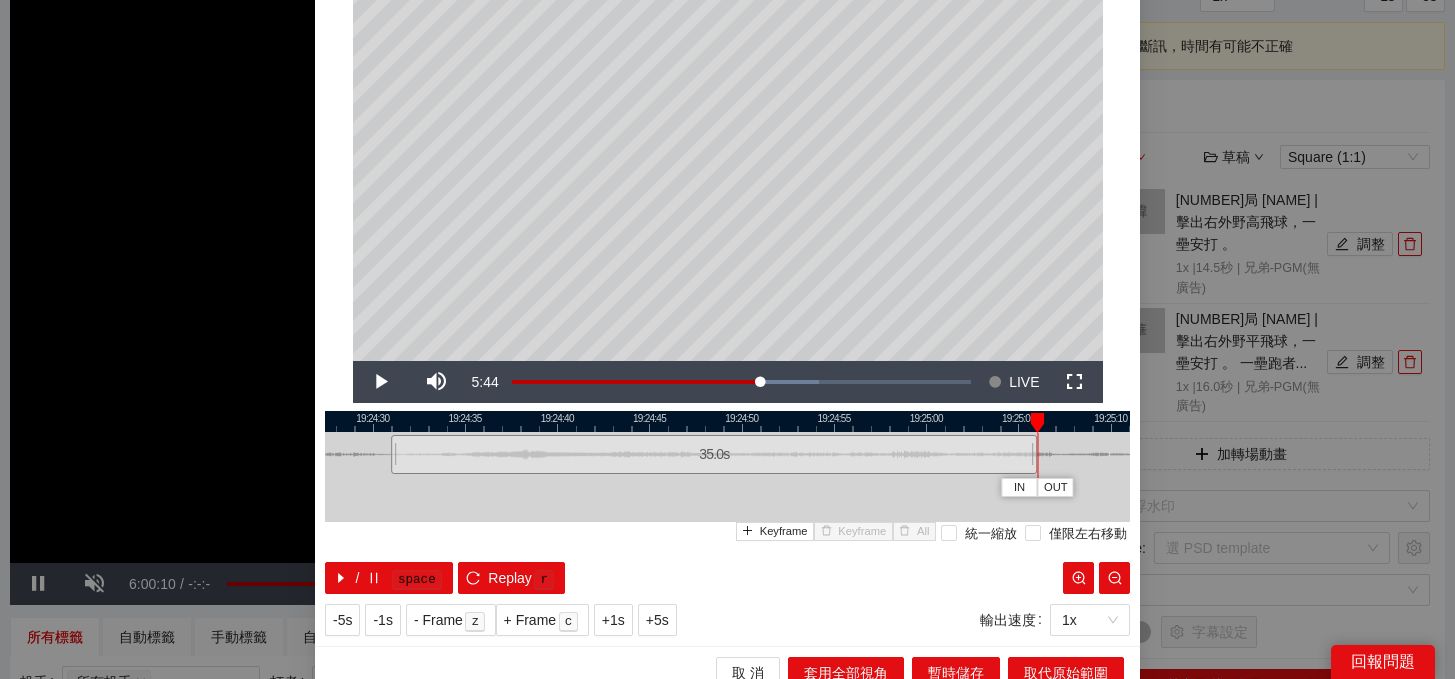 scroll, scrollTop: 188, scrollLeft: 0, axis: vertical 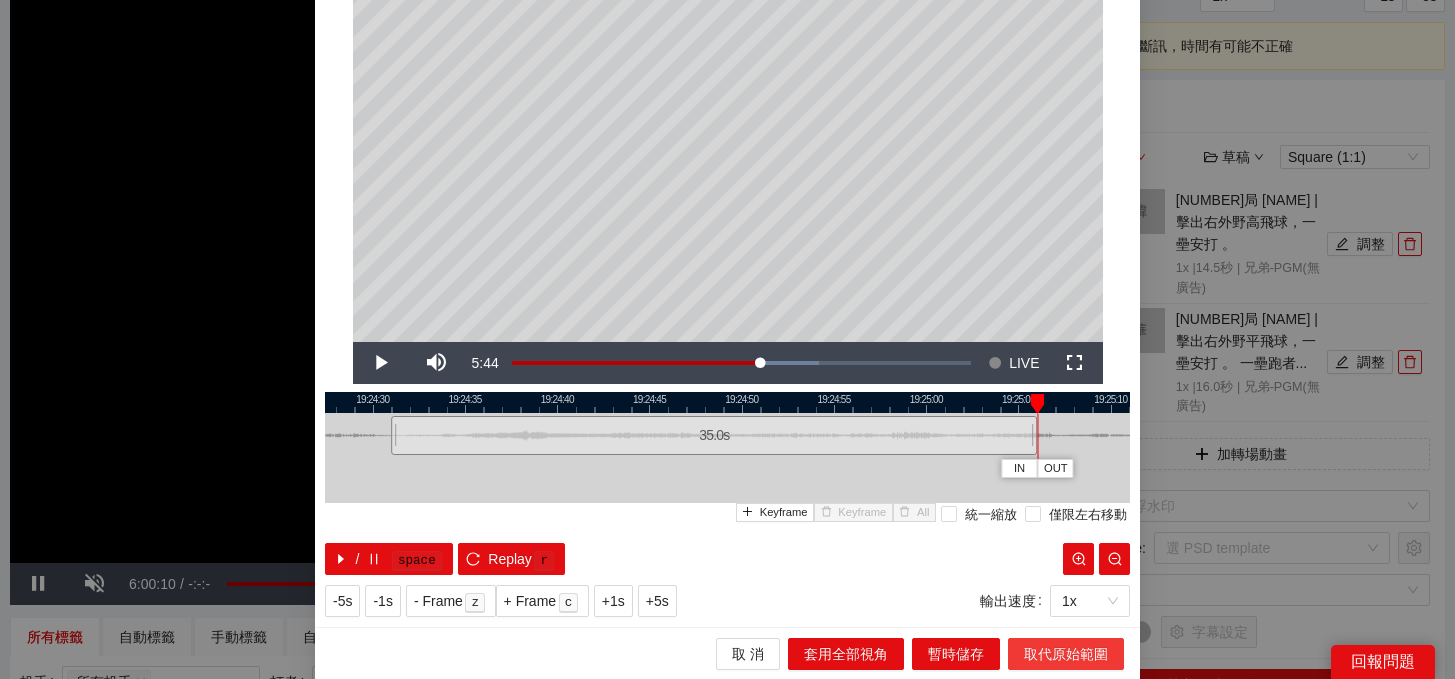 click on "取代原始範圍" at bounding box center [1066, 654] 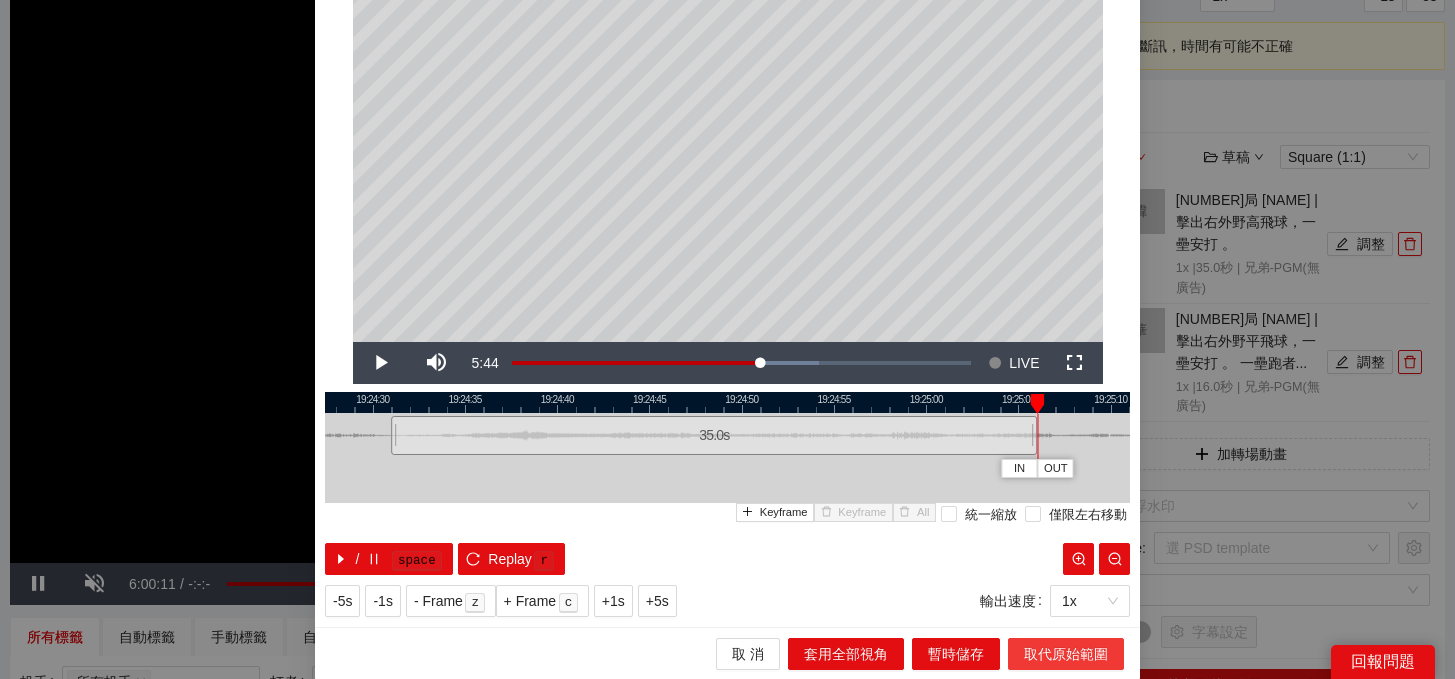 scroll, scrollTop: 0, scrollLeft: 0, axis: both 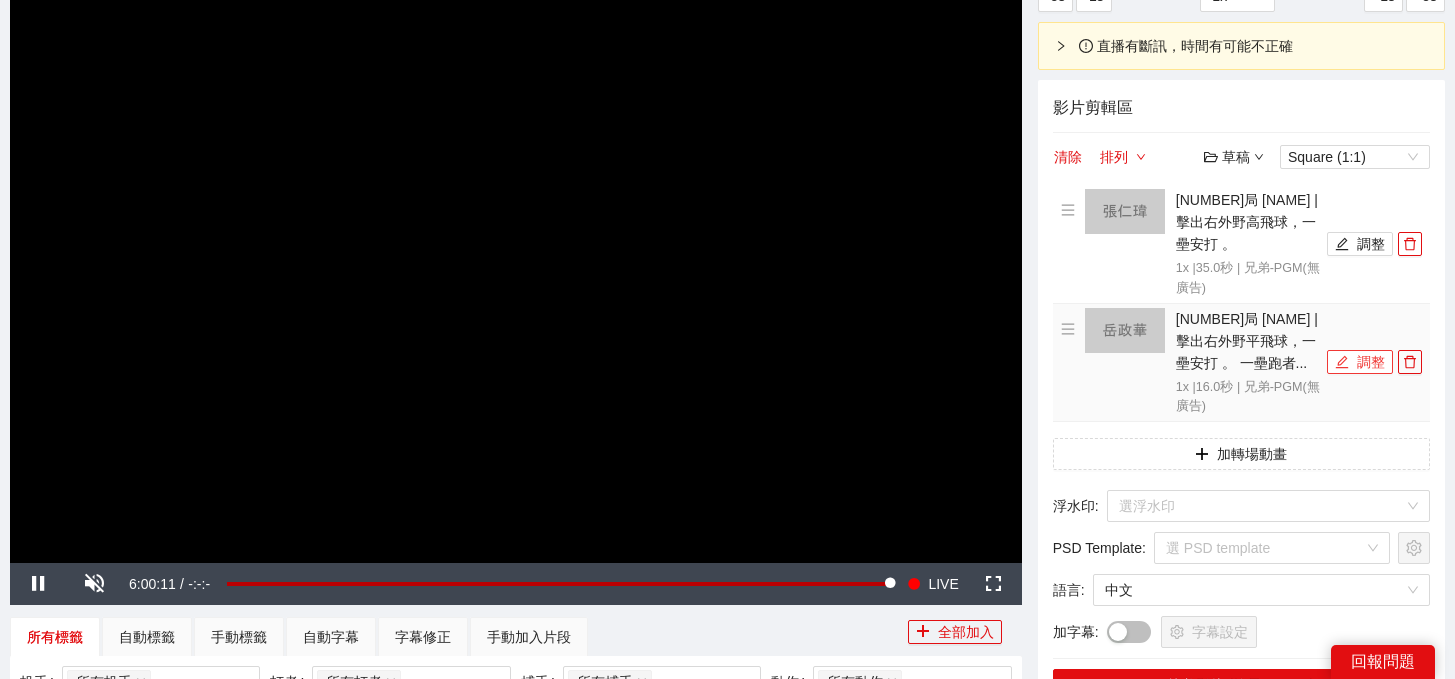 click 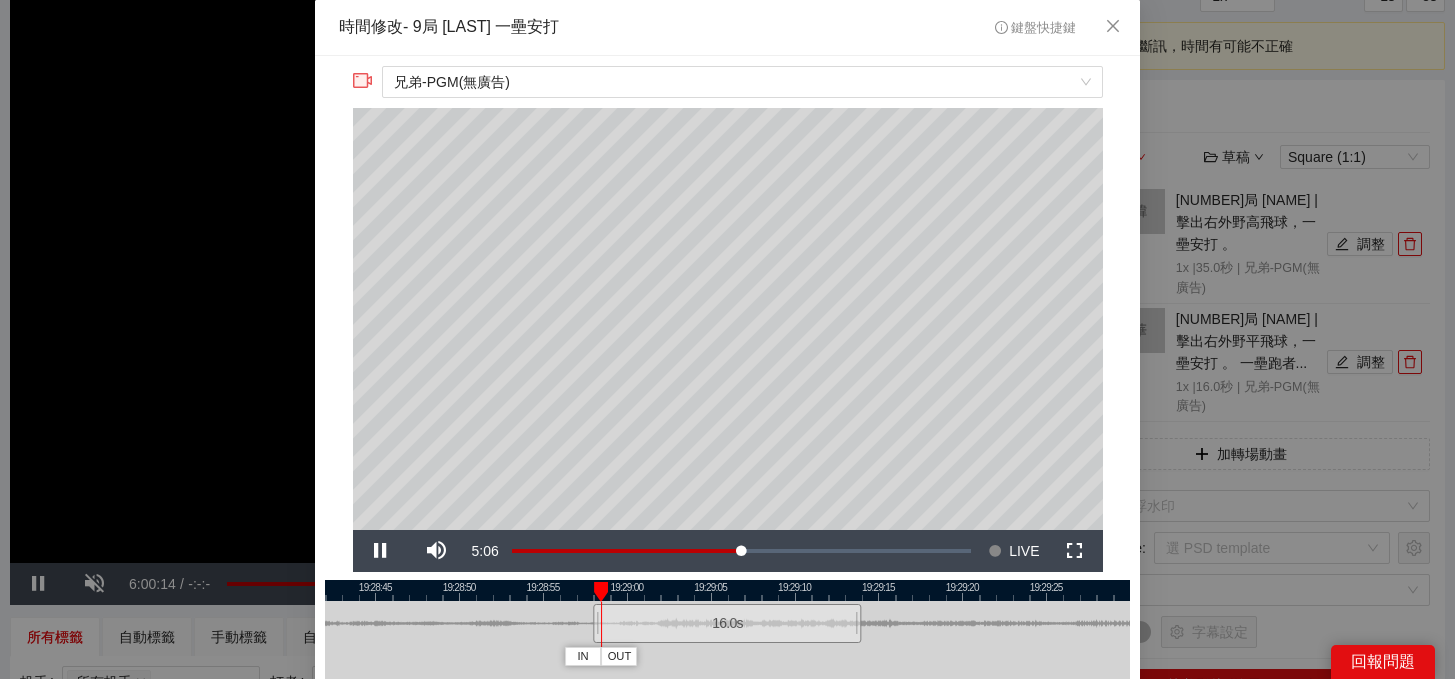 scroll, scrollTop: 72, scrollLeft: 0, axis: vertical 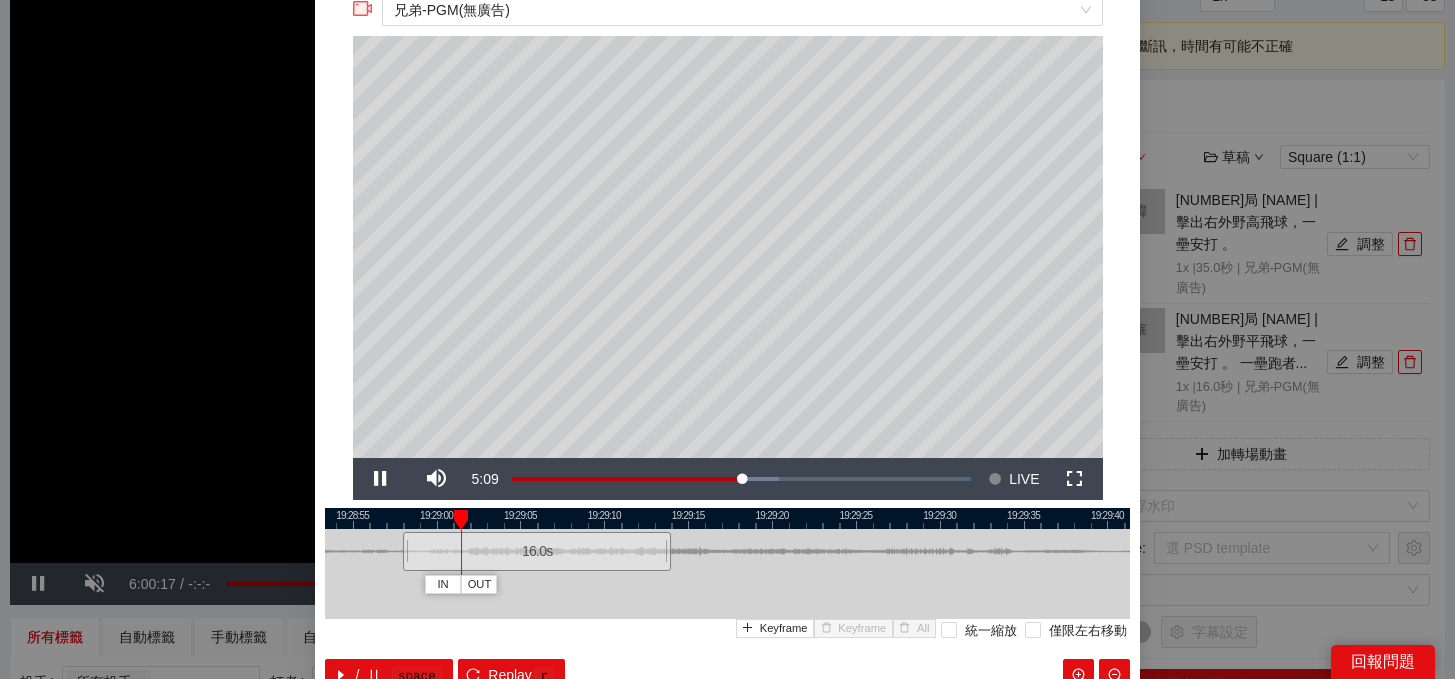 drag, startPoint x: 857, startPoint y: 514, endPoint x: 668, endPoint y: 518, distance: 189.04233 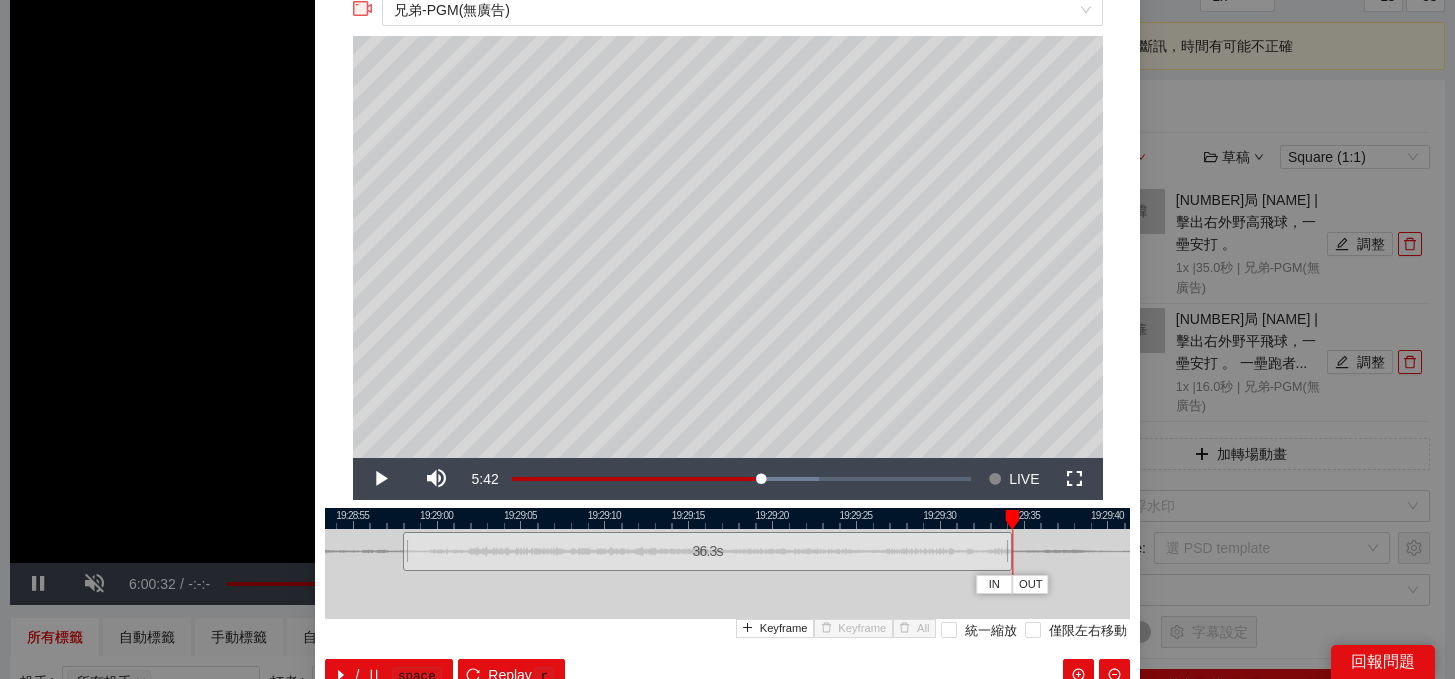 drag, startPoint x: 667, startPoint y: 557, endPoint x: 1008, endPoint y: 555, distance: 341.00586 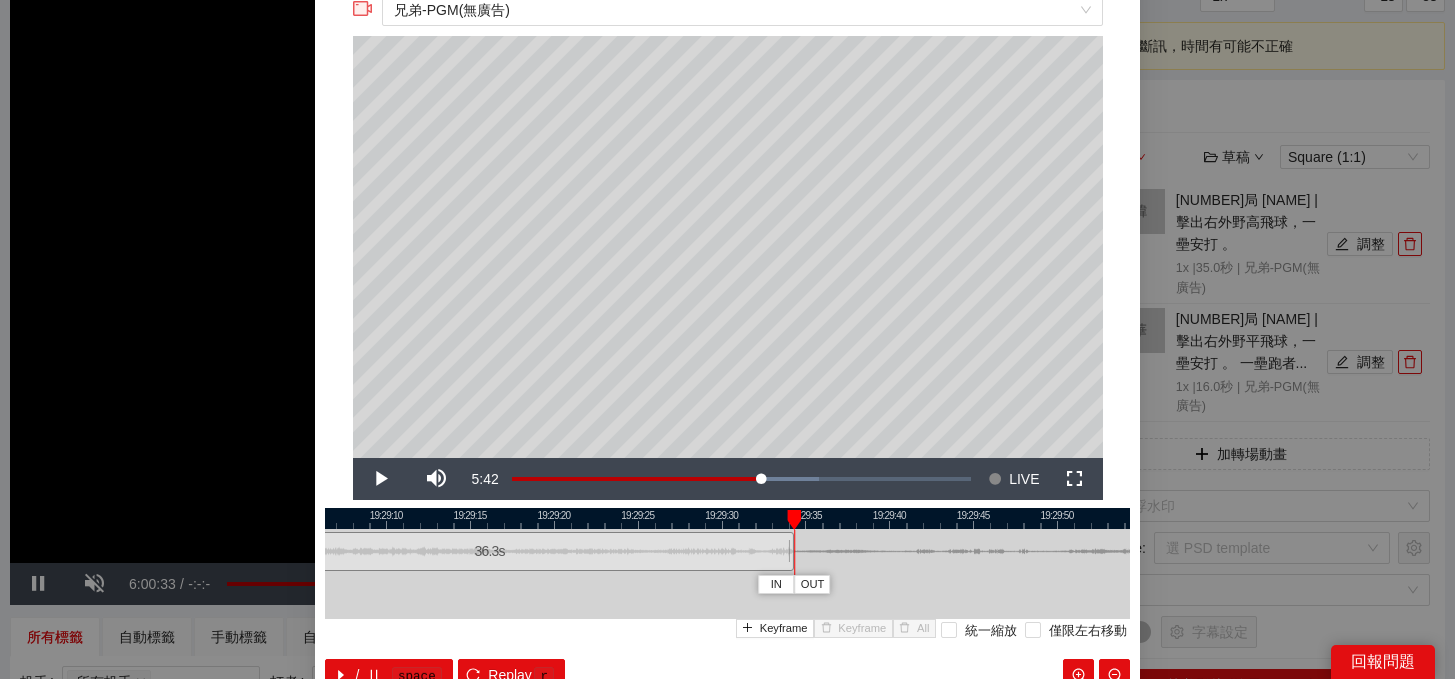 drag, startPoint x: 972, startPoint y: 520, endPoint x: 724, endPoint y: 521, distance: 248.00201 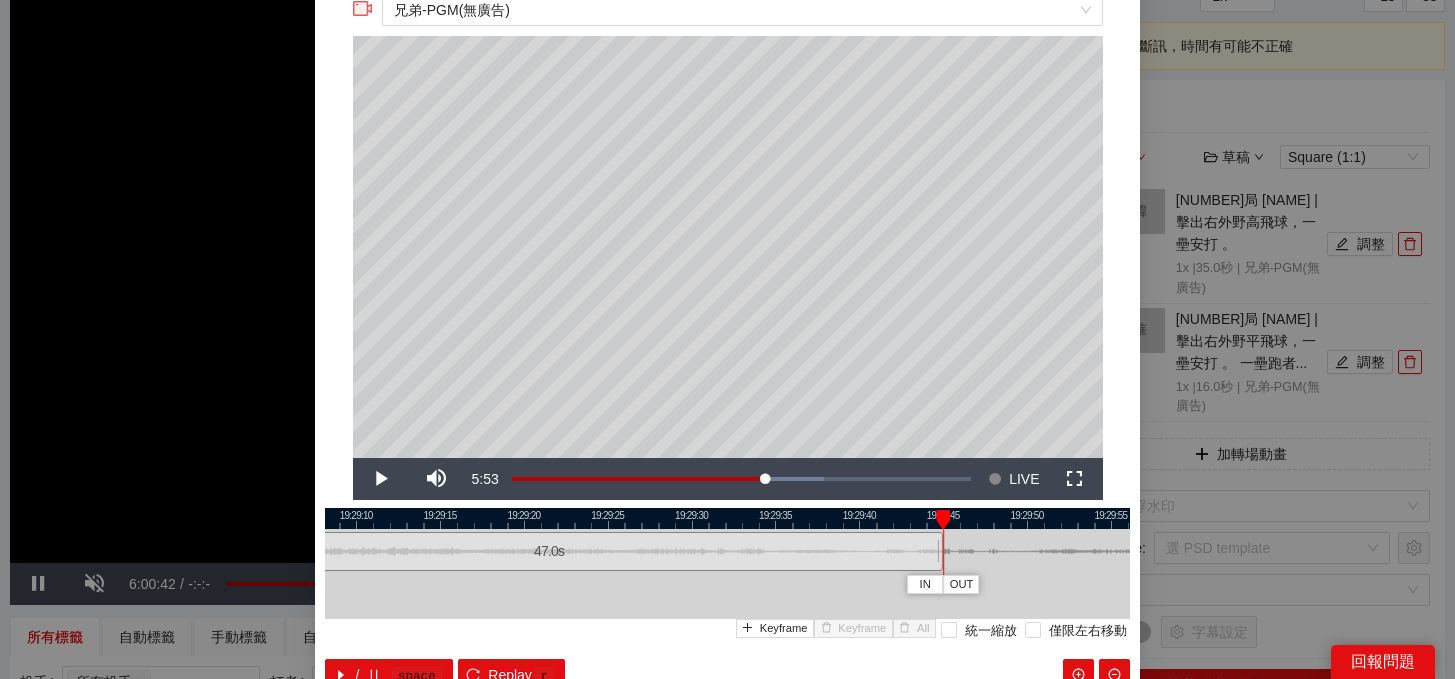 drag, startPoint x: 762, startPoint y: 554, endPoint x: 941, endPoint y: 569, distance: 179.6274 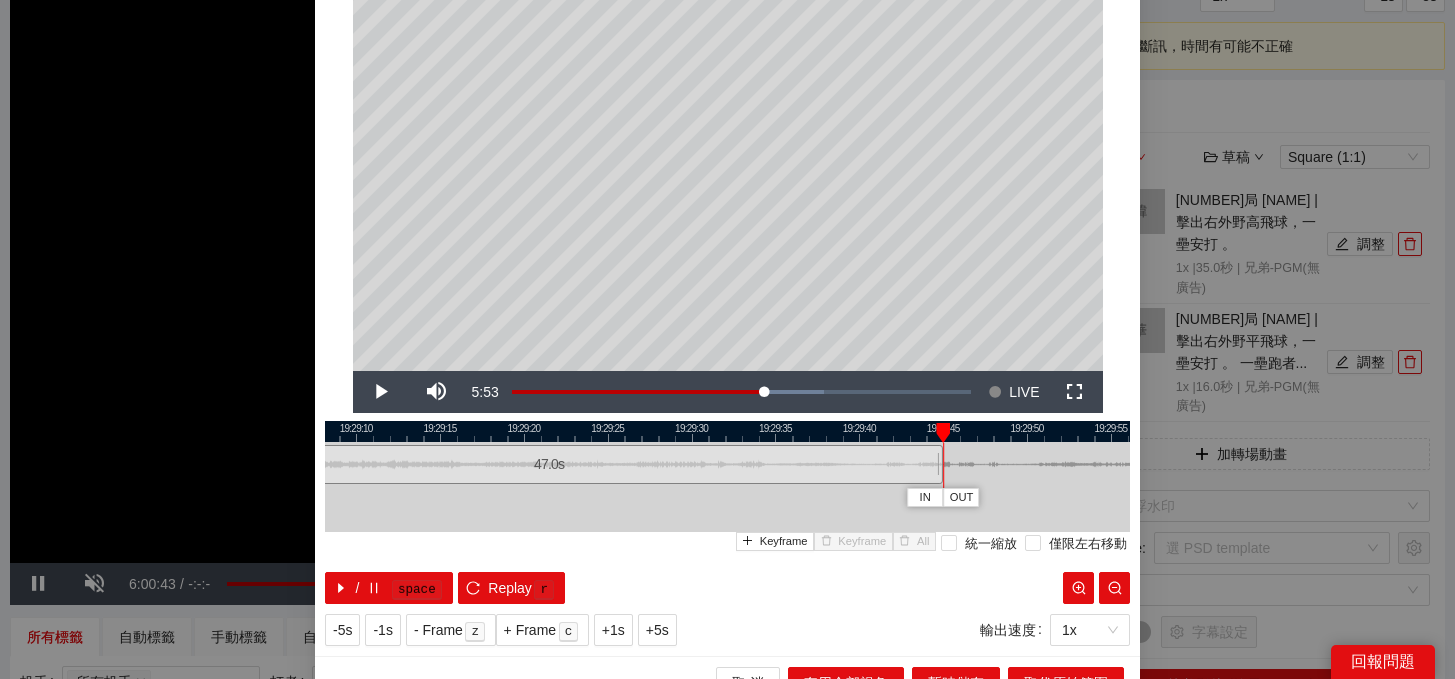 scroll, scrollTop: 188, scrollLeft: 0, axis: vertical 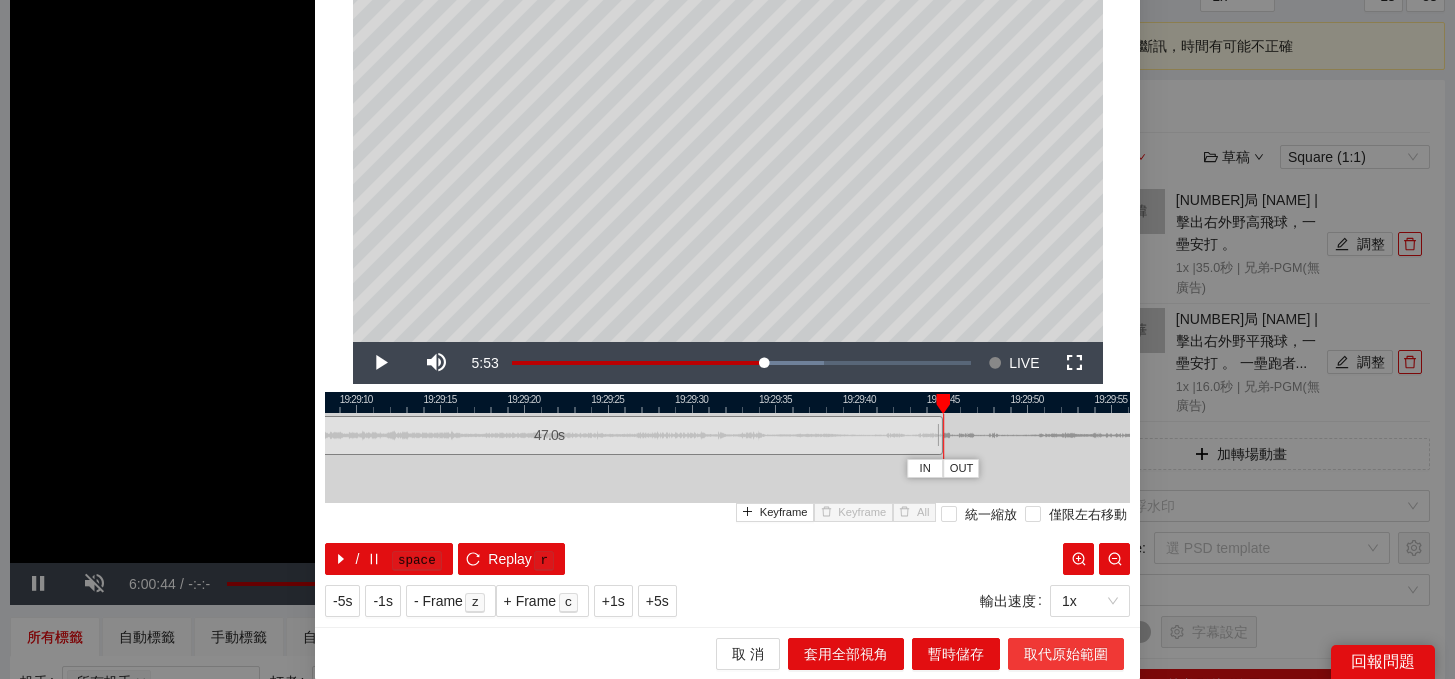 click on "取代原始範圍" at bounding box center (1066, 654) 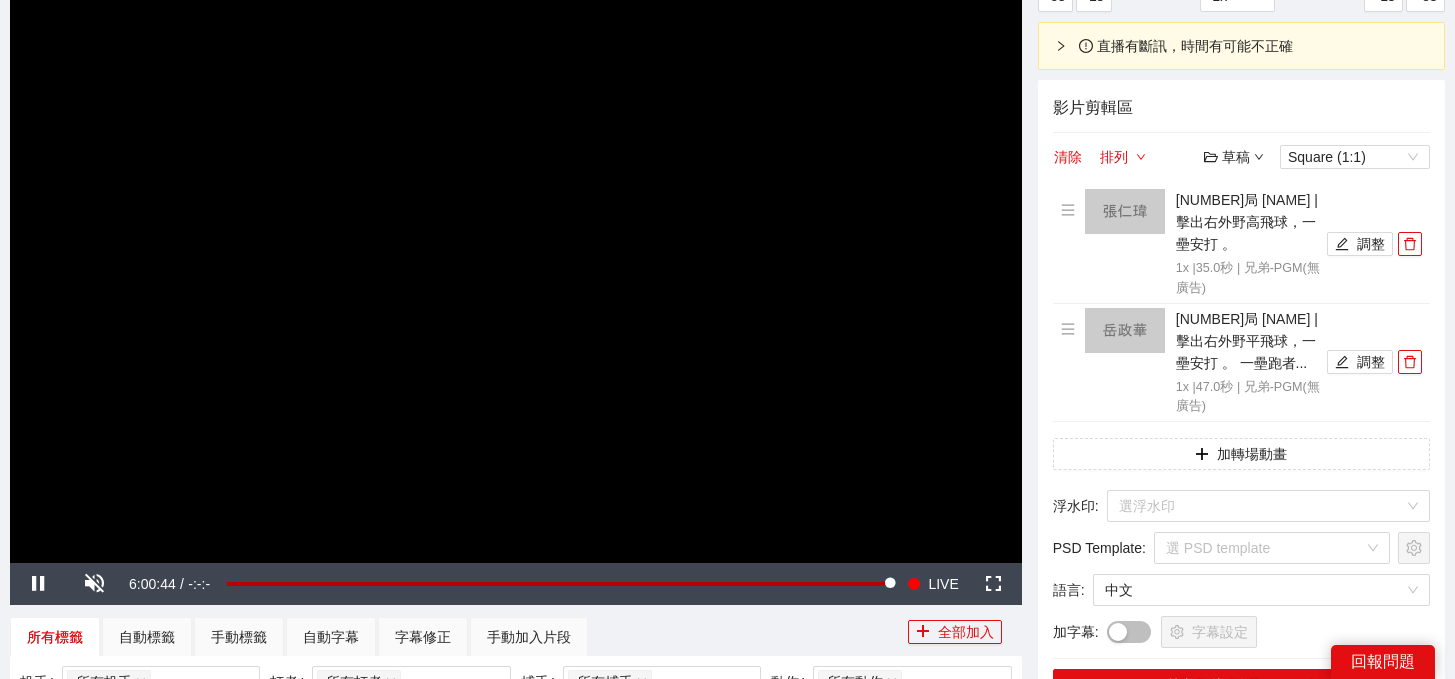 scroll, scrollTop: 0, scrollLeft: 0, axis: both 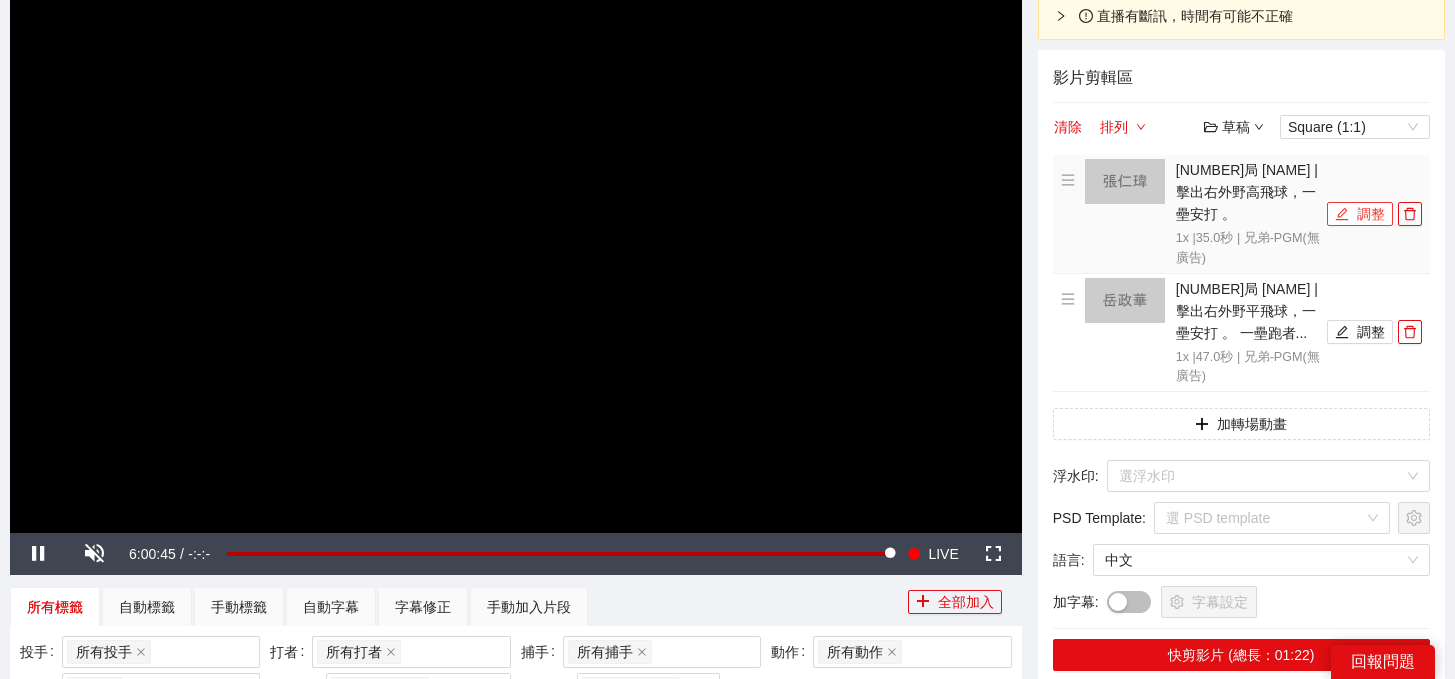click on "調整" at bounding box center (1360, 214) 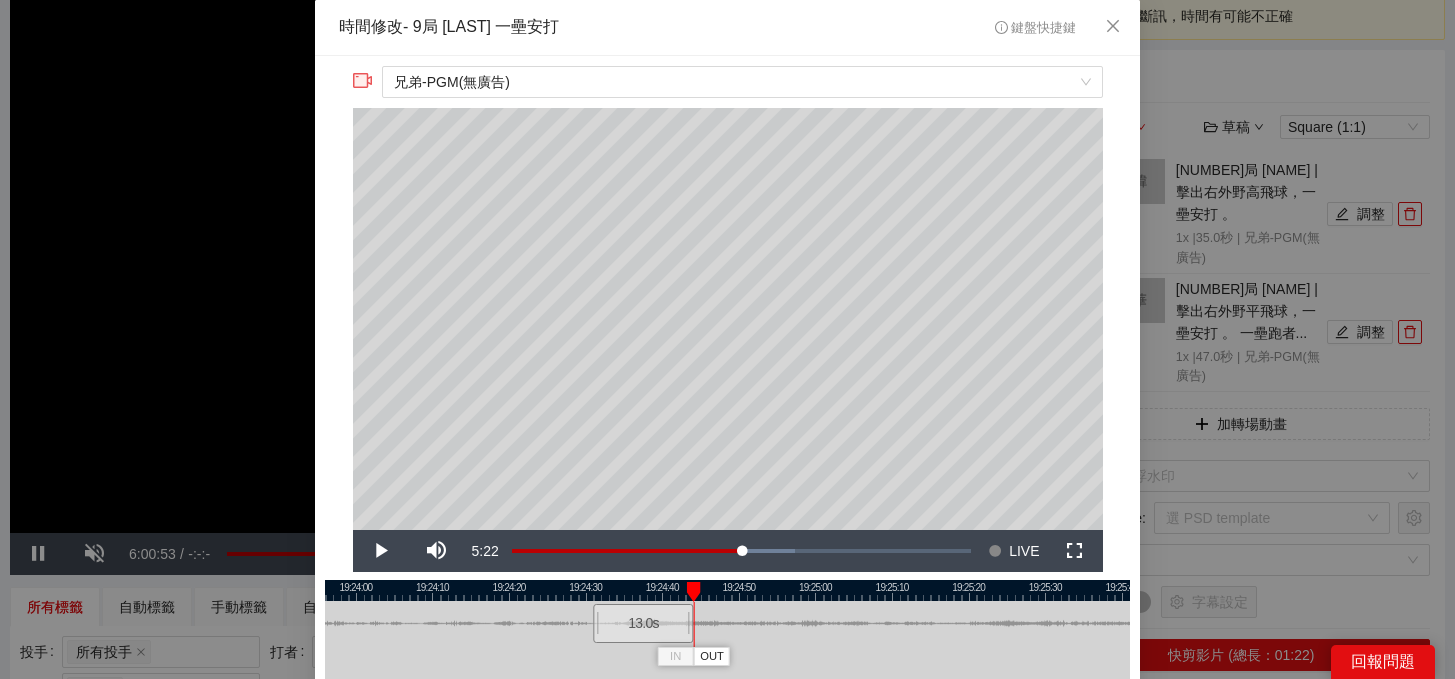 drag, startPoint x: 856, startPoint y: 625, endPoint x: 688, endPoint y: 626, distance: 168.00298 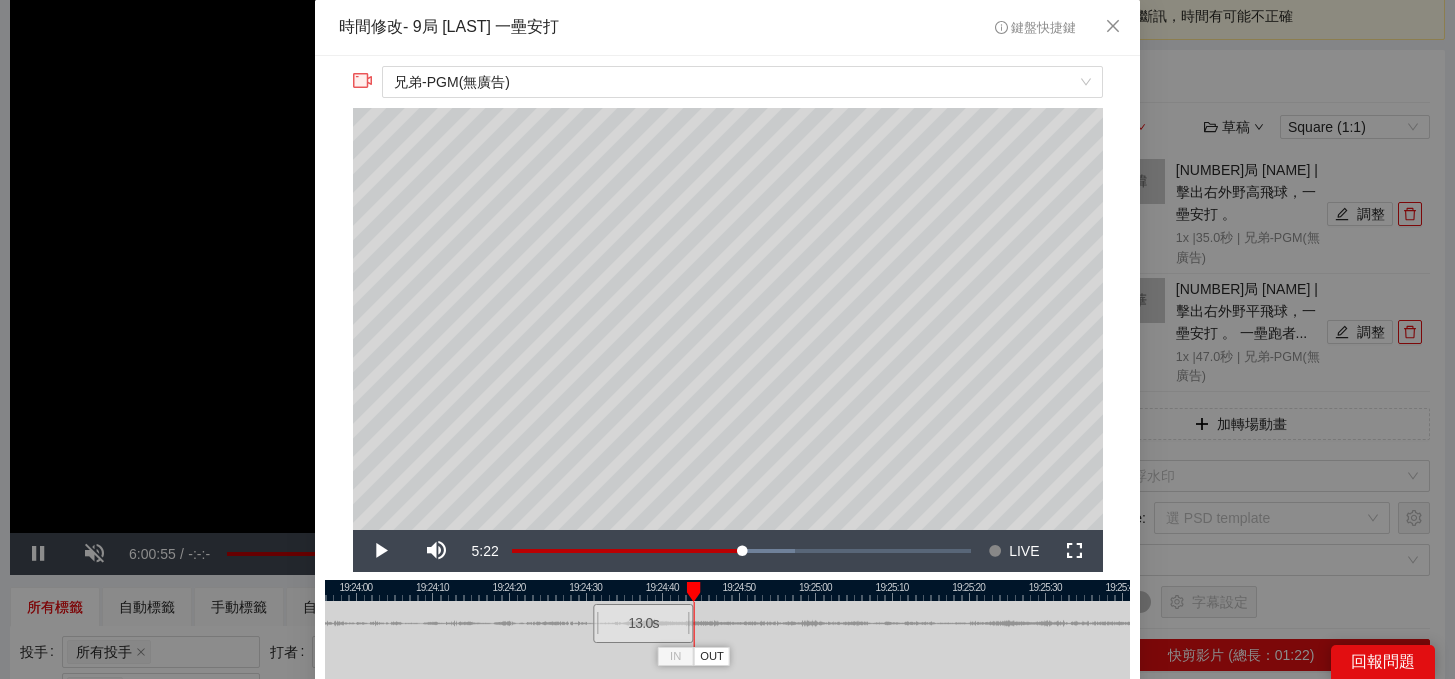 scroll, scrollTop: 188, scrollLeft: 0, axis: vertical 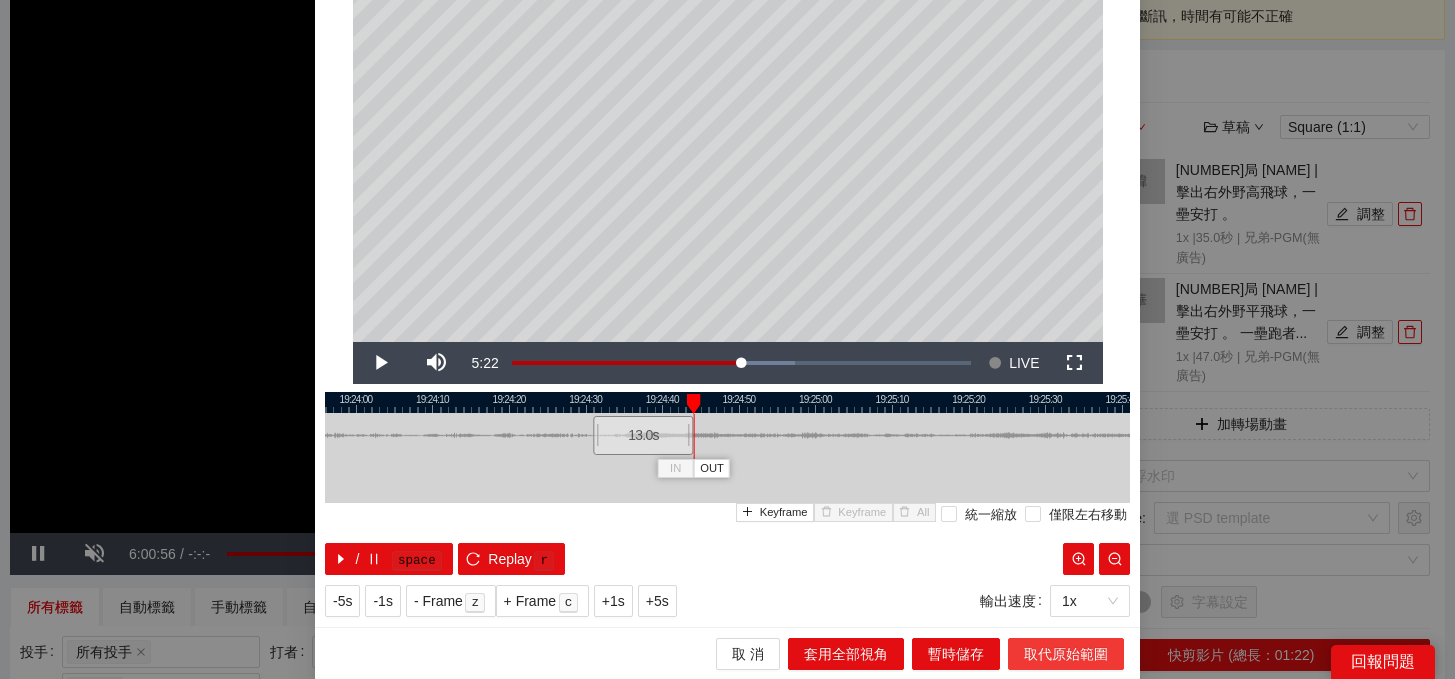 click on "取代原始範圍" at bounding box center [1066, 654] 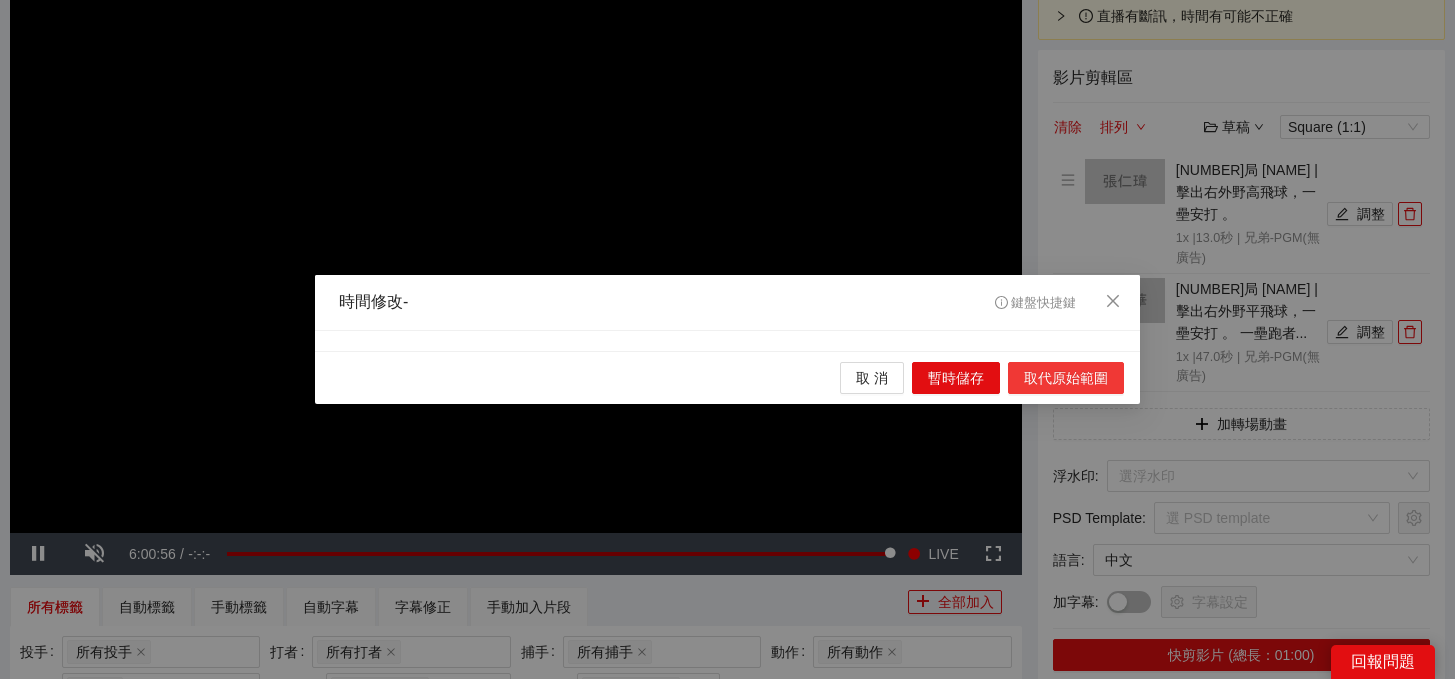 scroll, scrollTop: 0, scrollLeft: 0, axis: both 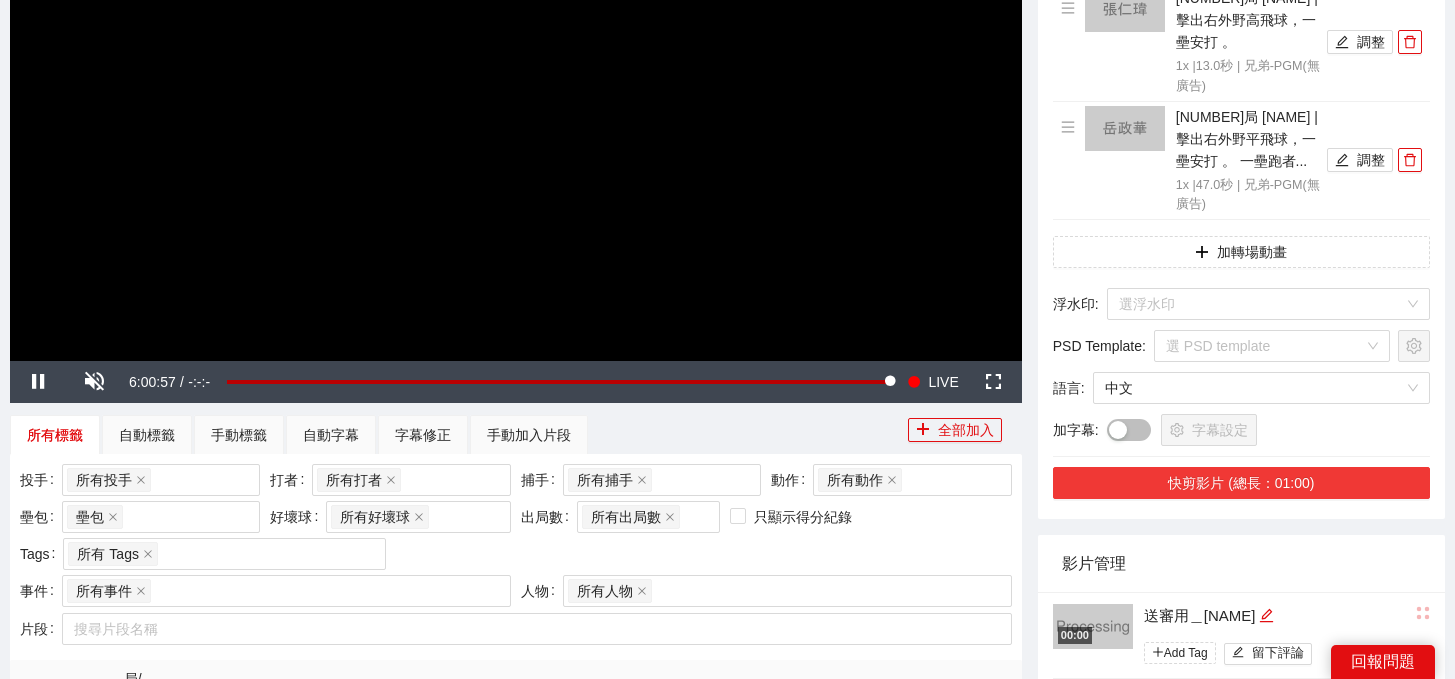 click on "快剪影片 (總長：01:00)" at bounding box center (1241, 483) 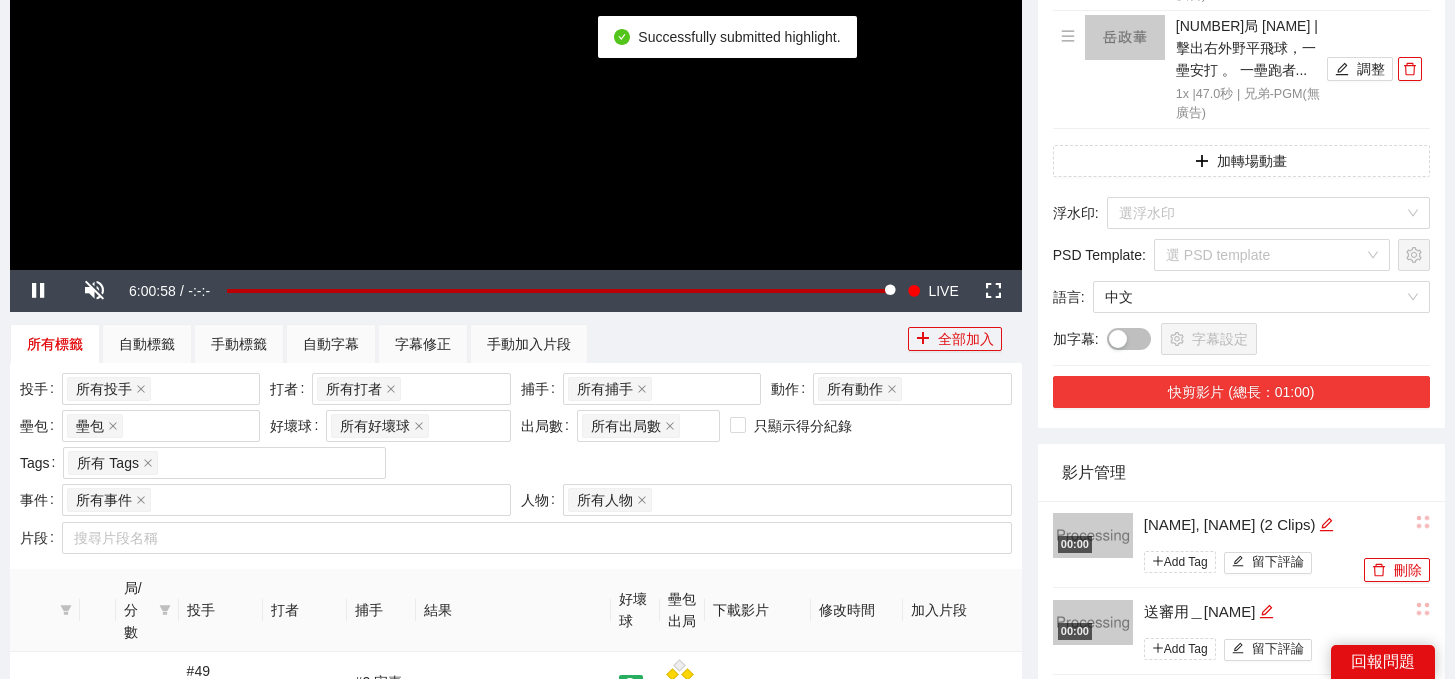 scroll, scrollTop: 479, scrollLeft: 0, axis: vertical 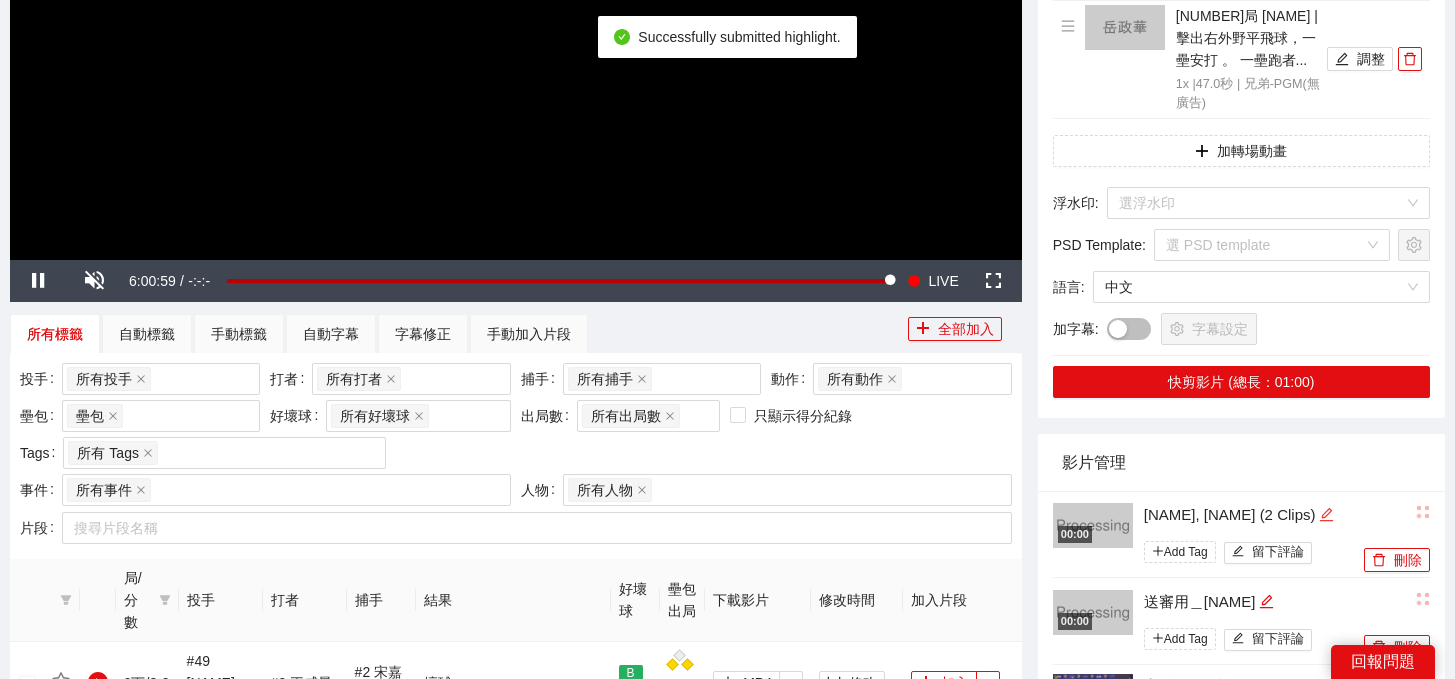 click 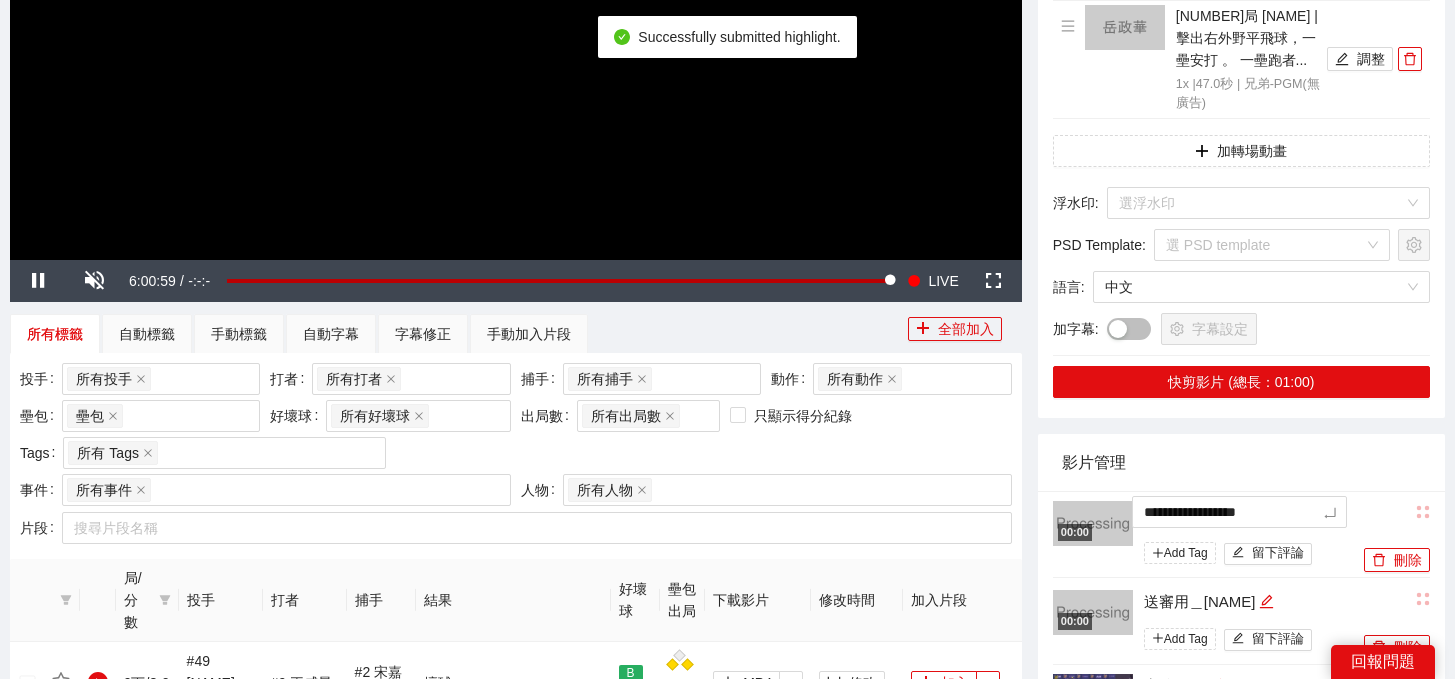 drag, startPoint x: 1335, startPoint y: 484, endPoint x: 1076, endPoint y: 483, distance: 259.00192 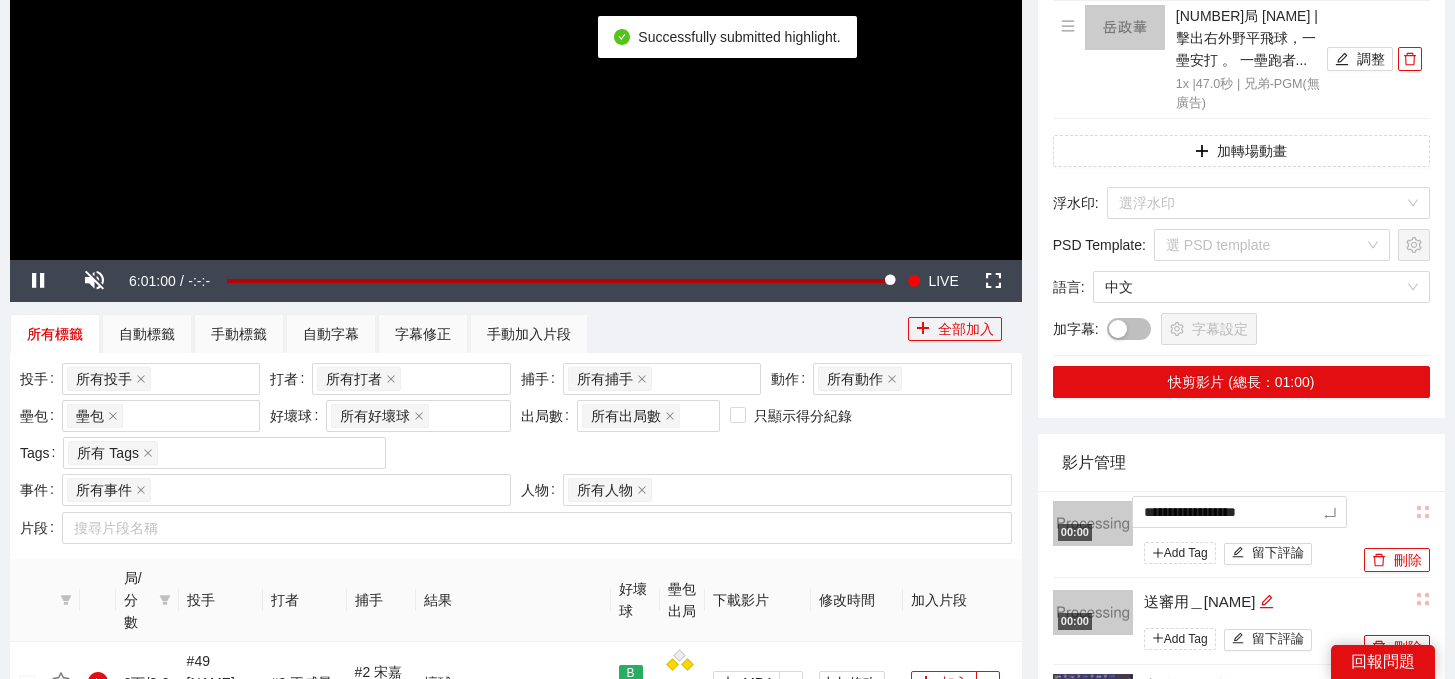 type on "*" 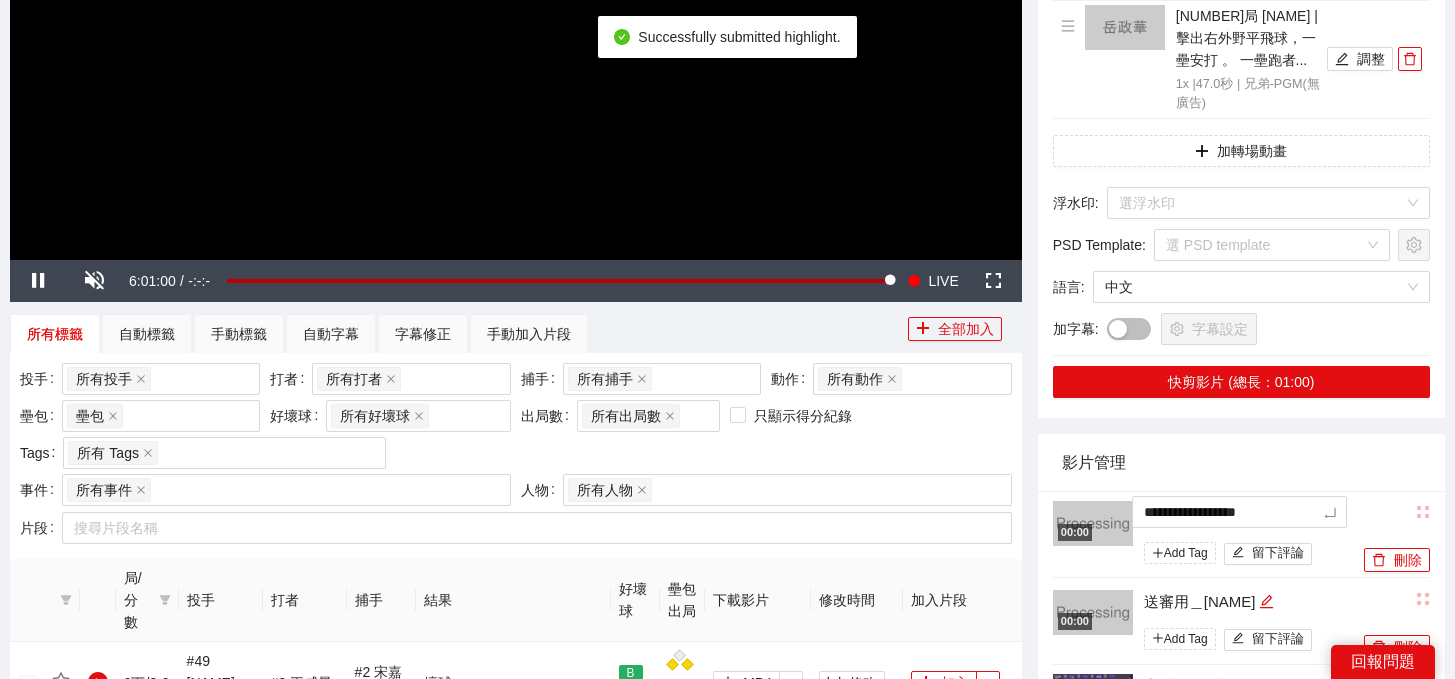 type on "*" 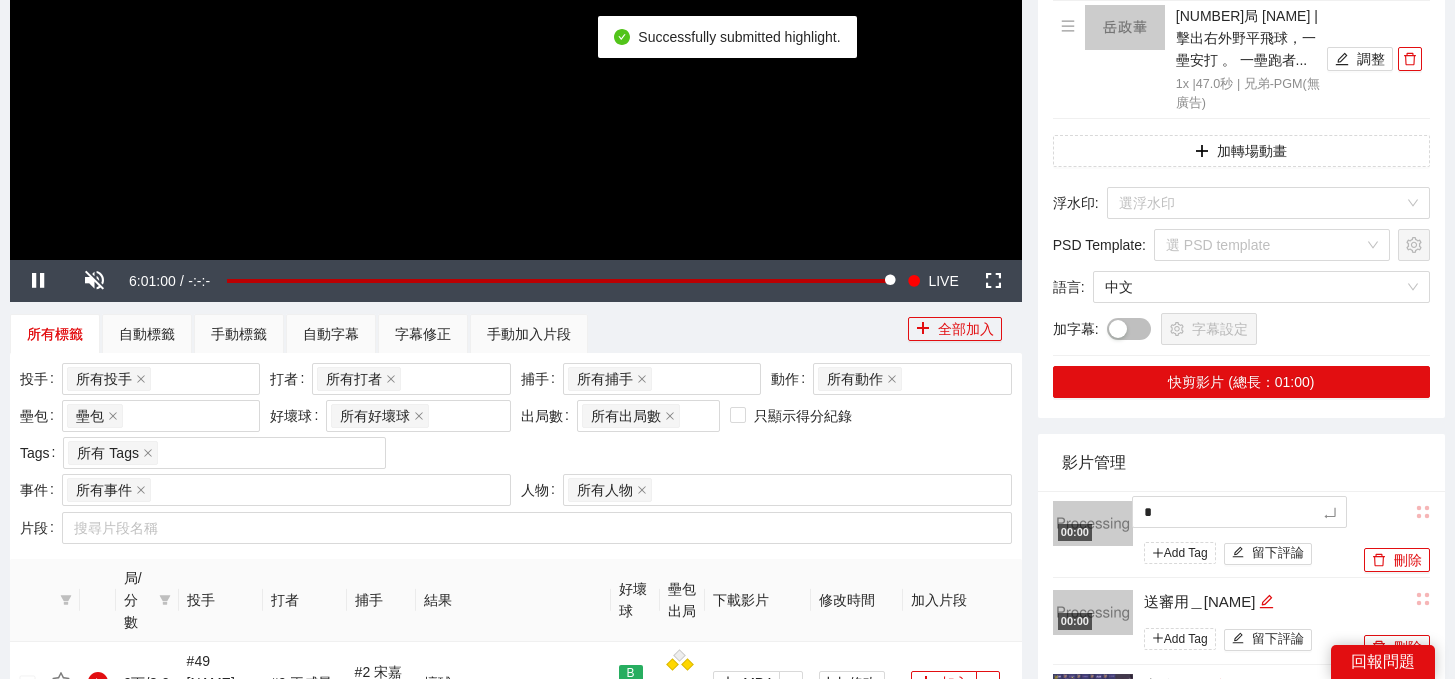 type 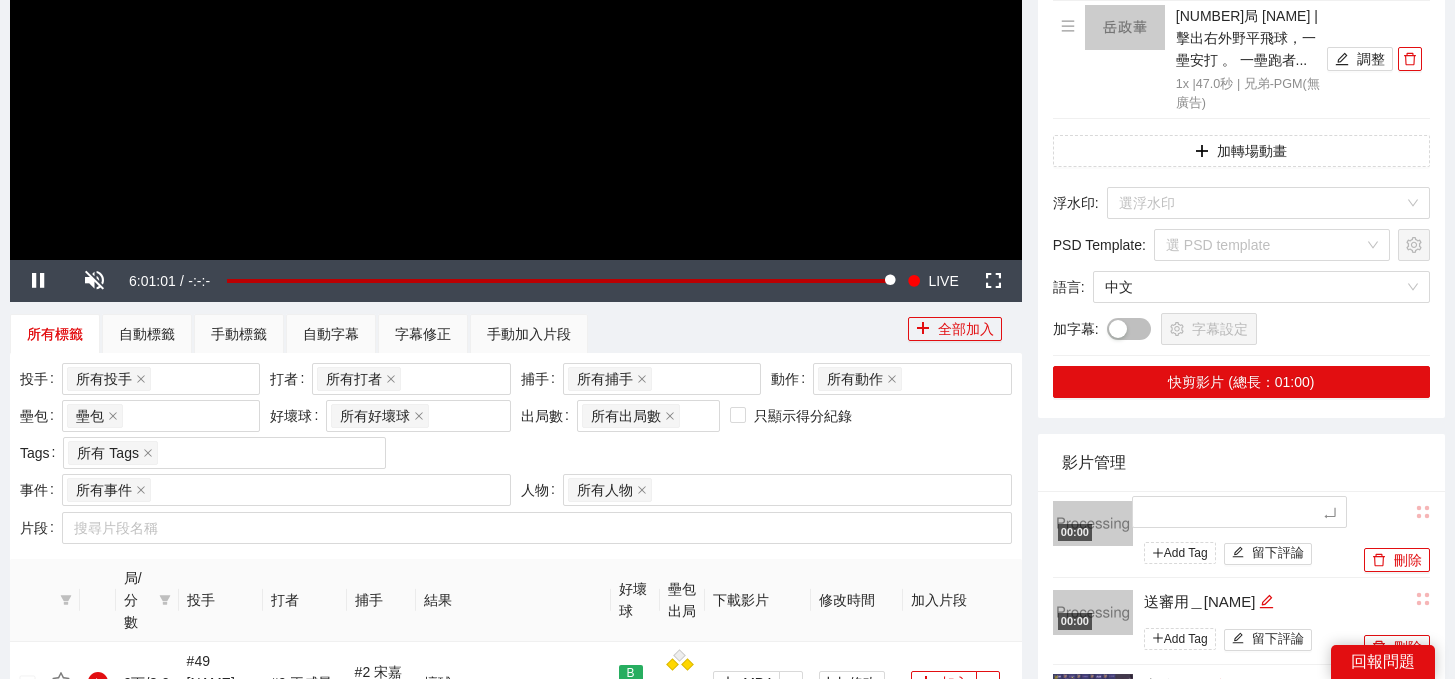 type on "*" 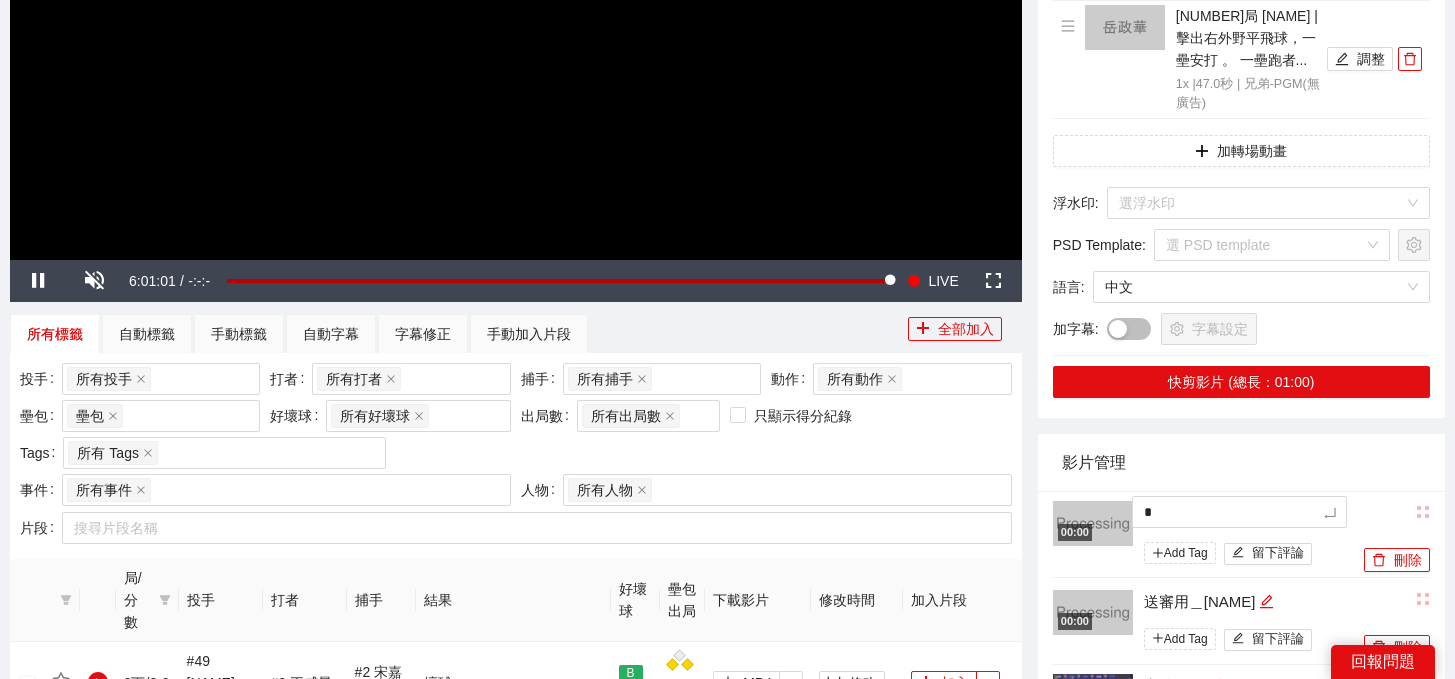 type on "**" 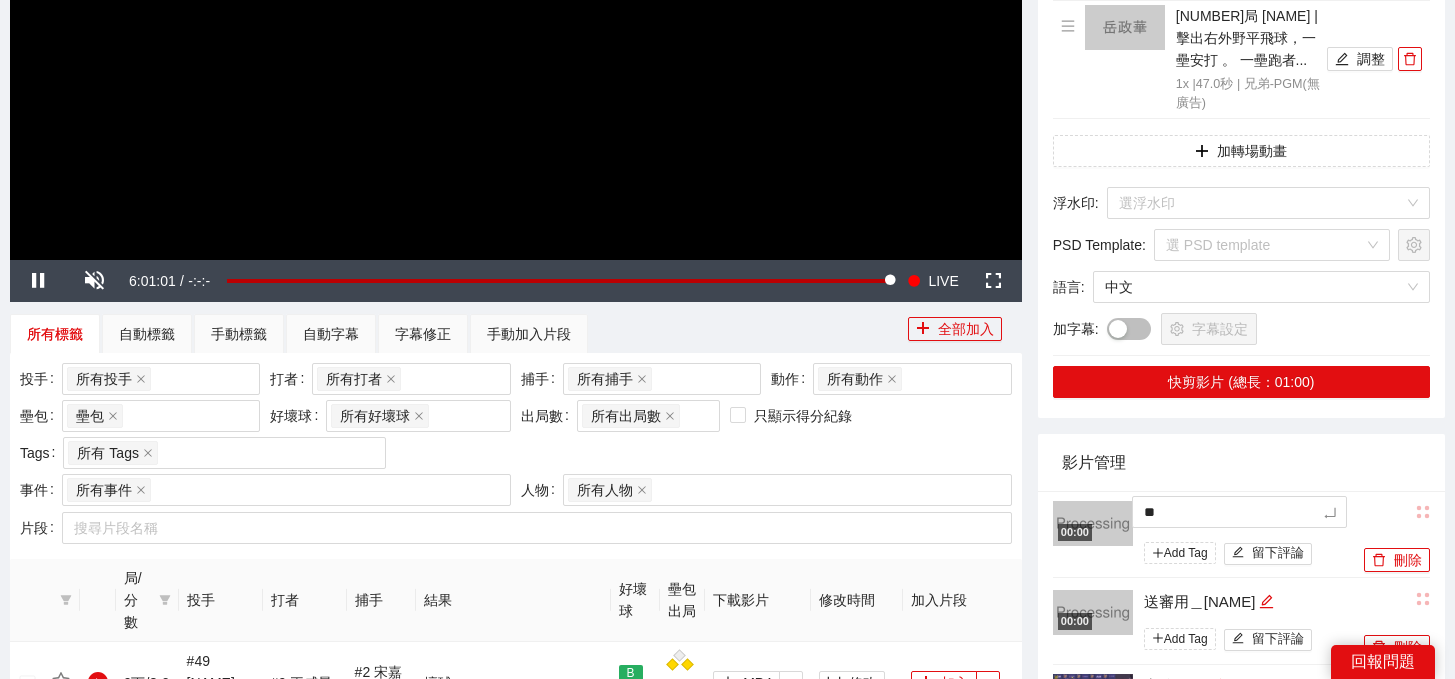 type on "***" 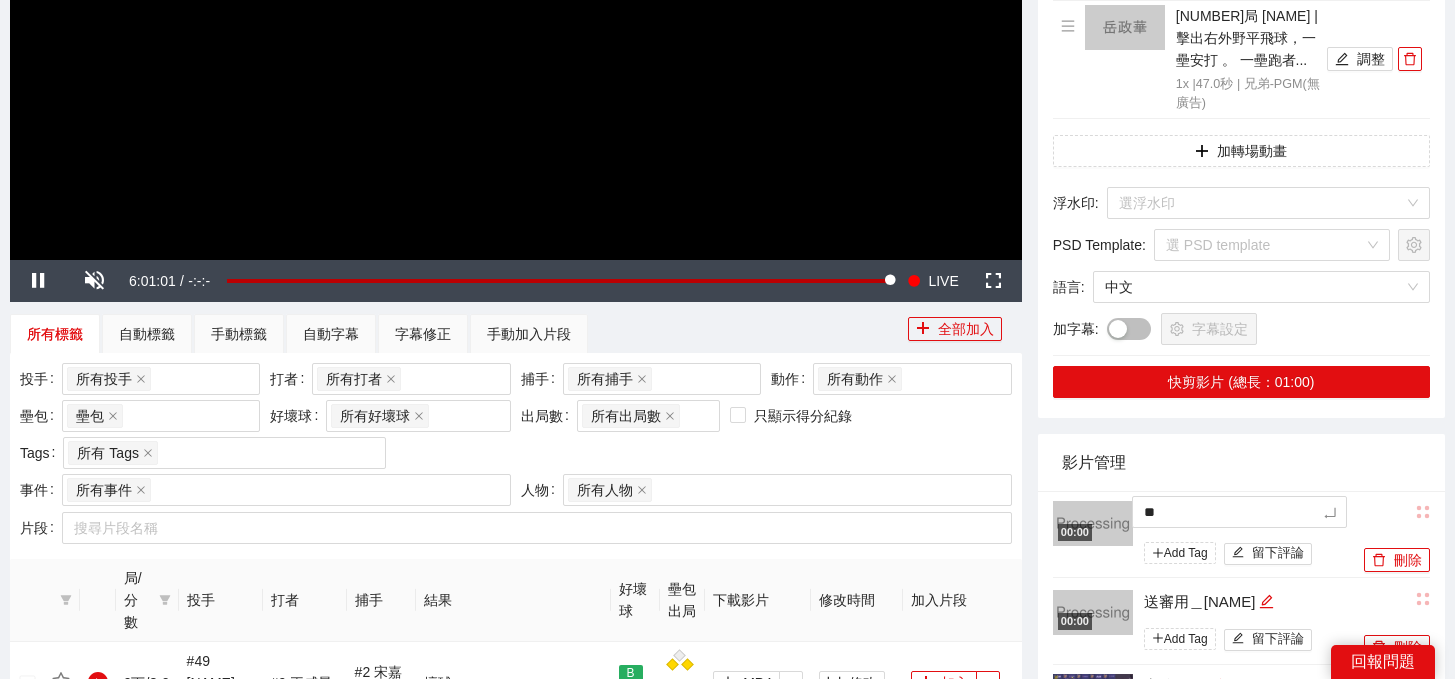 type on "***" 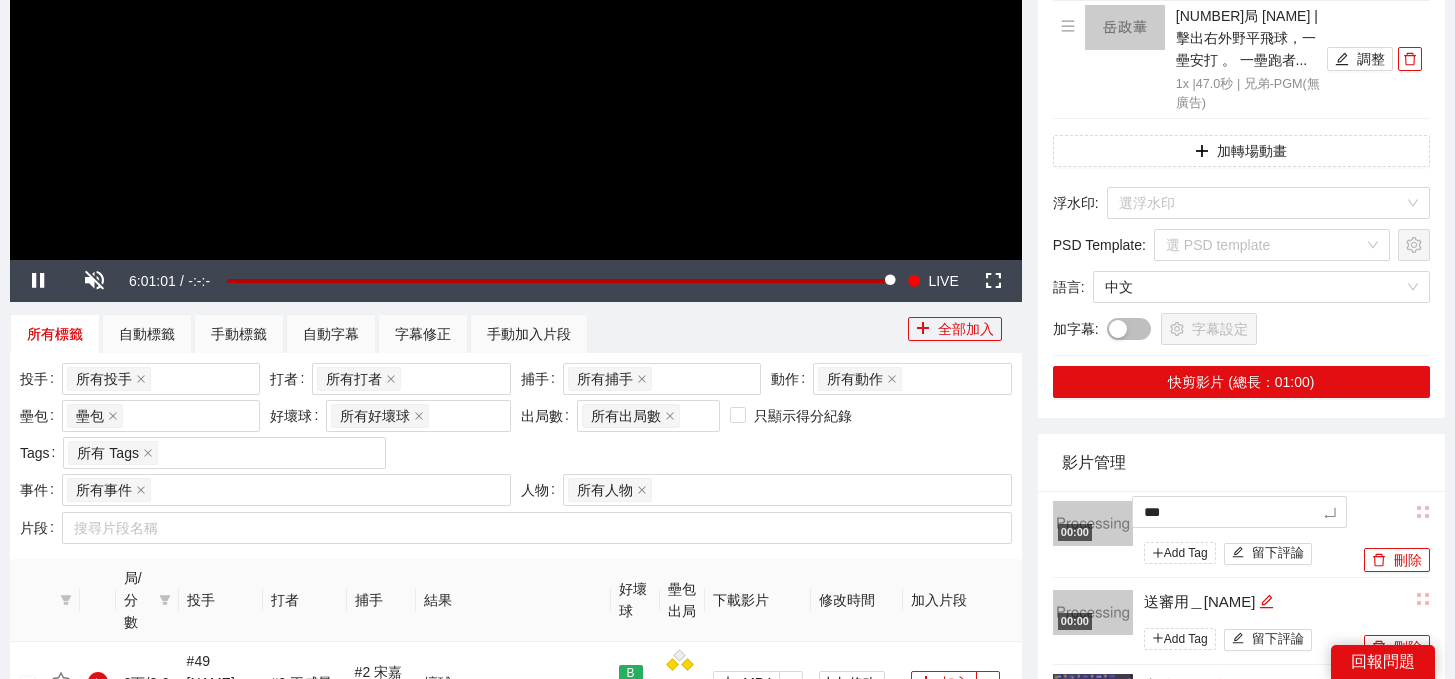 type on "*" 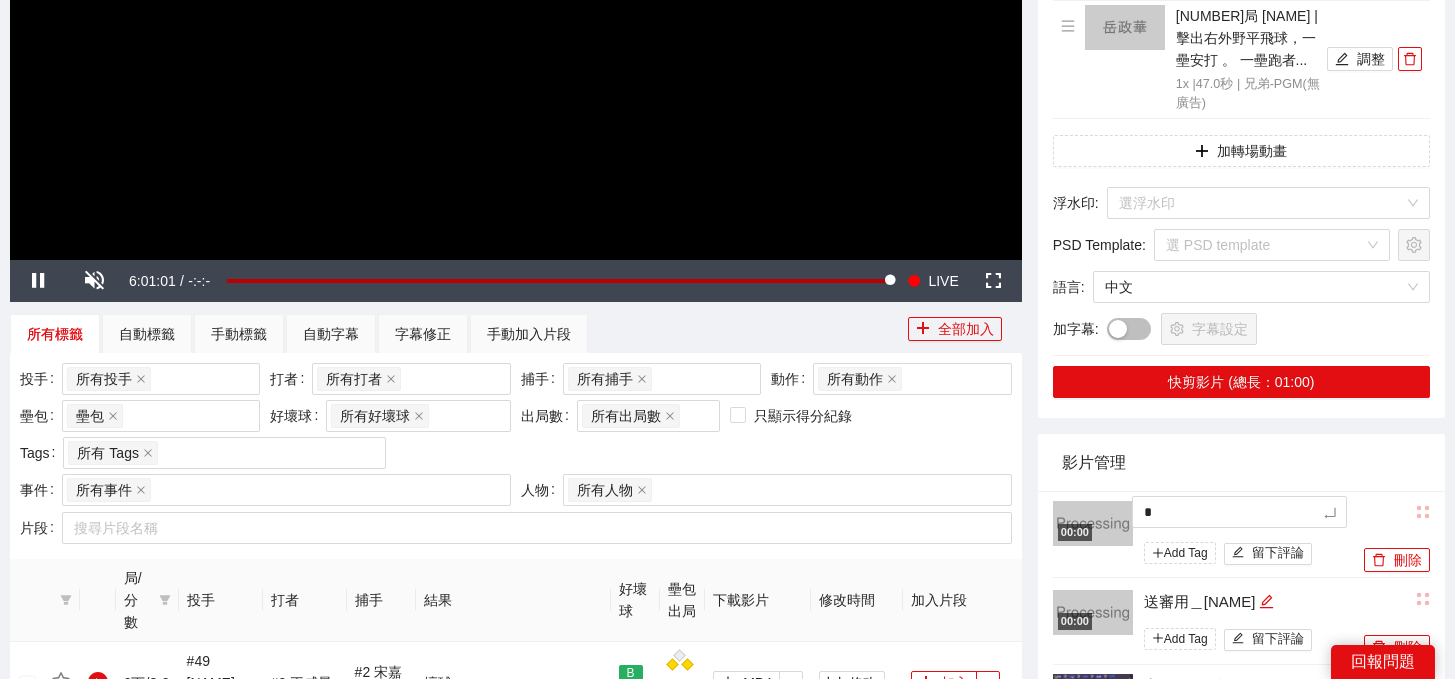 type on "**" 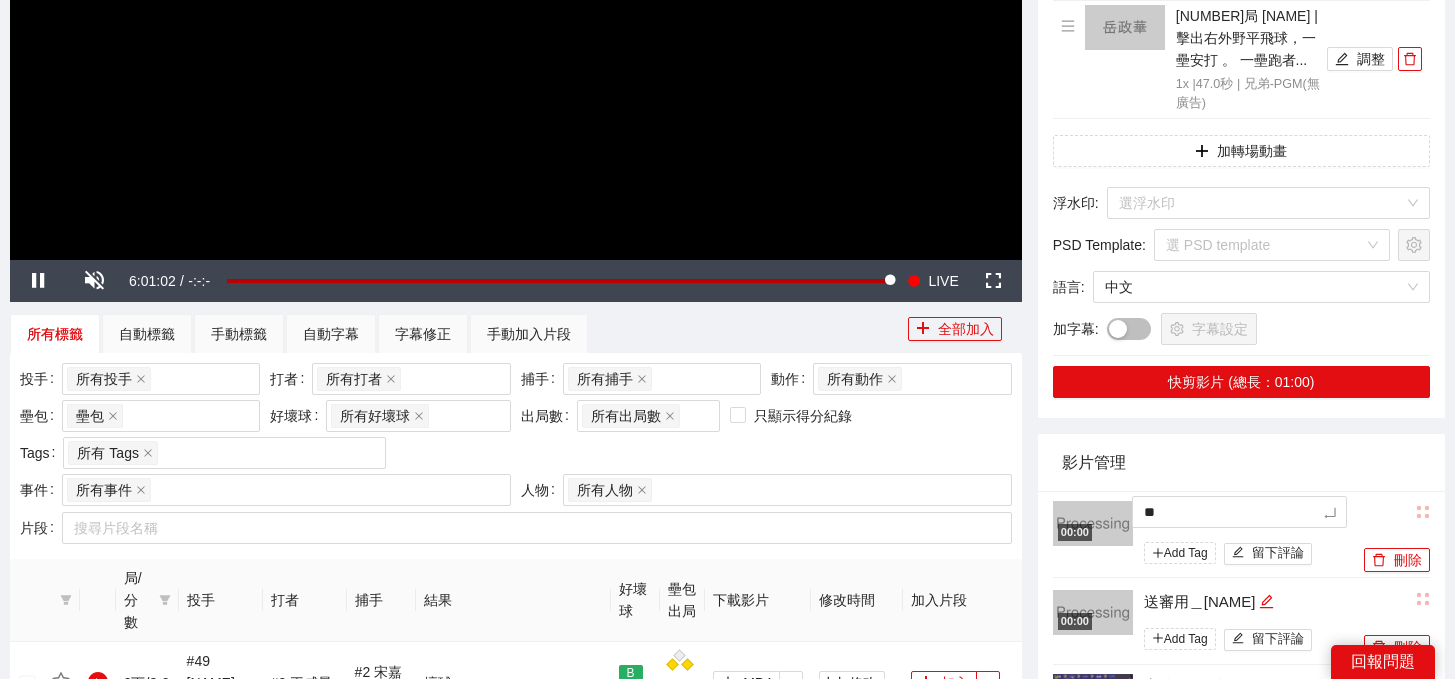 type on "***" 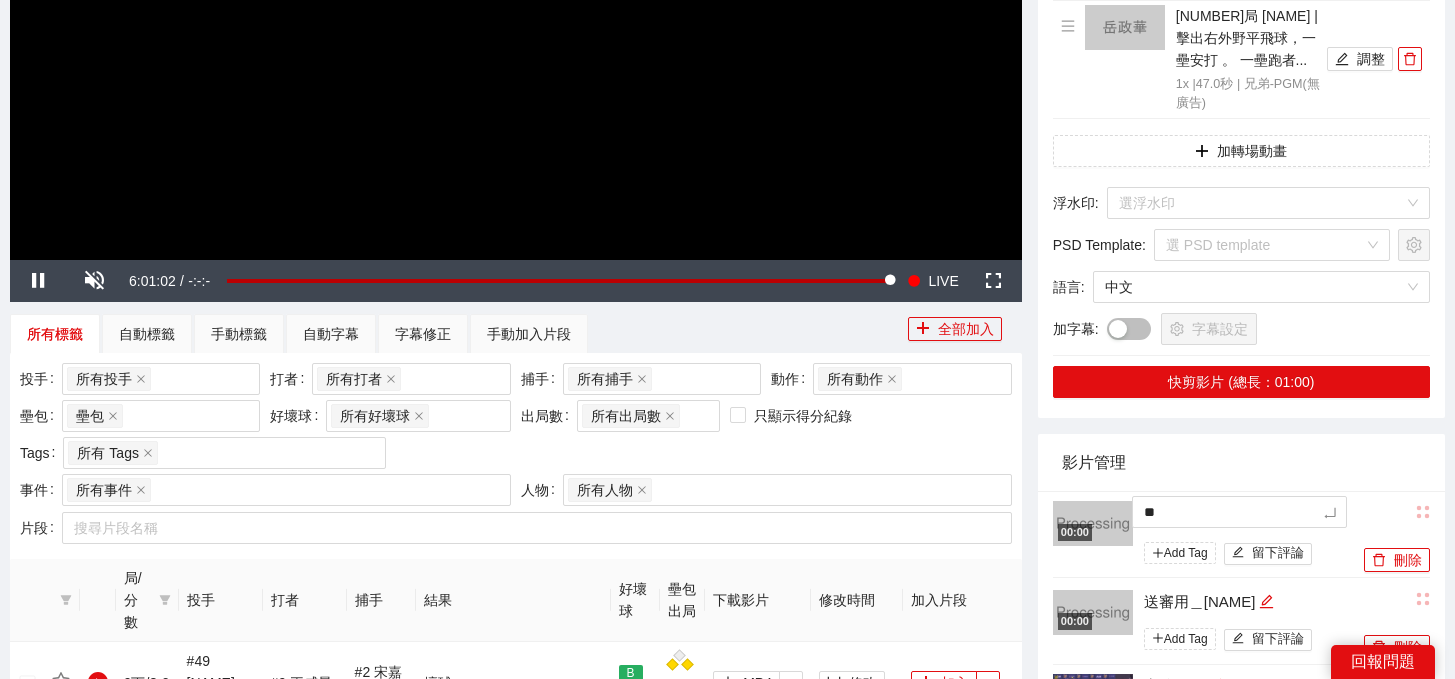 type on "***" 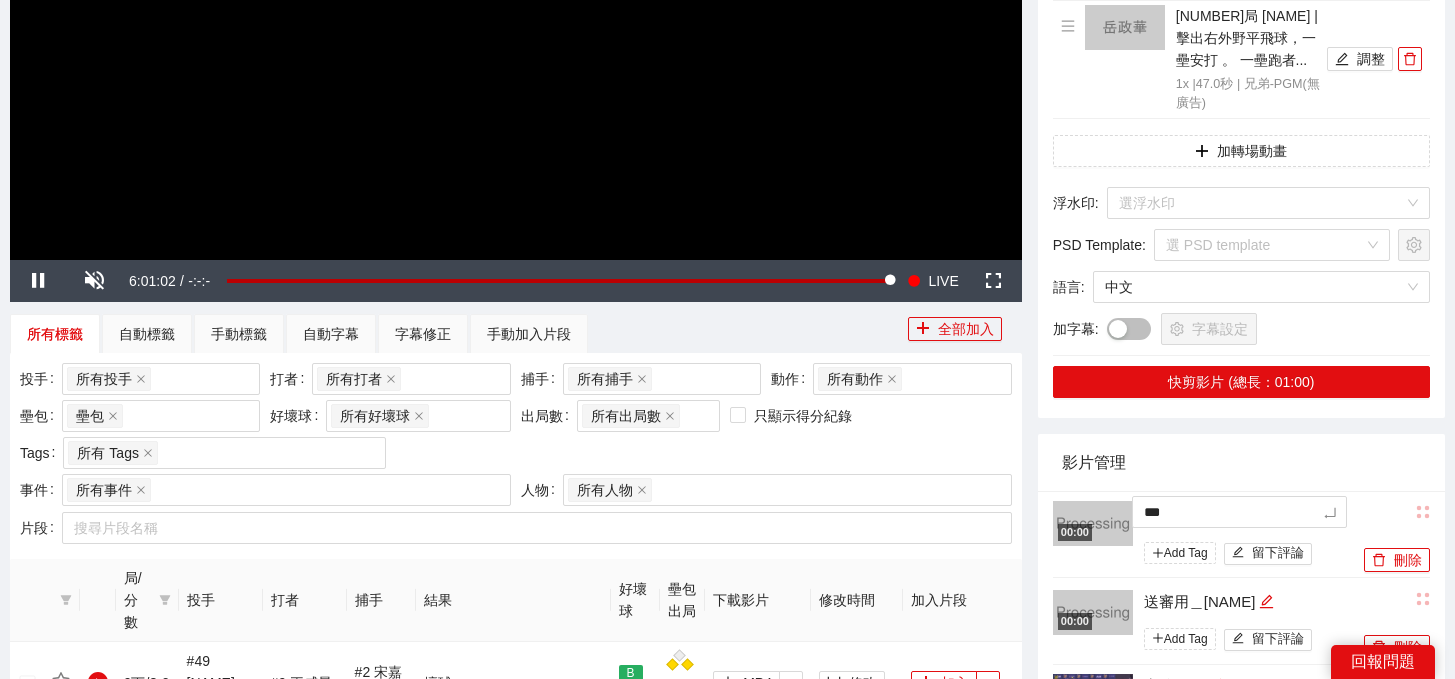 type on "**" 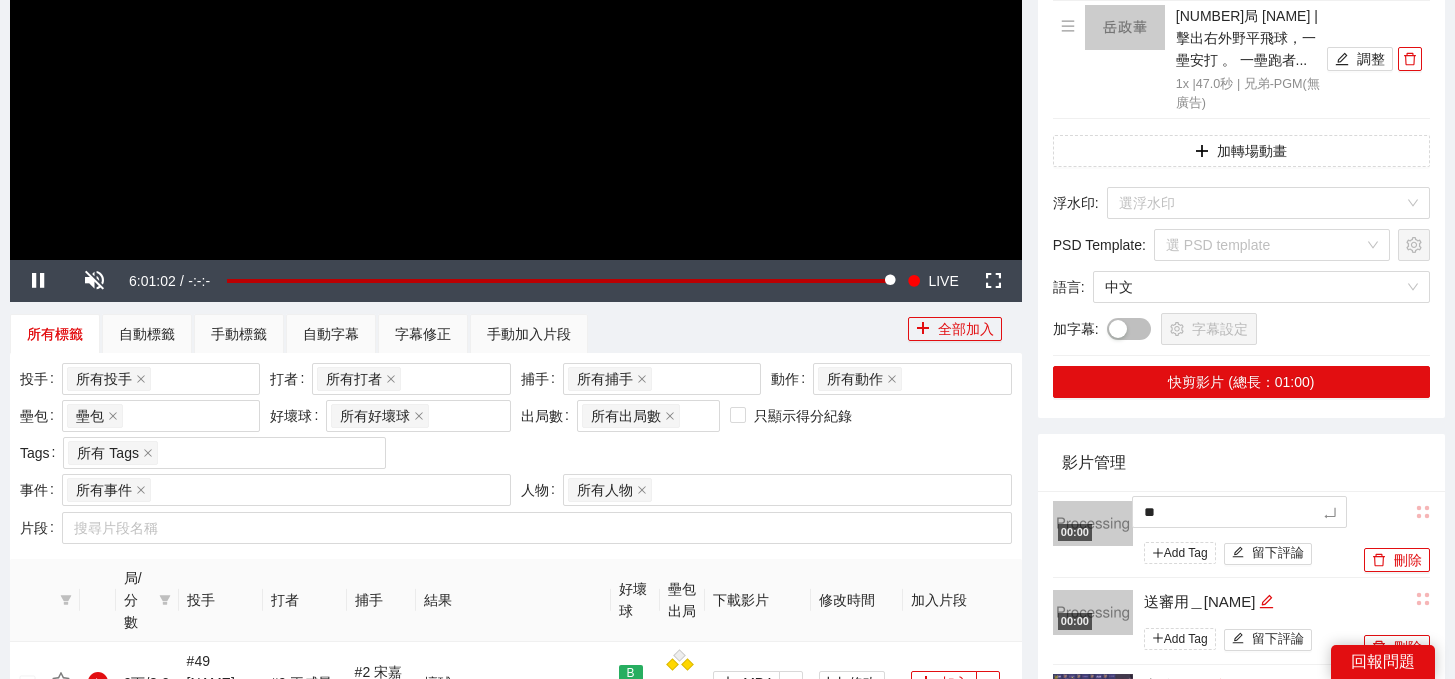type on "**" 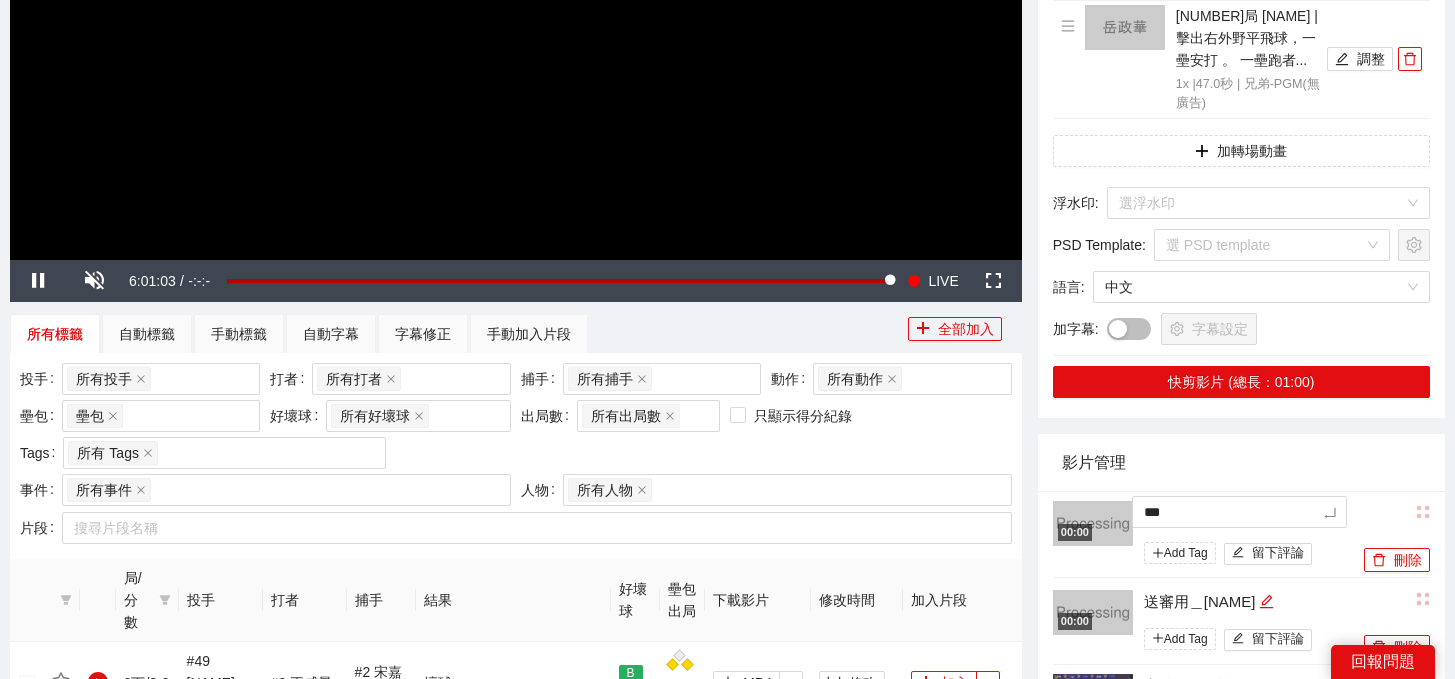 type on "****" 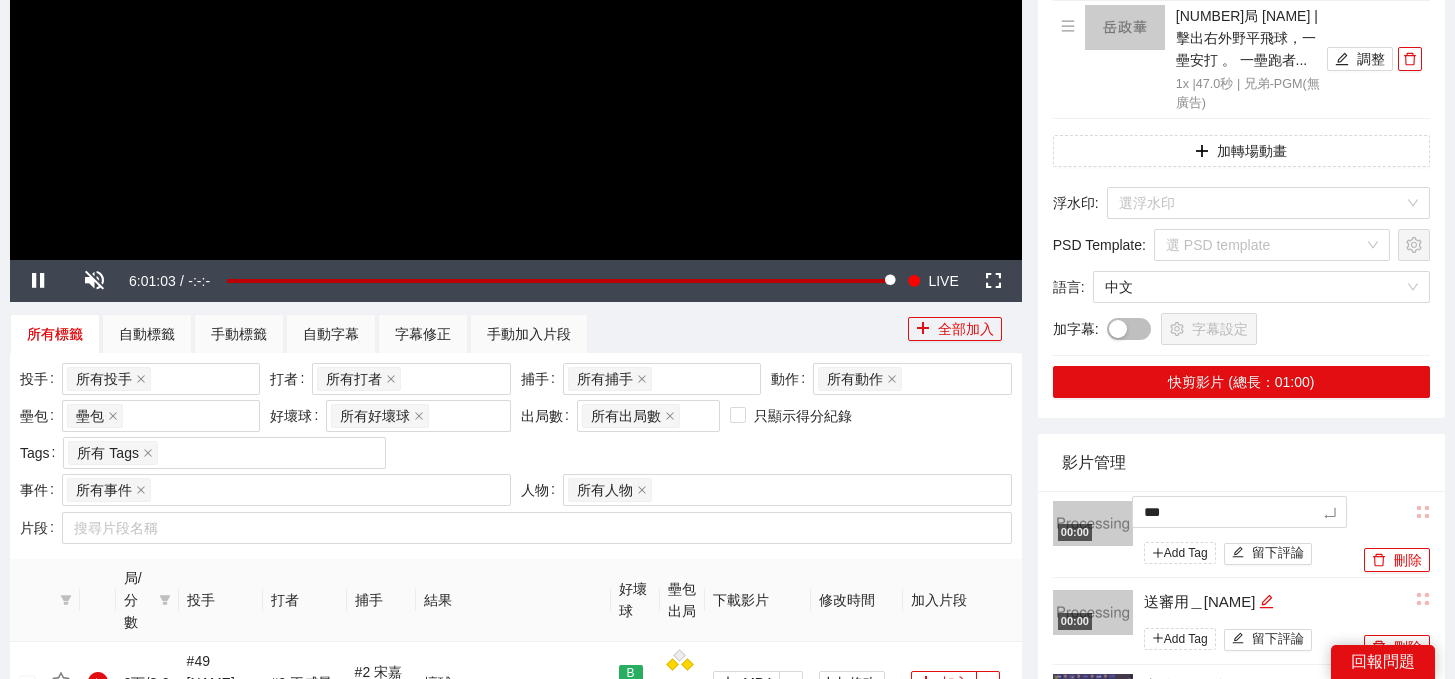 type on "****" 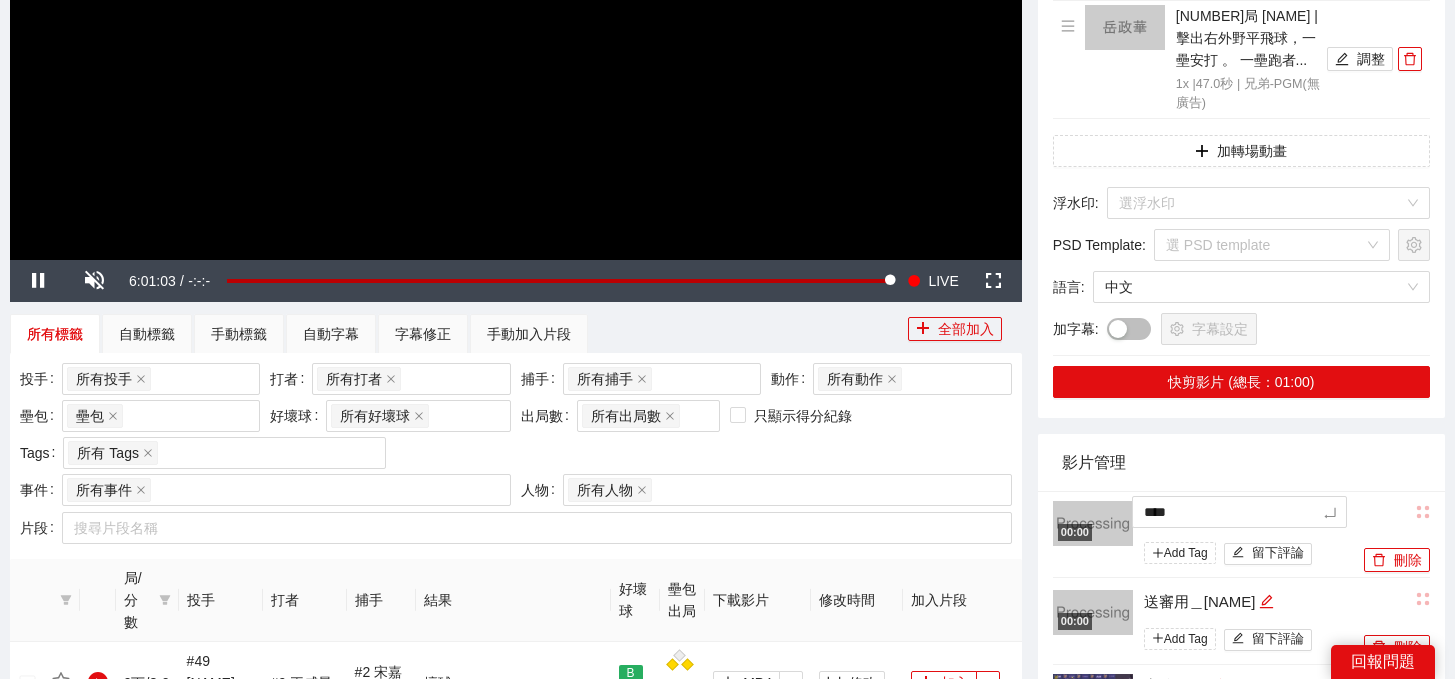 type on "*****" 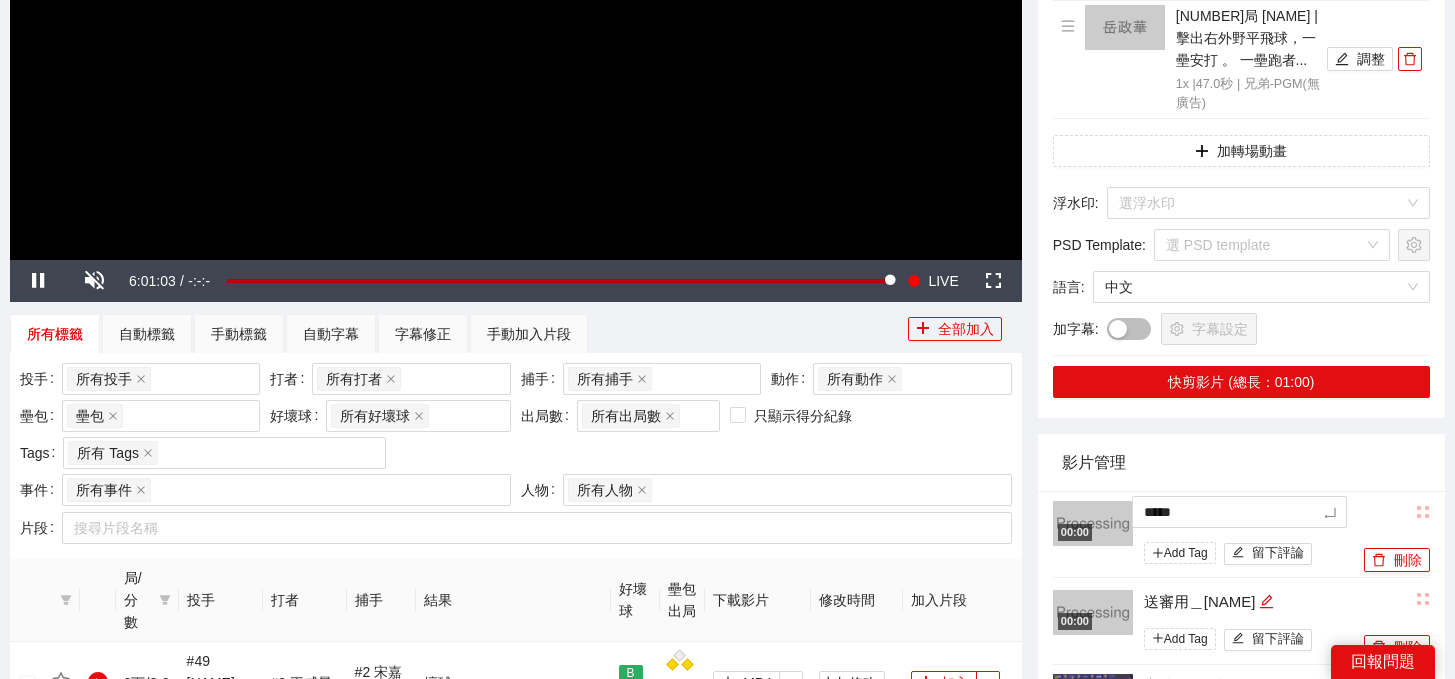 type on "******" 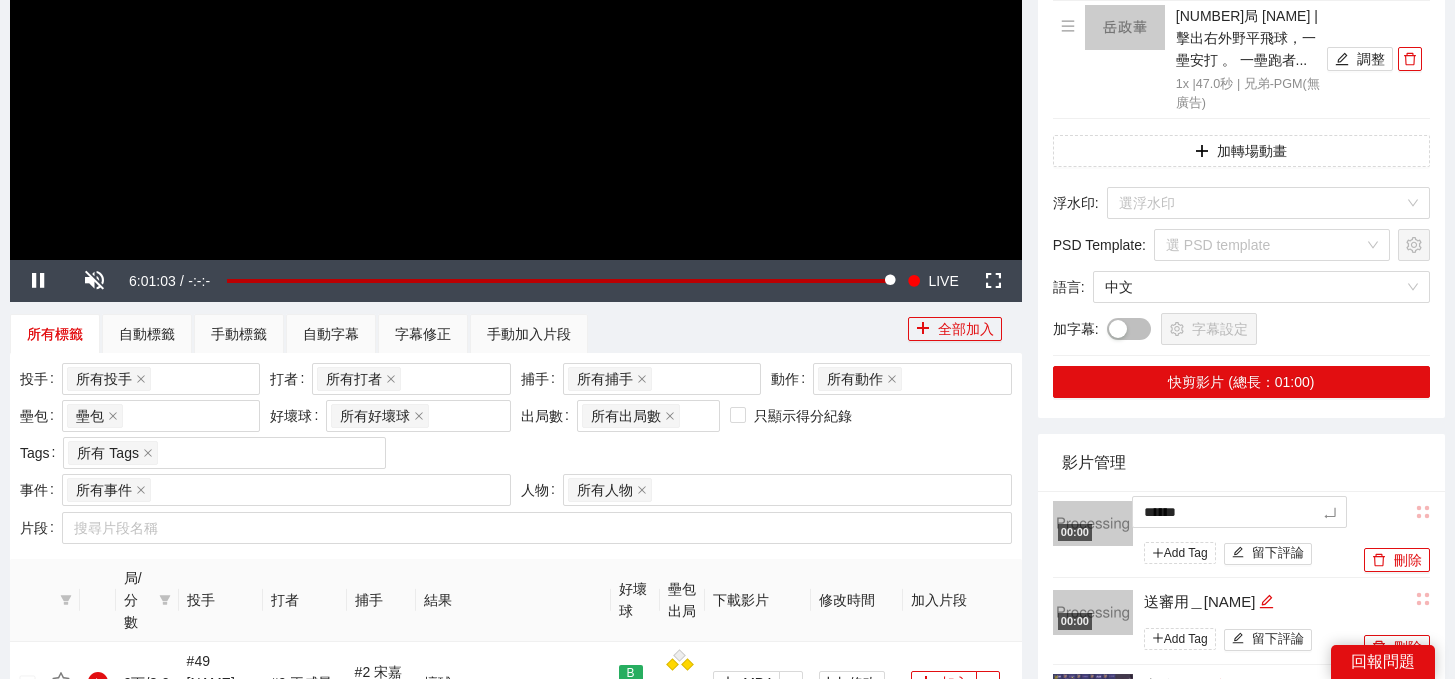 type on "******" 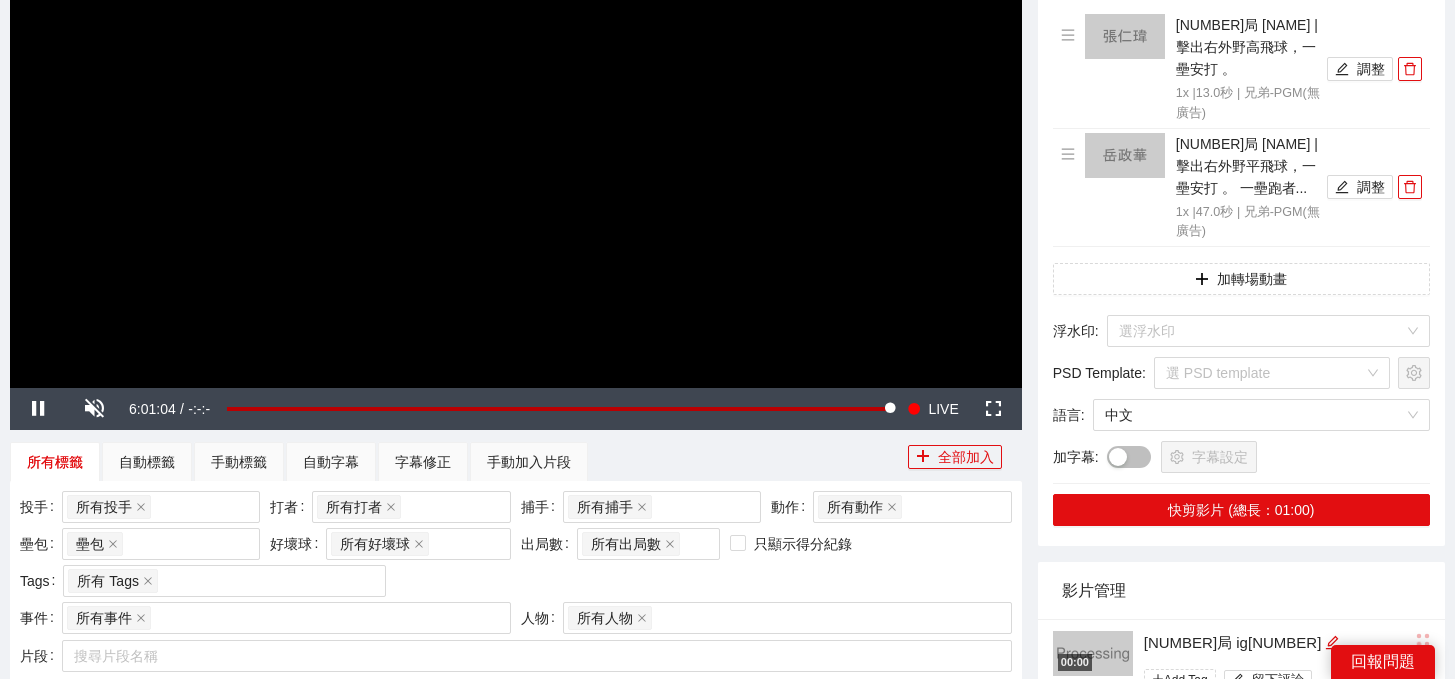 scroll, scrollTop: 155, scrollLeft: 0, axis: vertical 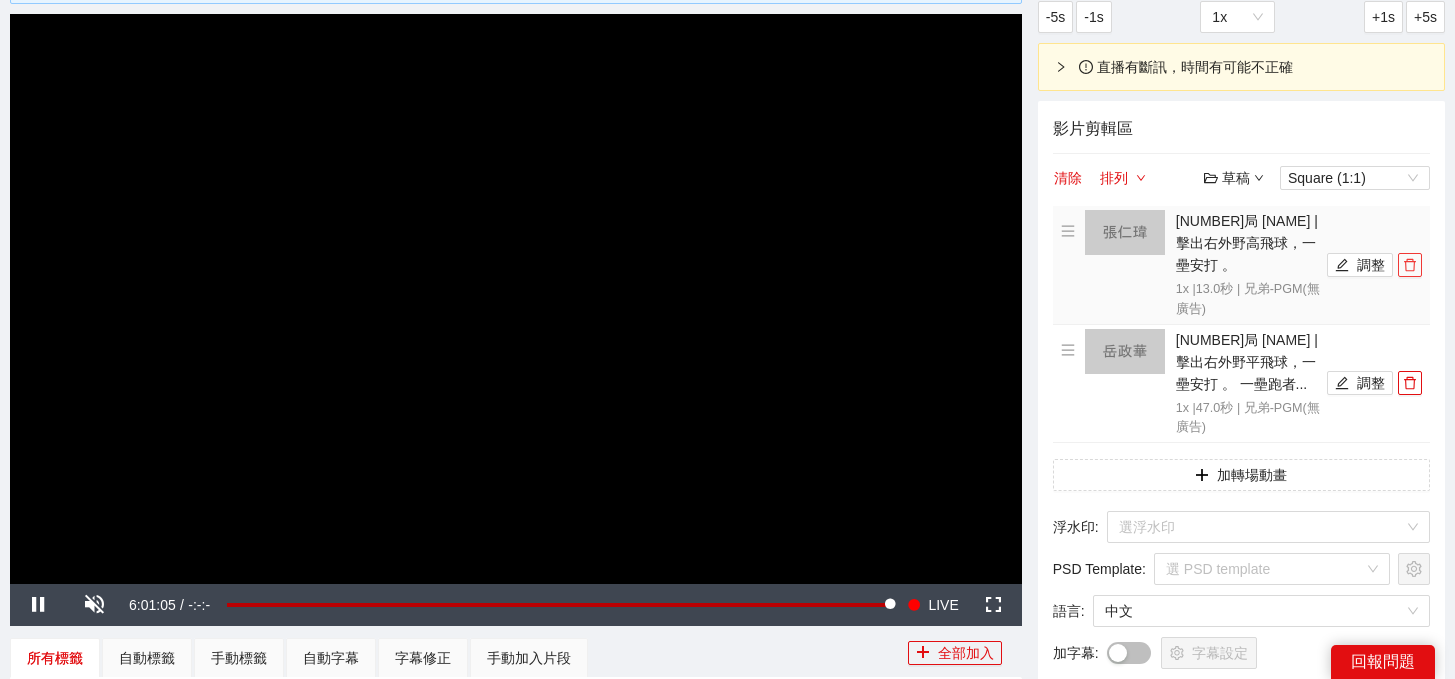 click 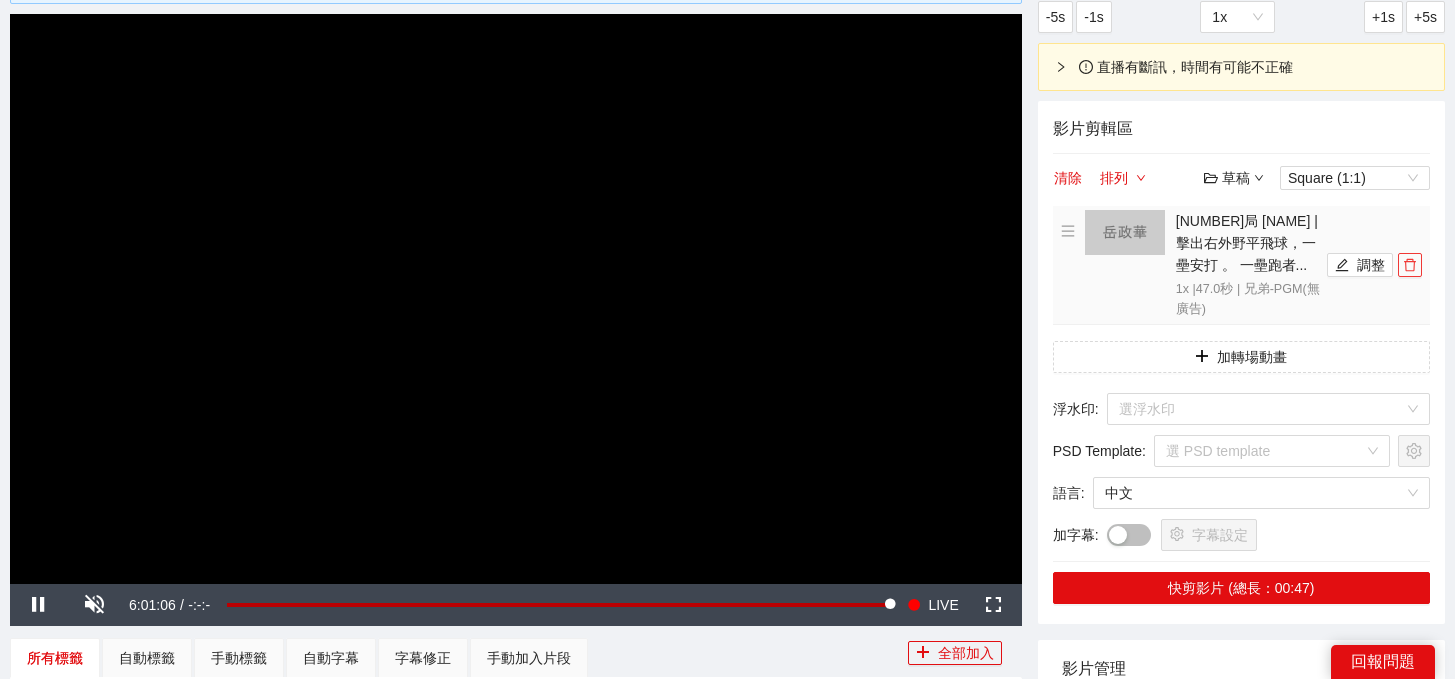click 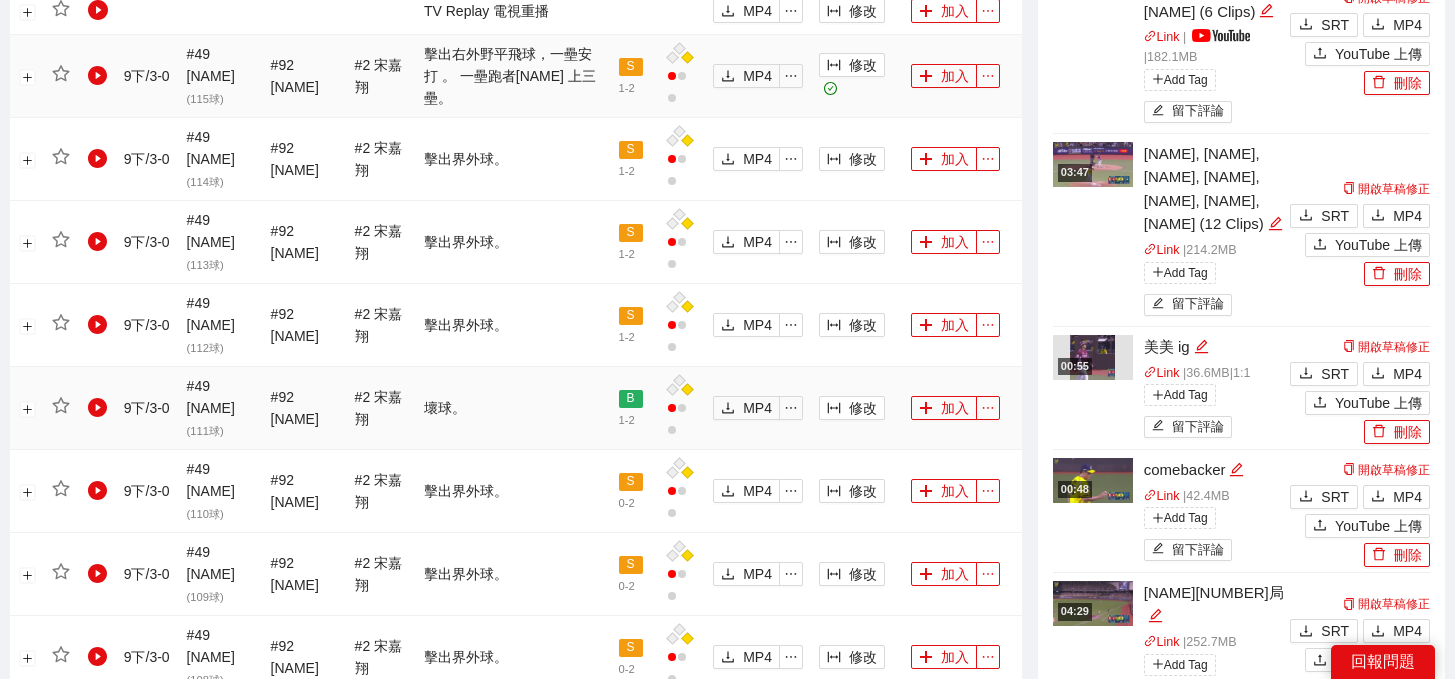 scroll, scrollTop: 2189, scrollLeft: 0, axis: vertical 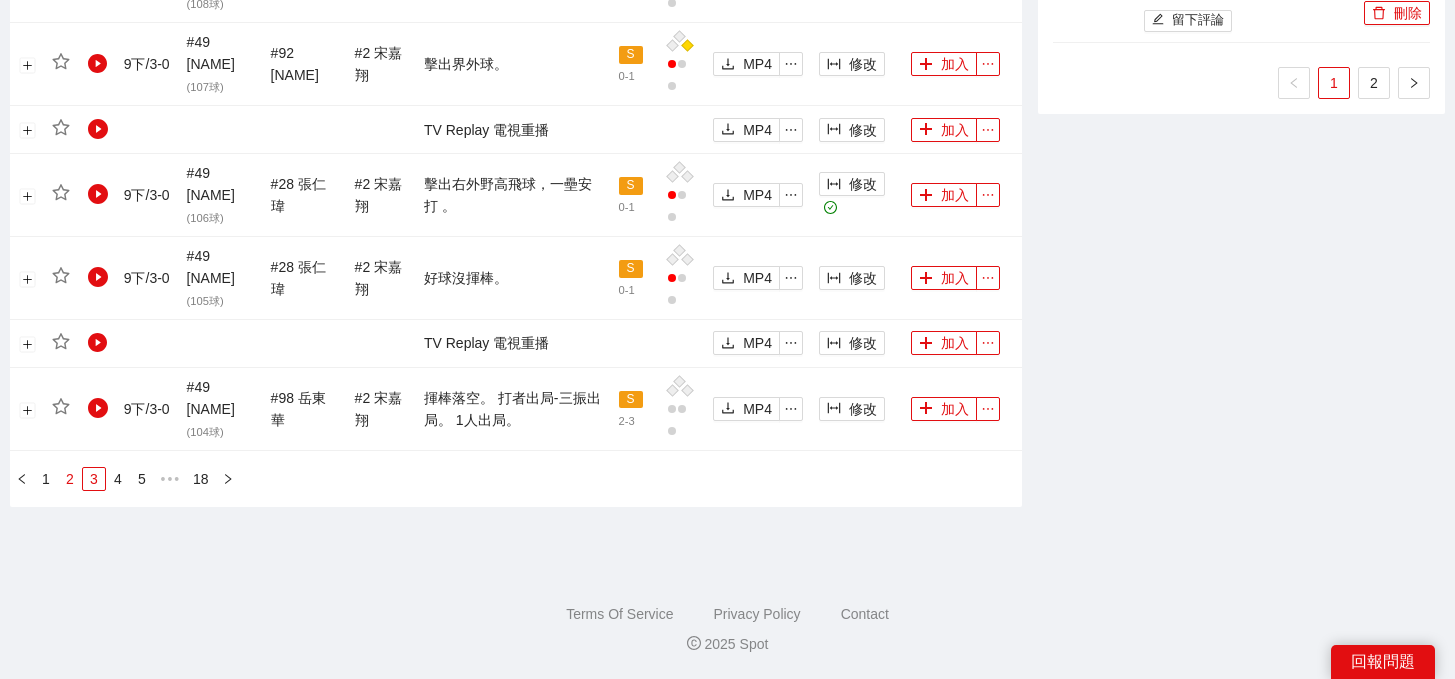 click on "2" at bounding box center [70, 479] 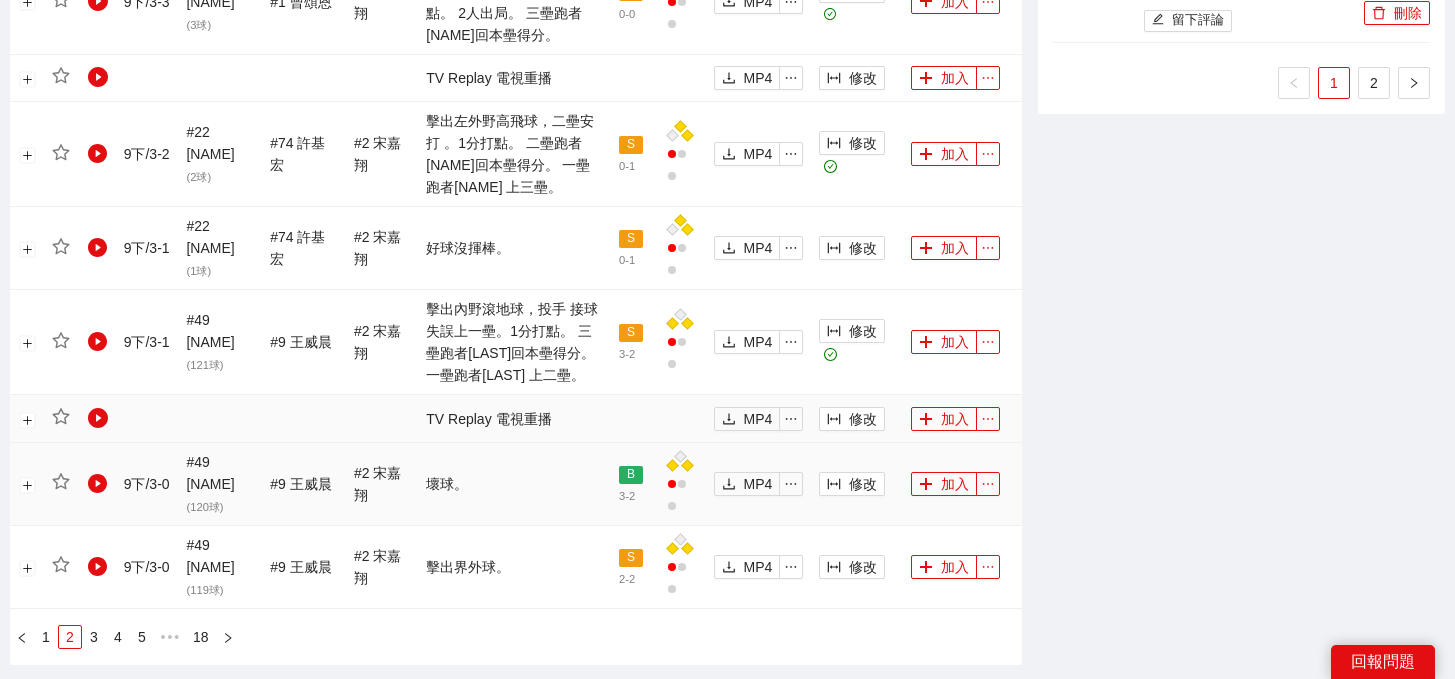 scroll, scrollTop: 2137, scrollLeft: 0, axis: vertical 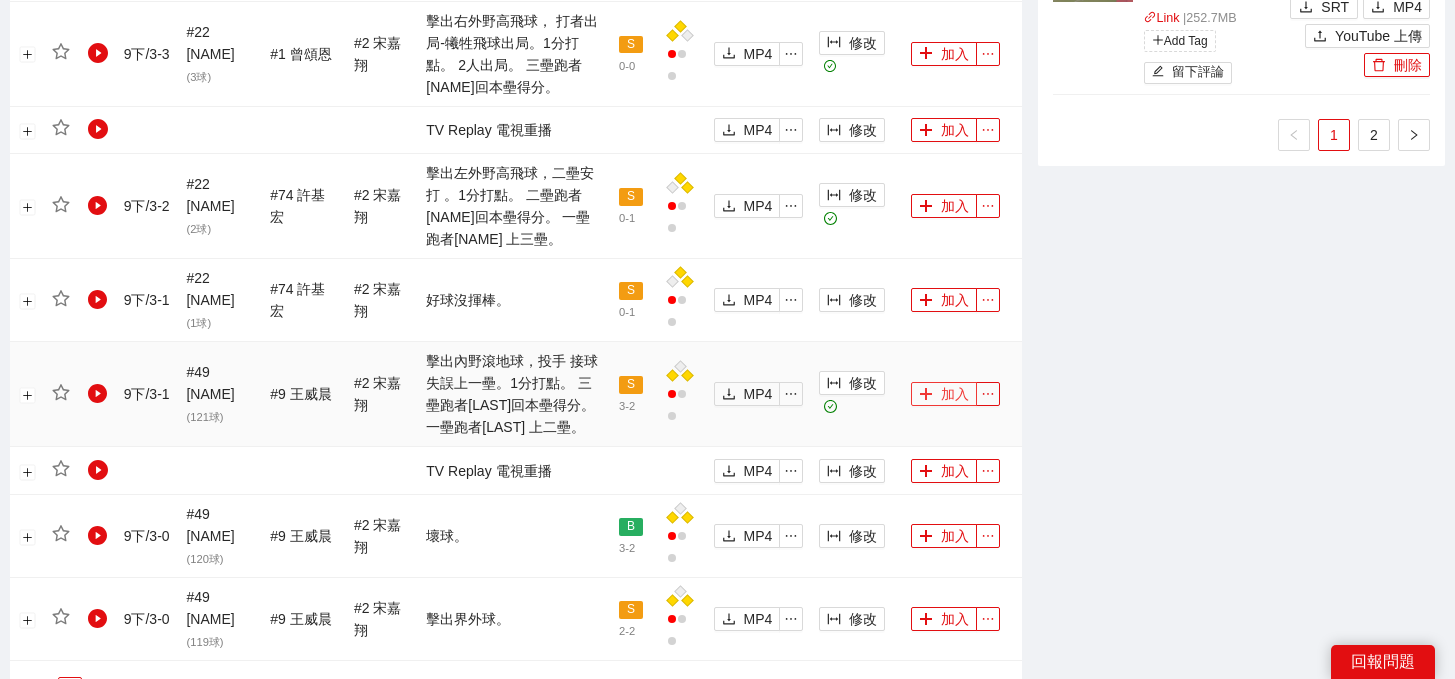 click on "加入" at bounding box center (944, 394) 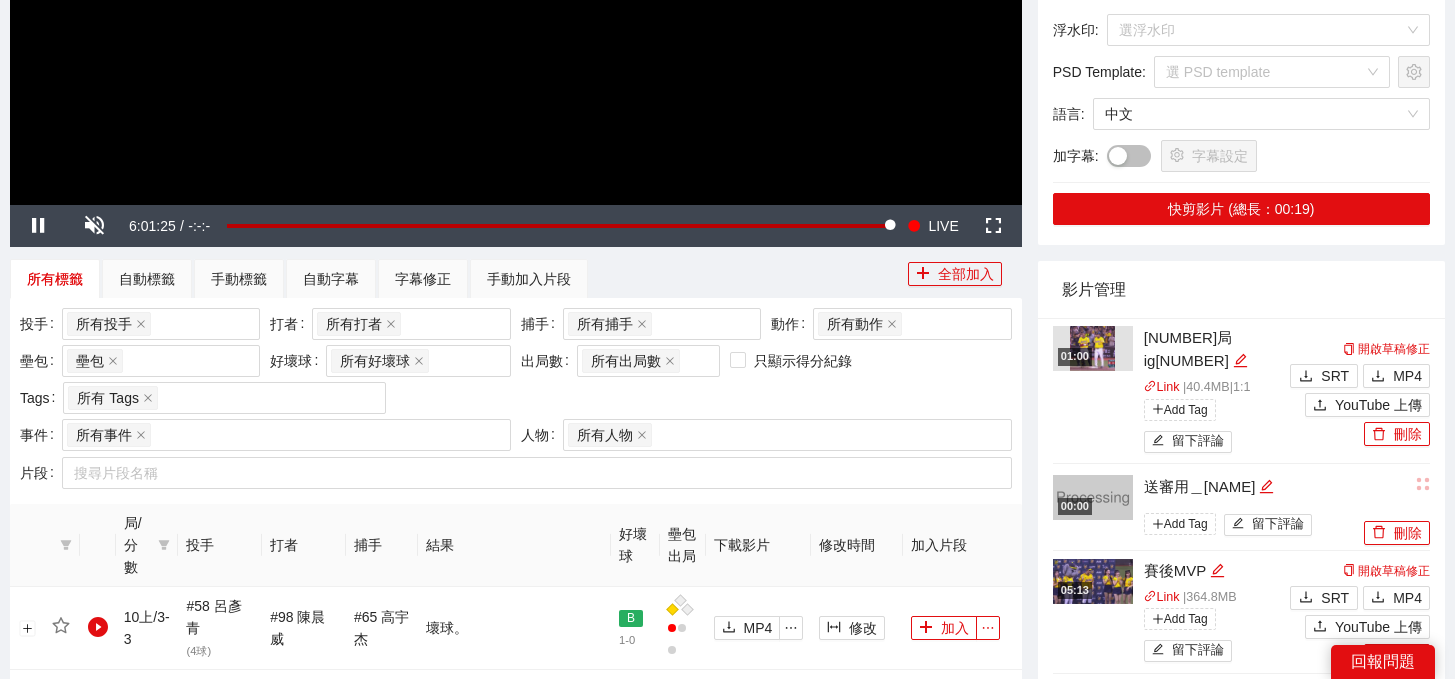 scroll, scrollTop: 255, scrollLeft: 0, axis: vertical 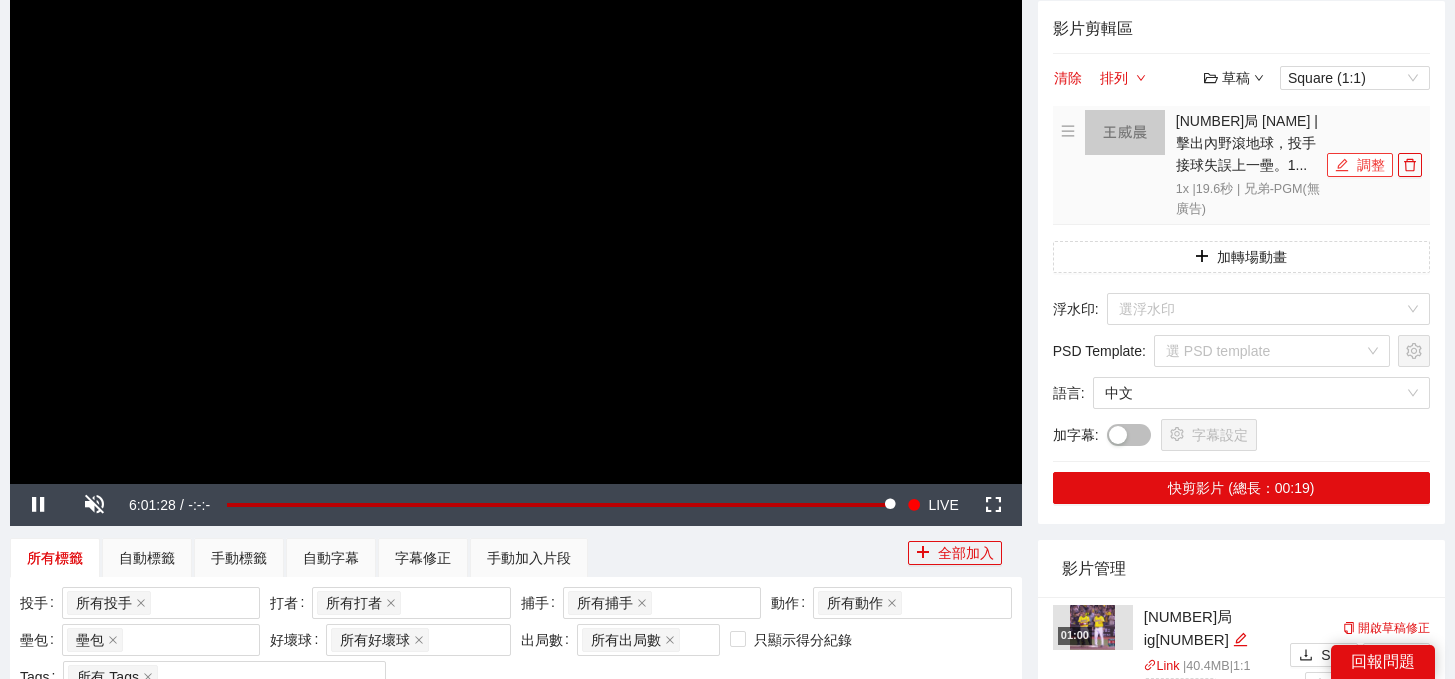 click on "調整" at bounding box center [1360, 165] 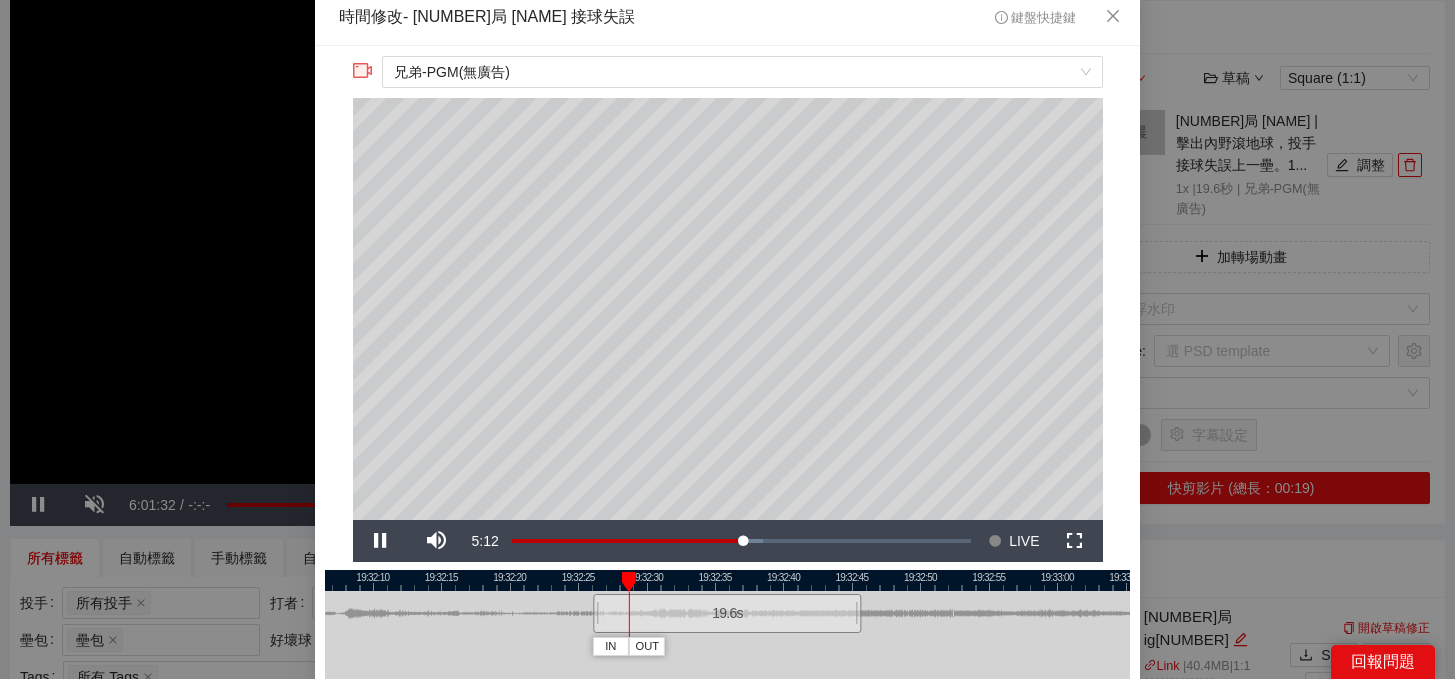 scroll, scrollTop: 47, scrollLeft: 0, axis: vertical 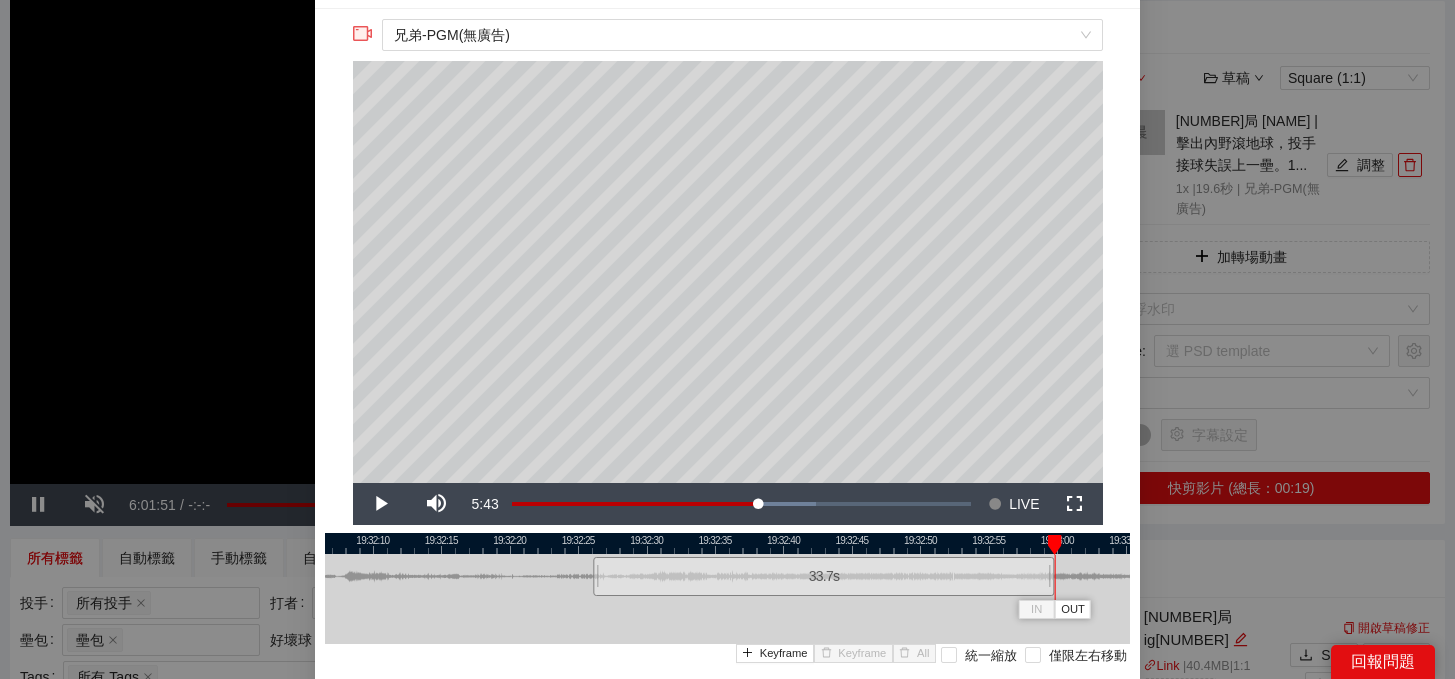 drag, startPoint x: 857, startPoint y: 588, endPoint x: 1050, endPoint y: 581, distance: 193.1269 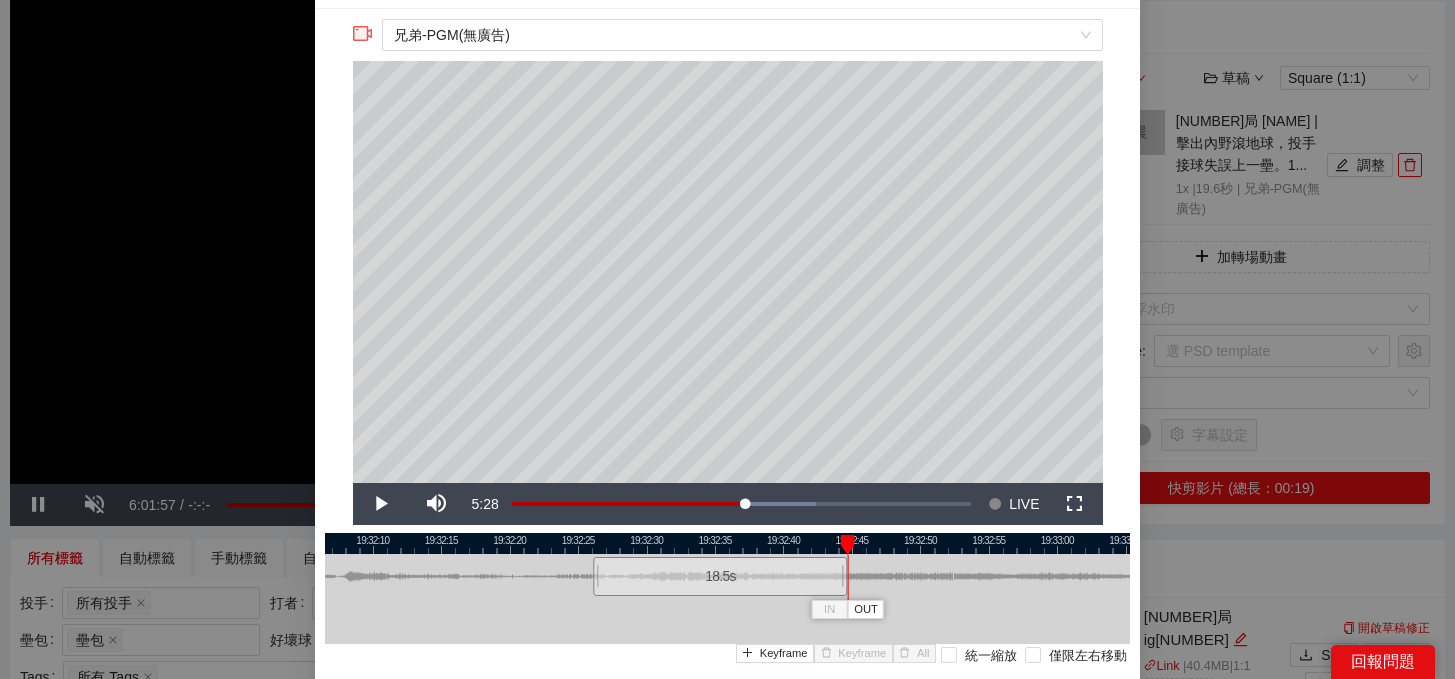 drag, startPoint x: 1050, startPoint y: 587, endPoint x: 843, endPoint y: 593, distance: 207.08694 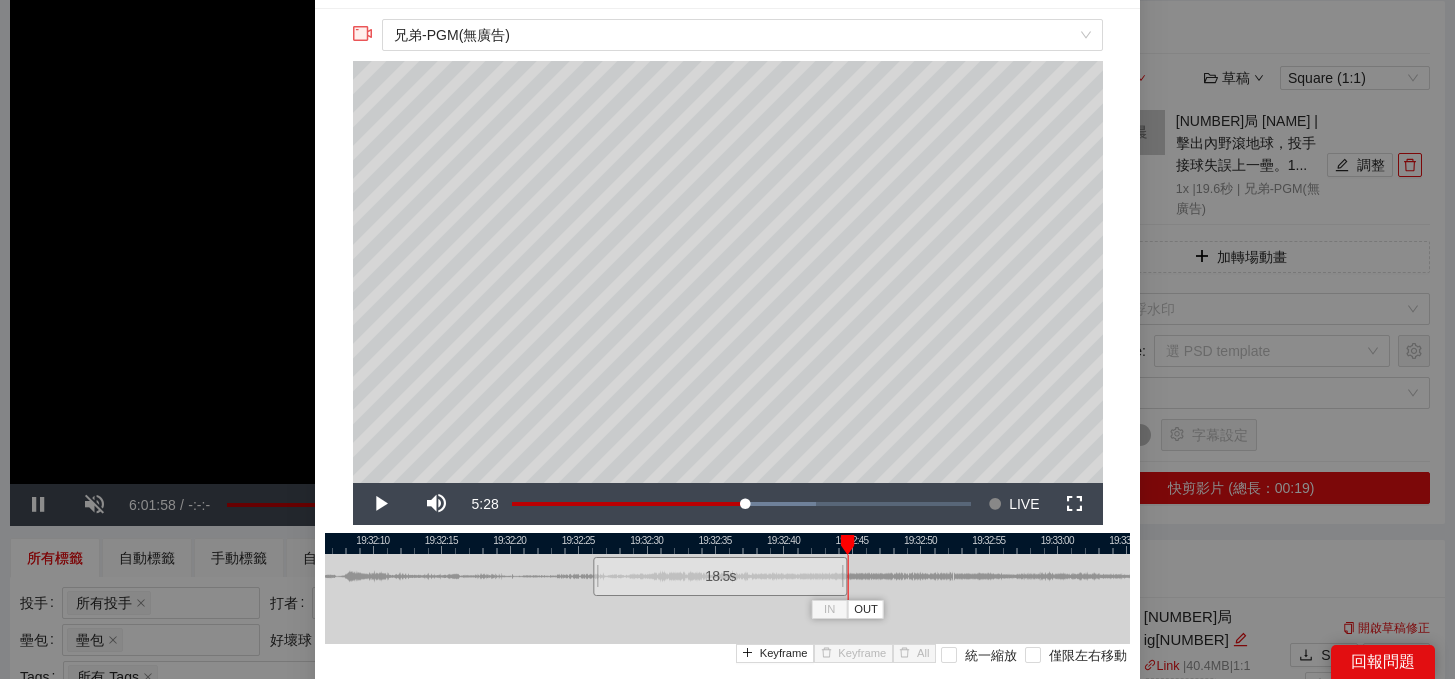 scroll, scrollTop: 182, scrollLeft: 0, axis: vertical 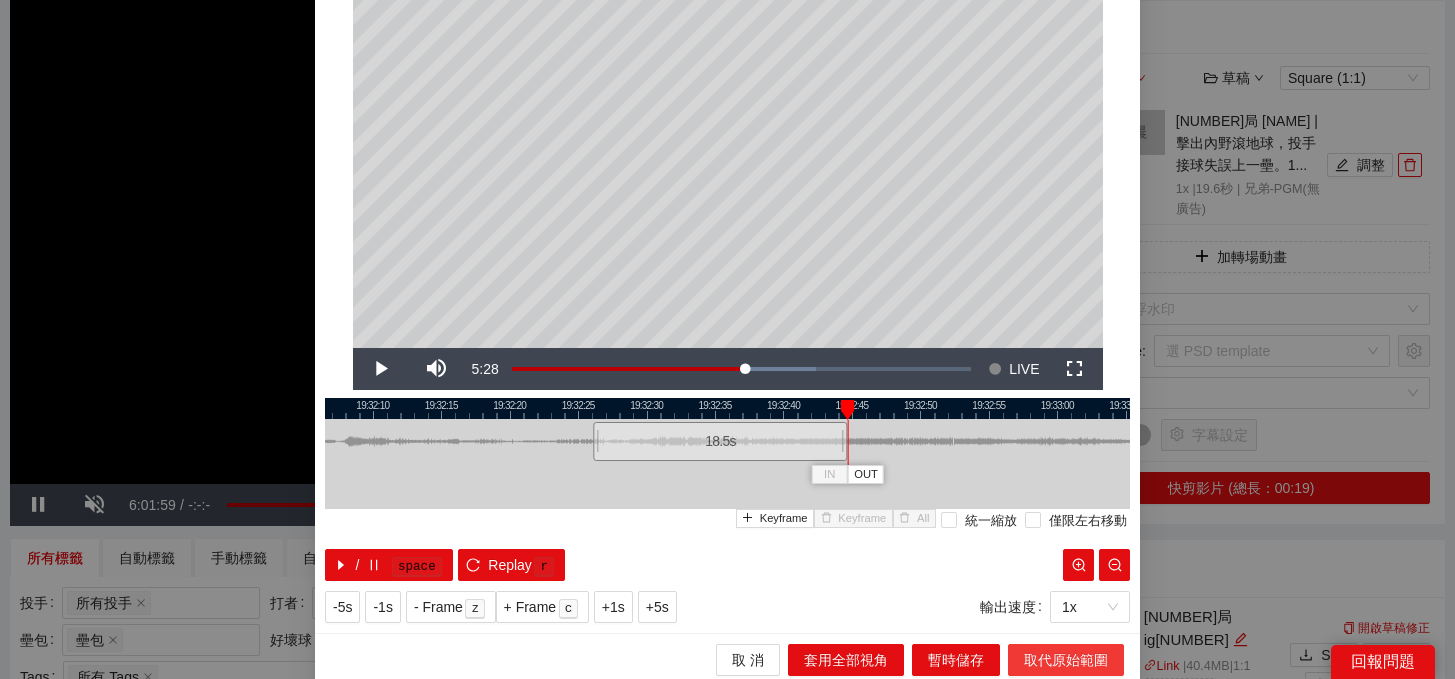 click on "取代原始範圍" at bounding box center [1066, 660] 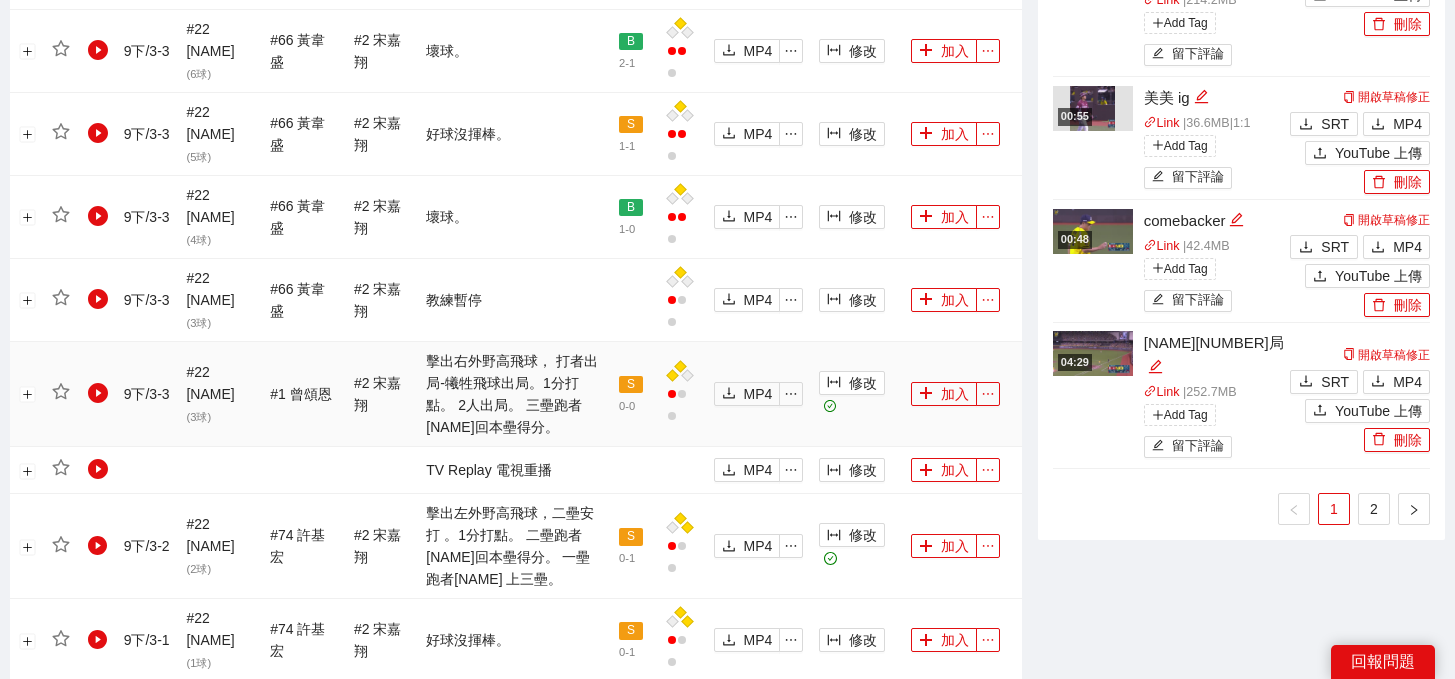 scroll, scrollTop: 1822, scrollLeft: 0, axis: vertical 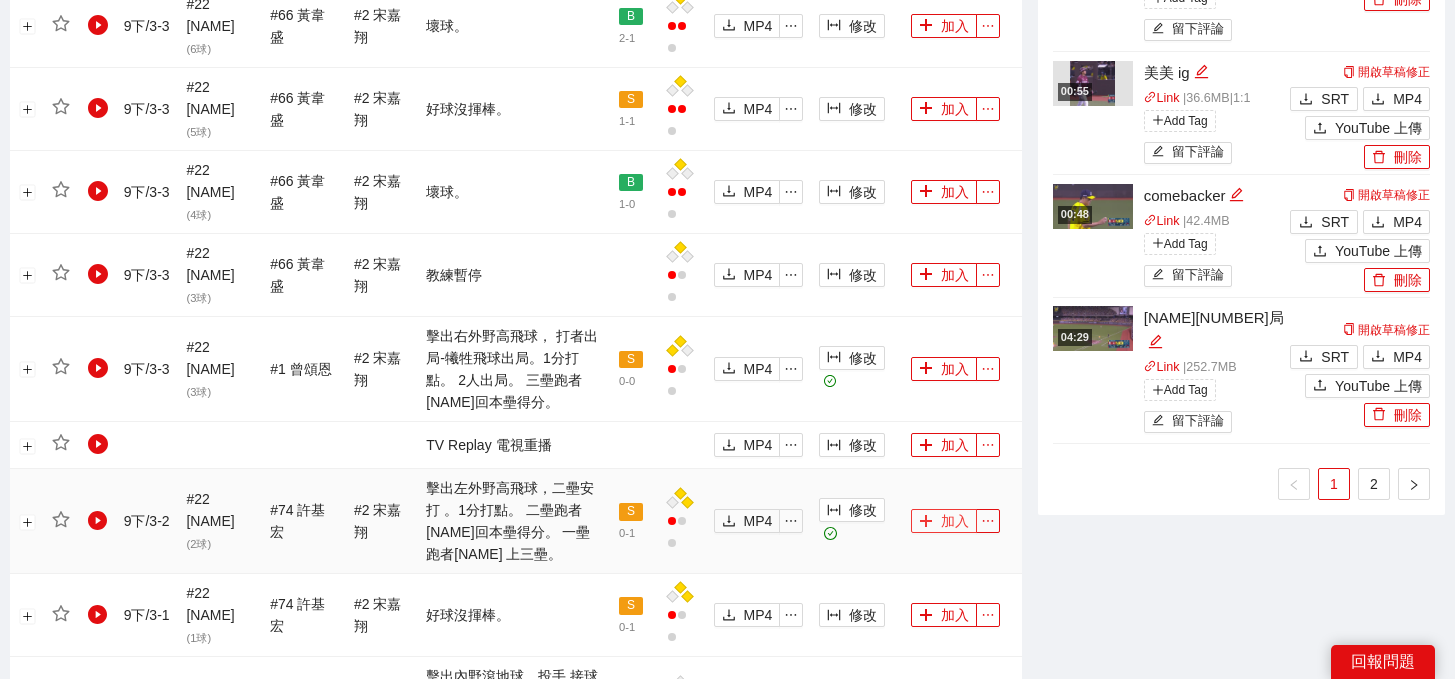 click on "加入" at bounding box center [944, 521] 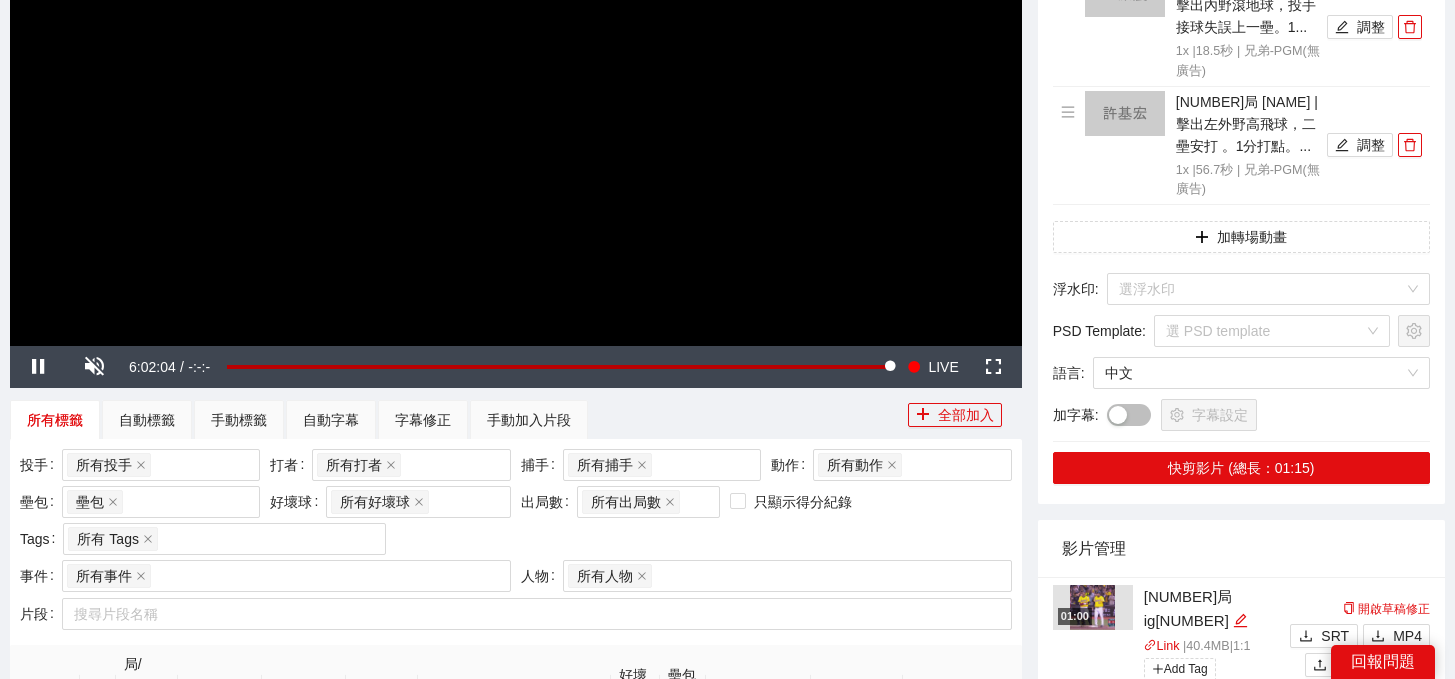 scroll, scrollTop: 372, scrollLeft: 0, axis: vertical 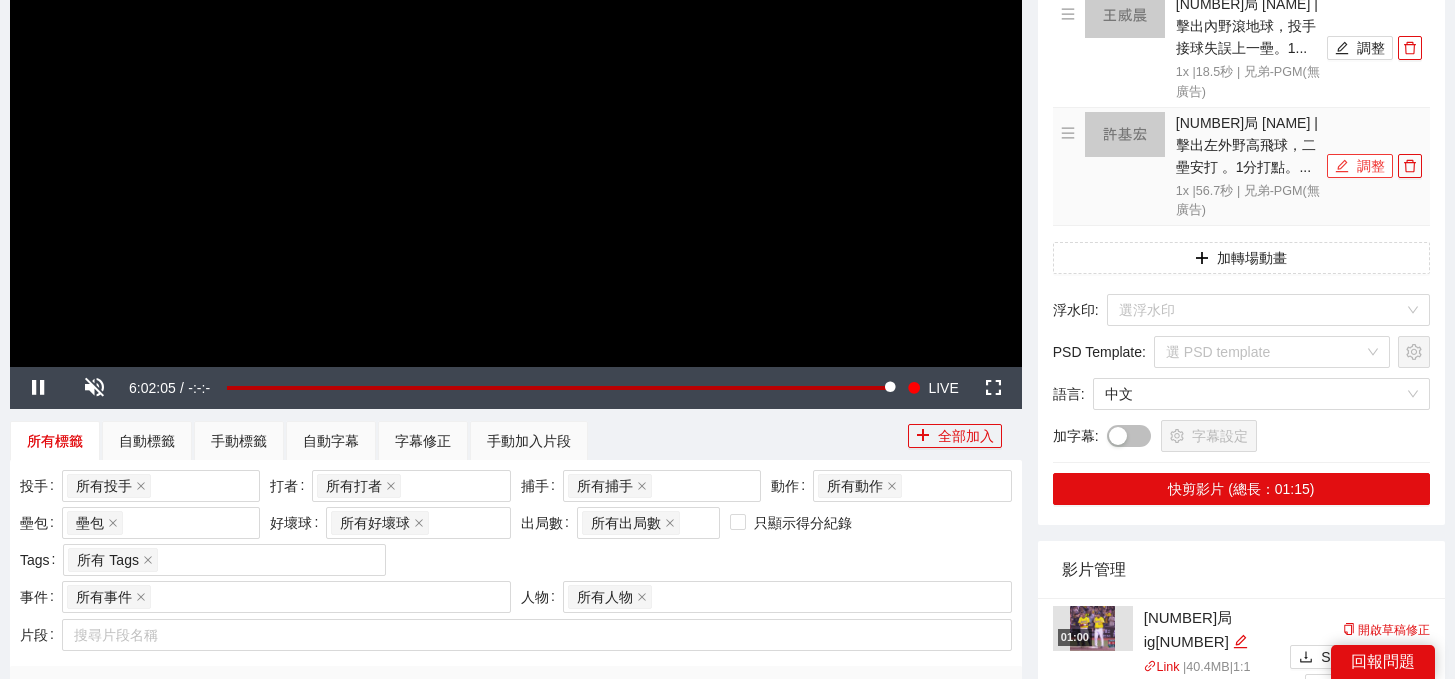 click on "調整" at bounding box center [1360, 166] 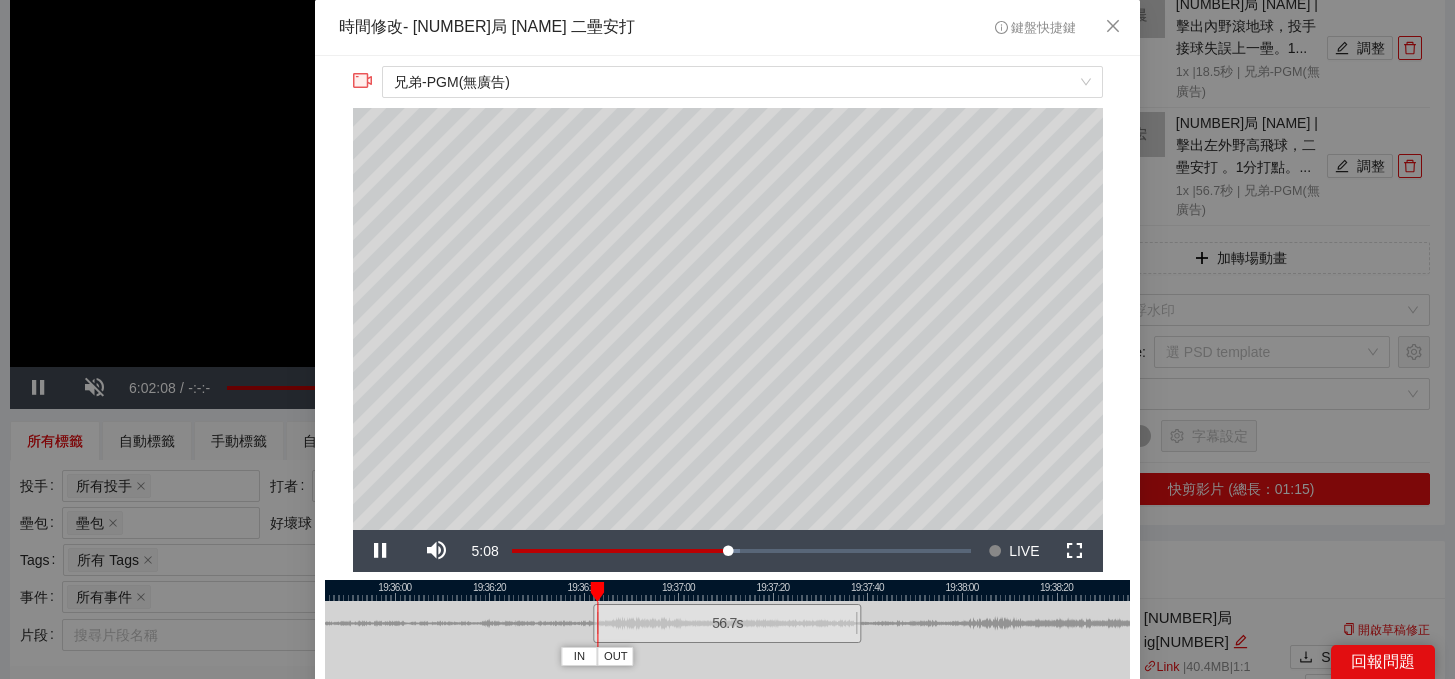 scroll, scrollTop: 27, scrollLeft: 0, axis: vertical 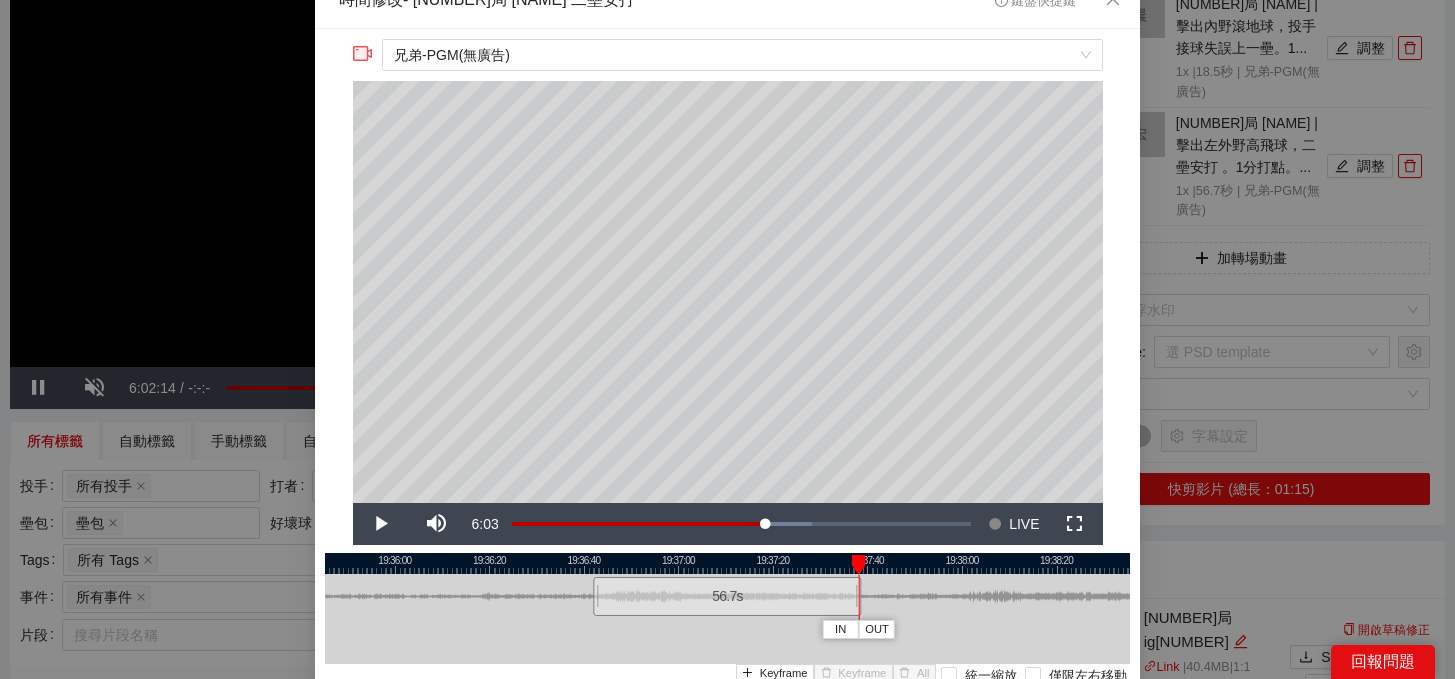 drag, startPoint x: 608, startPoint y: 563, endPoint x: 864, endPoint y: 564, distance: 256.00195 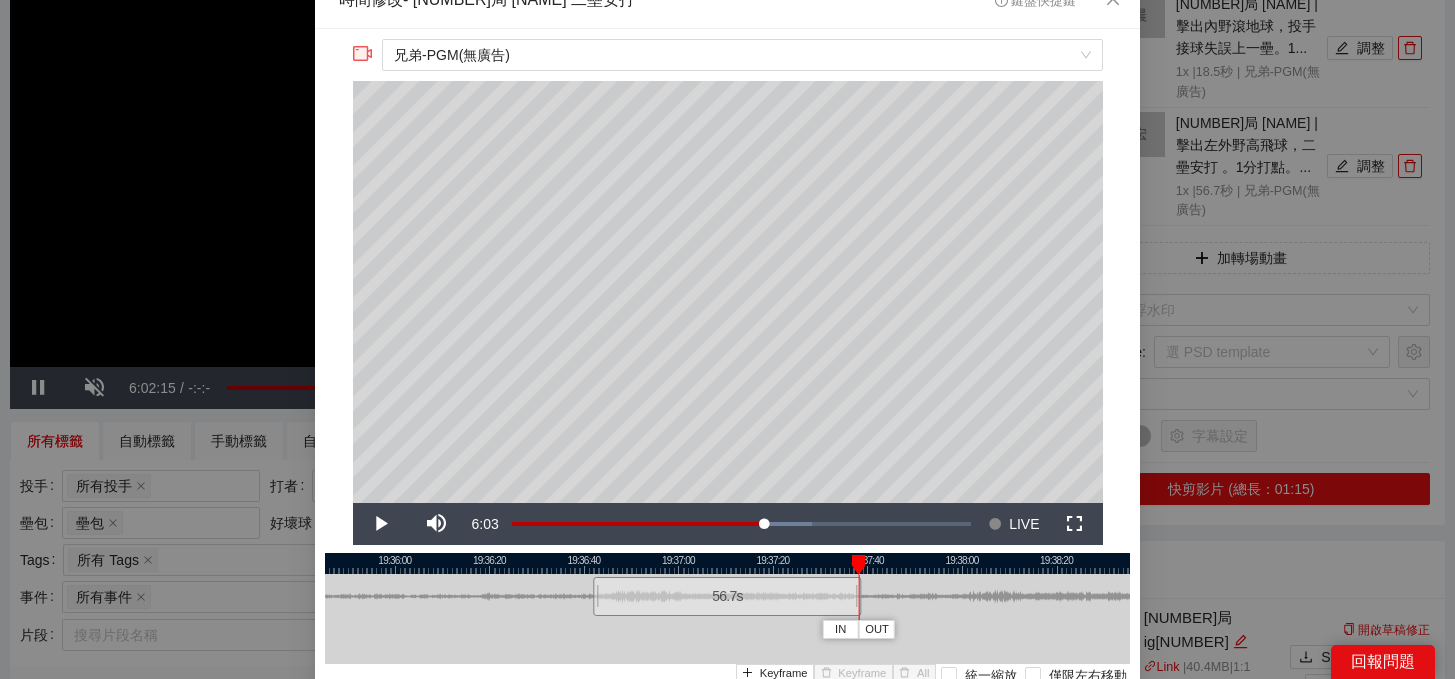 scroll, scrollTop: 0, scrollLeft: 0, axis: both 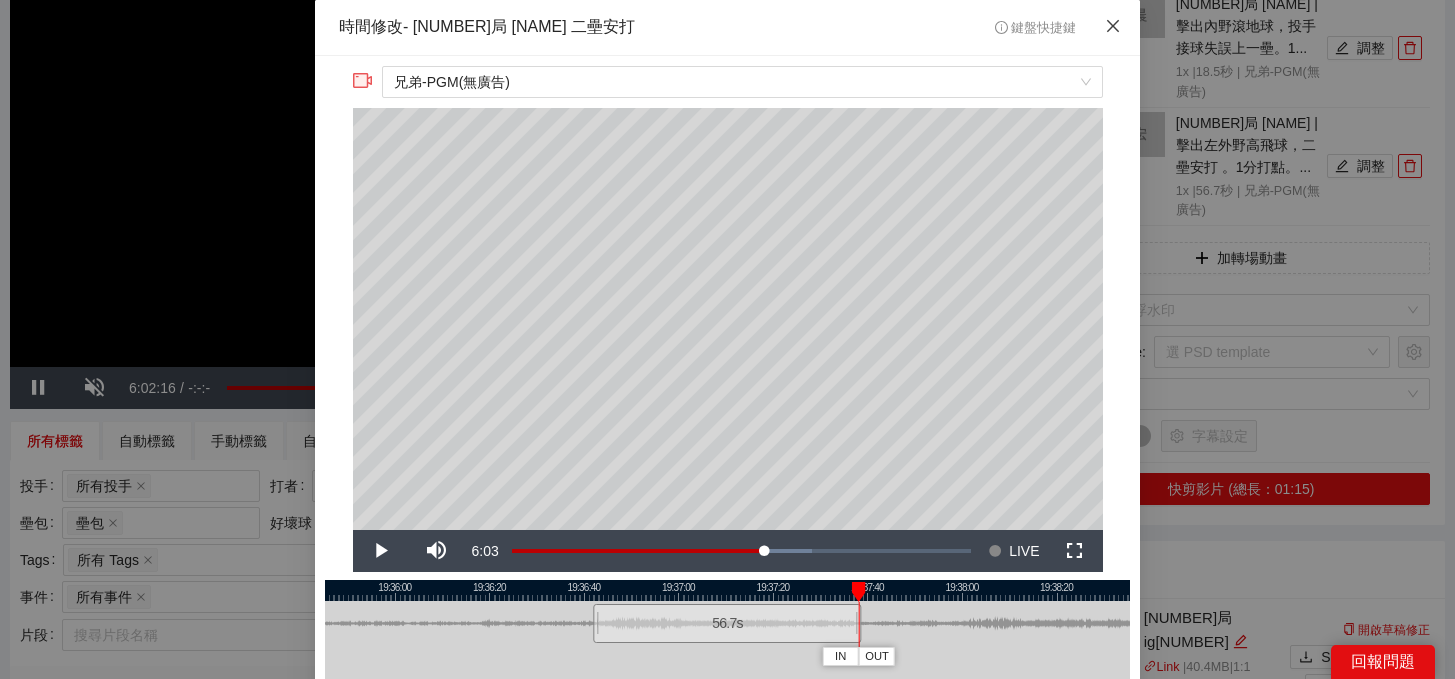 click 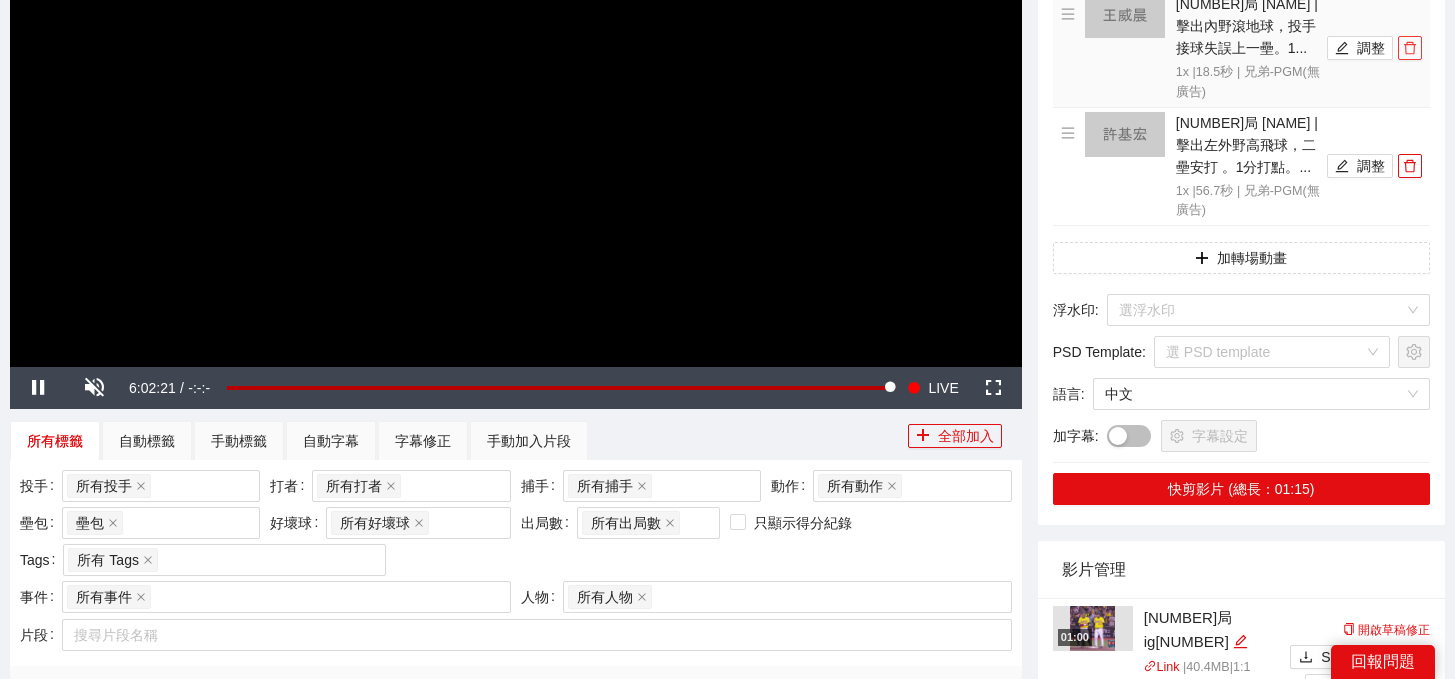 click 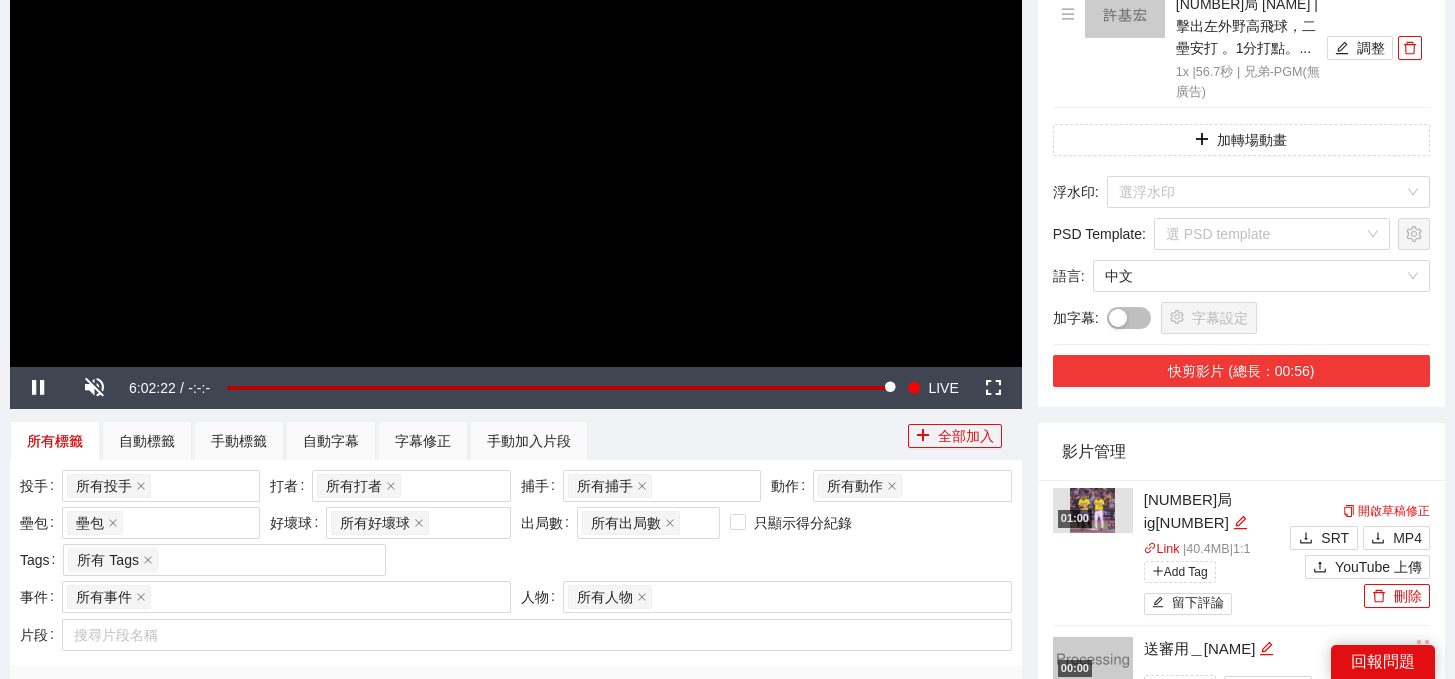 click on "快剪影片 (總長：00:56)" at bounding box center [1241, 371] 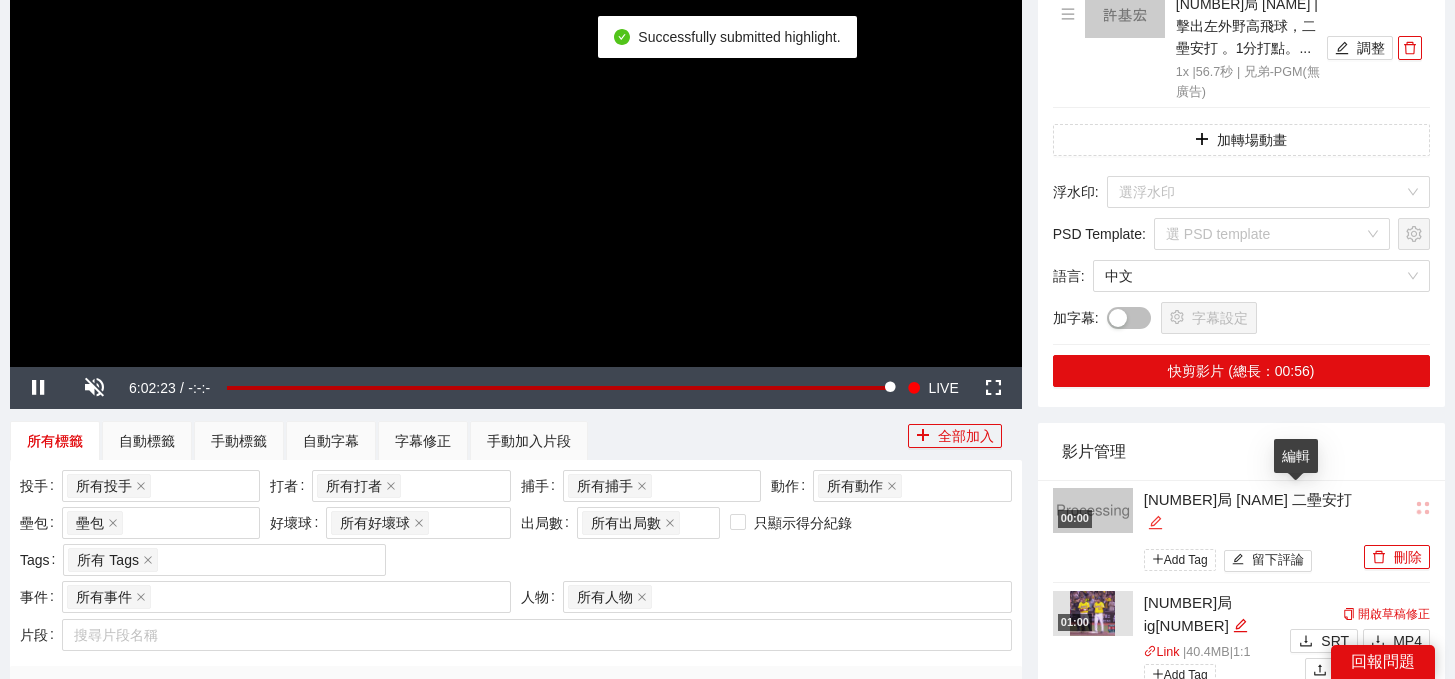 click 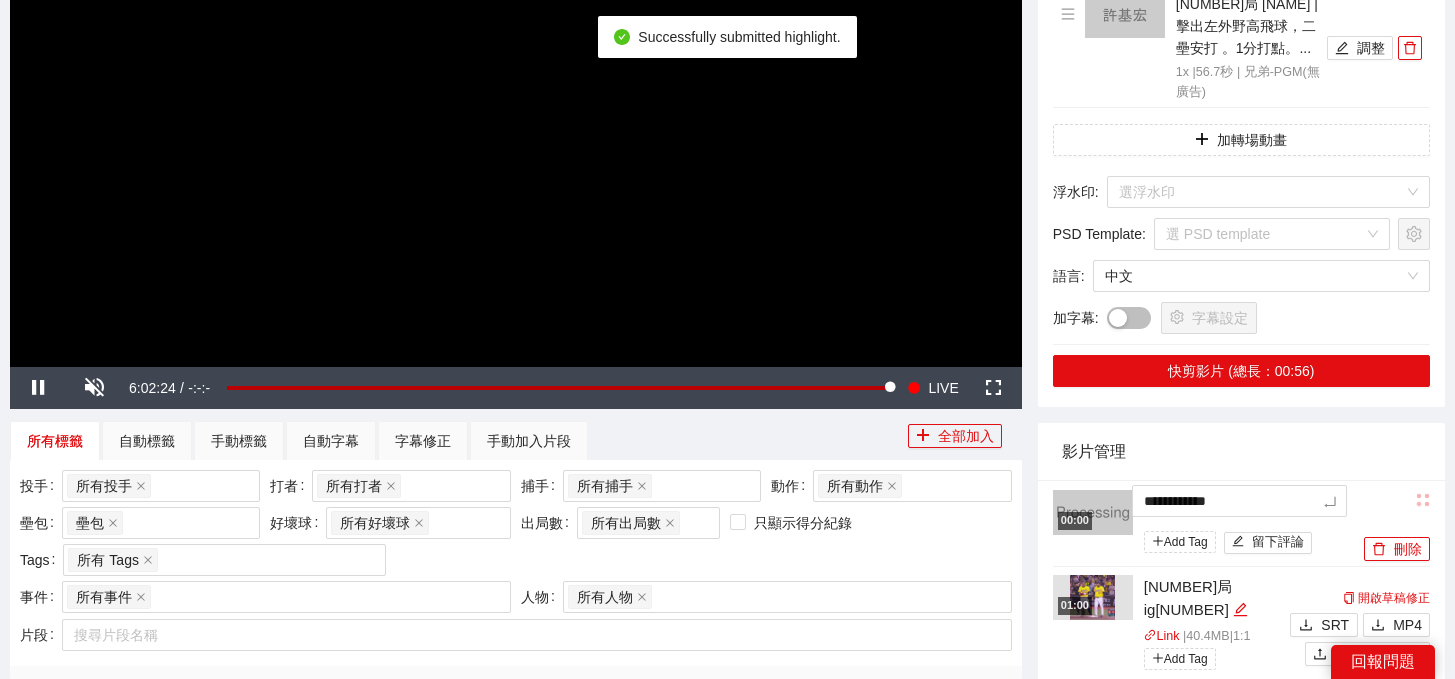 drag, startPoint x: 1296, startPoint y: 504, endPoint x: 1014, endPoint y: 502, distance: 282.00708 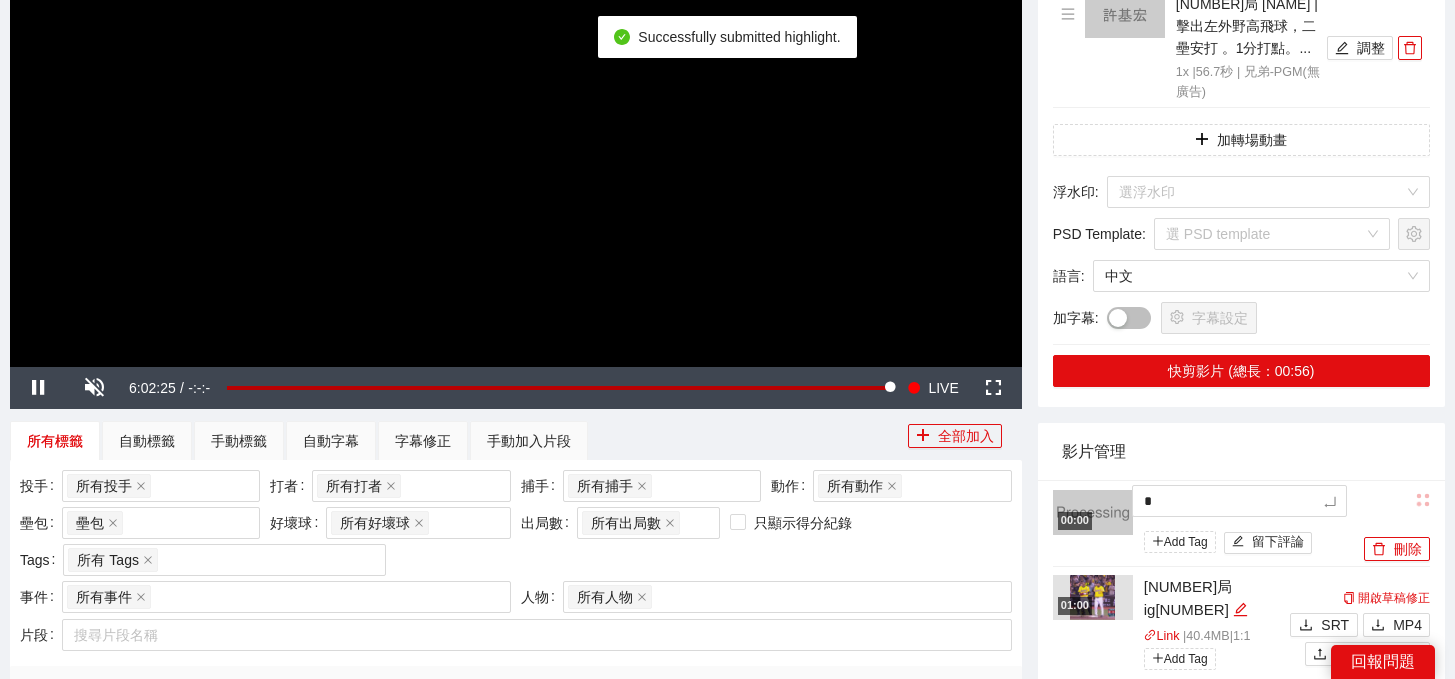 type 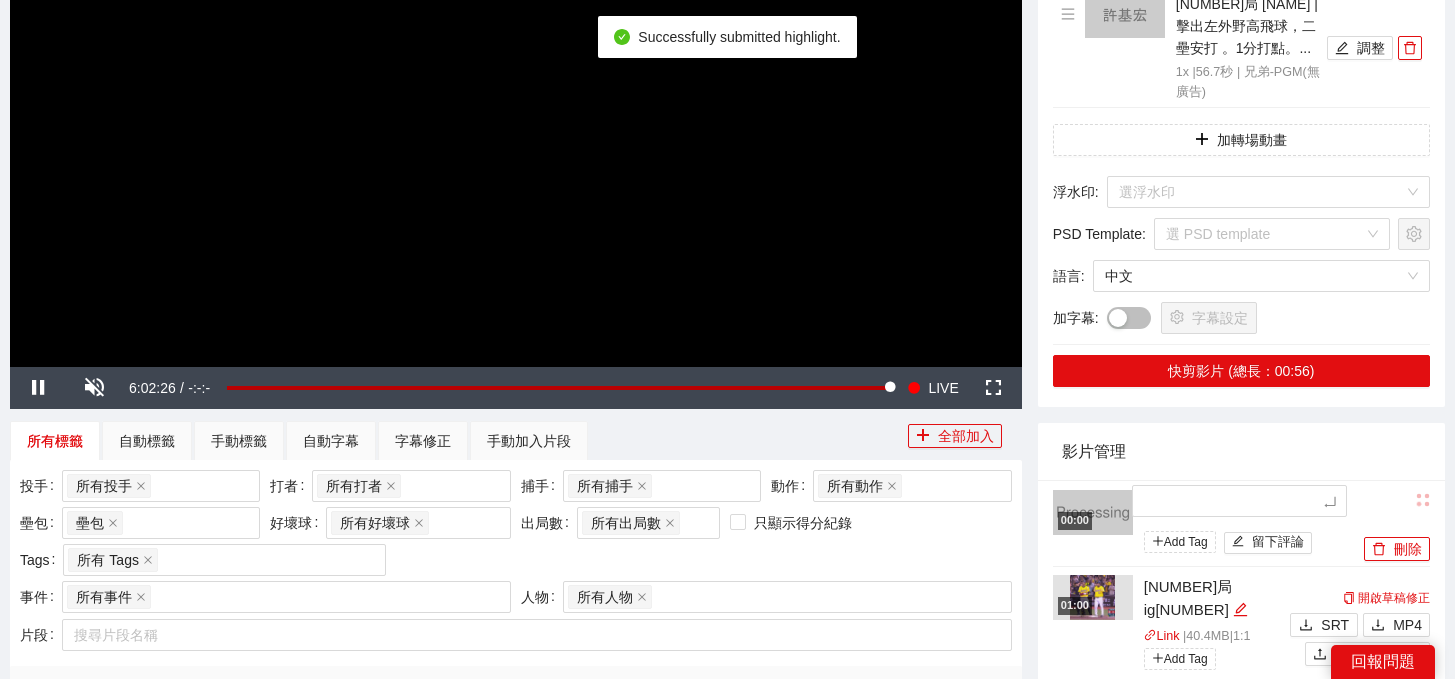 type on "*" 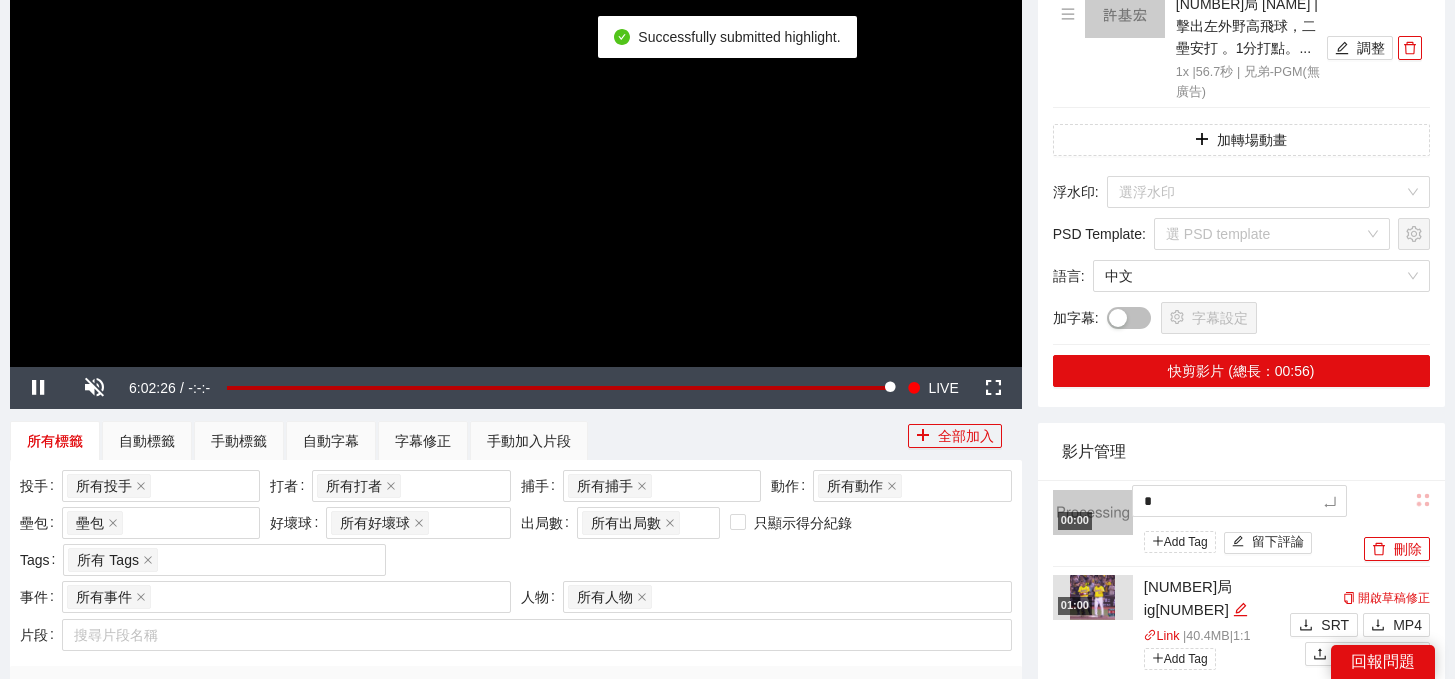 type on "**" 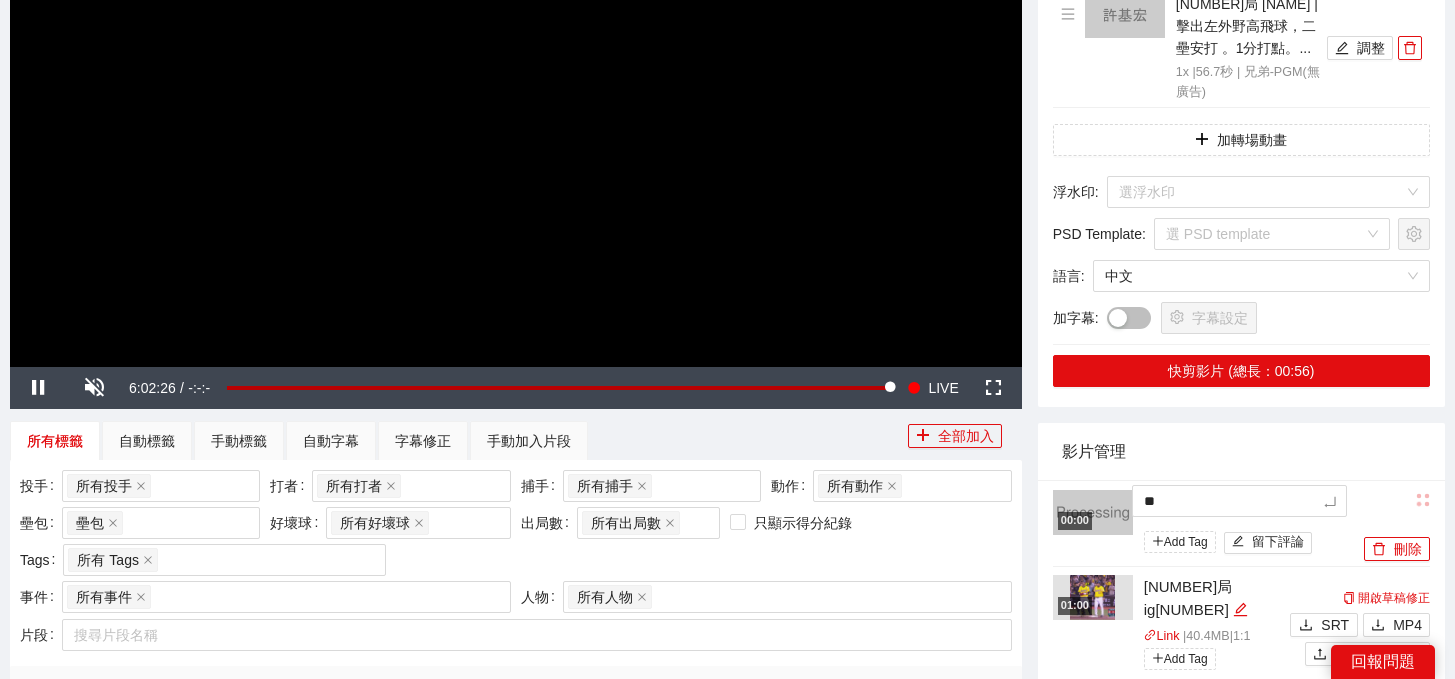 type on "***" 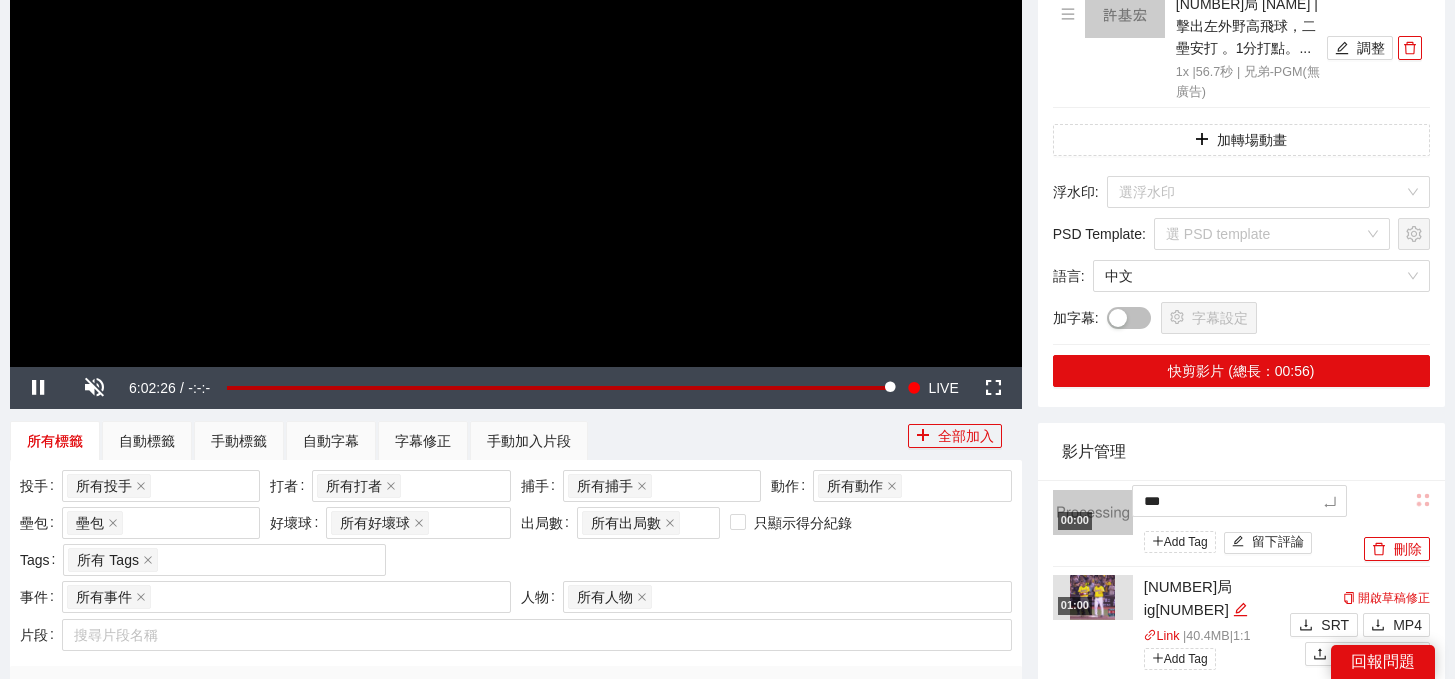 type on "*" 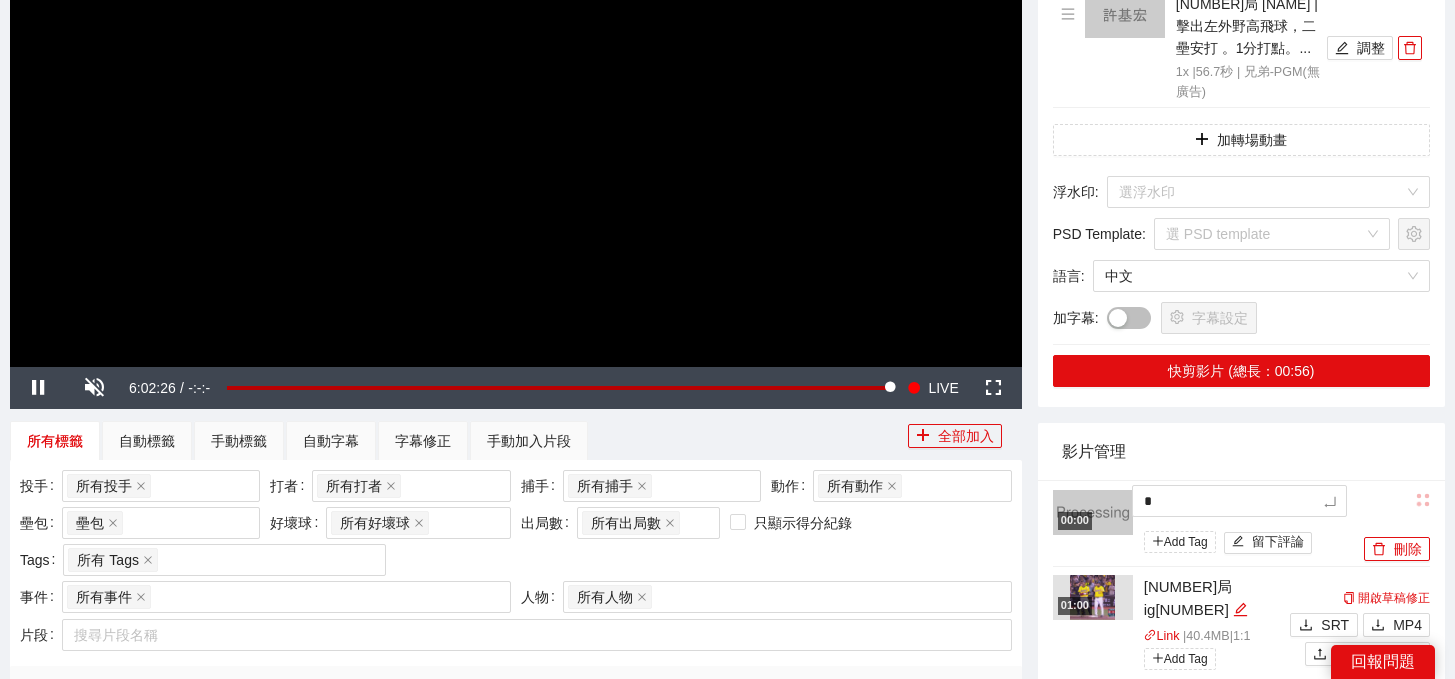 type on "**" 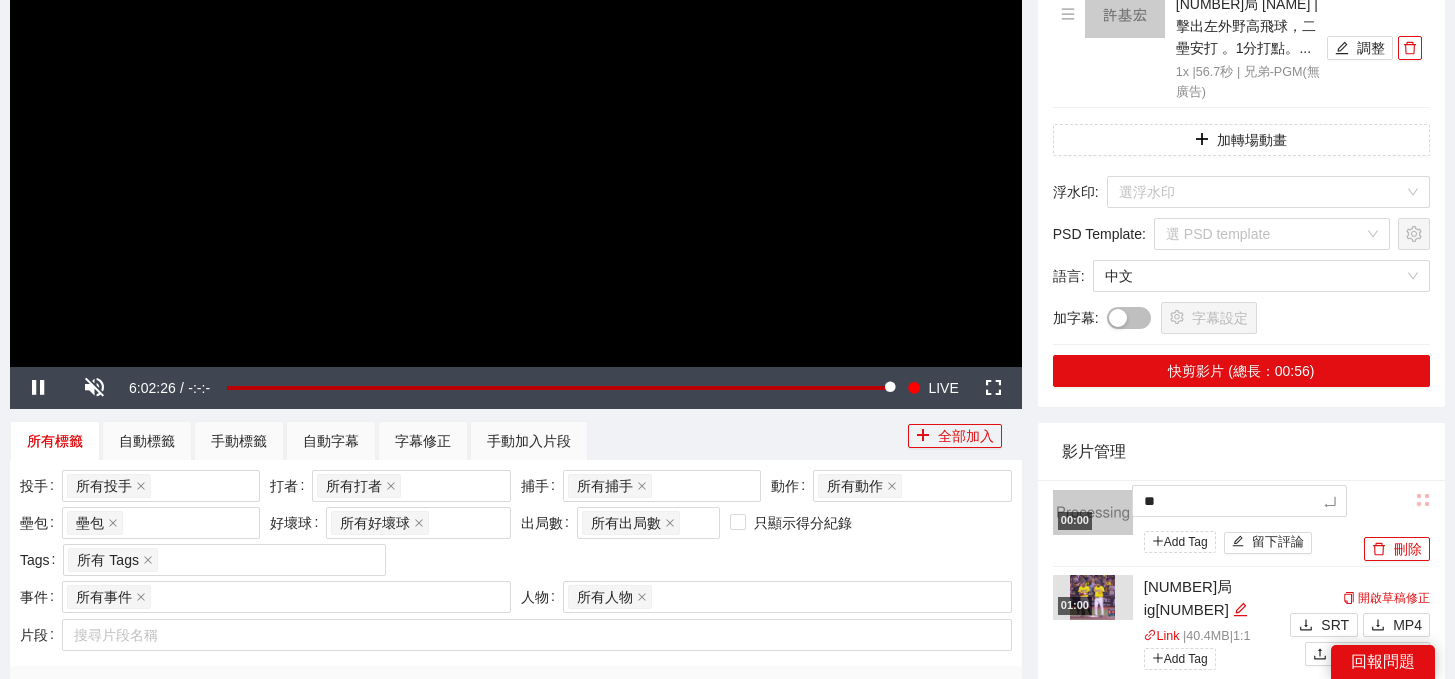 type on "**" 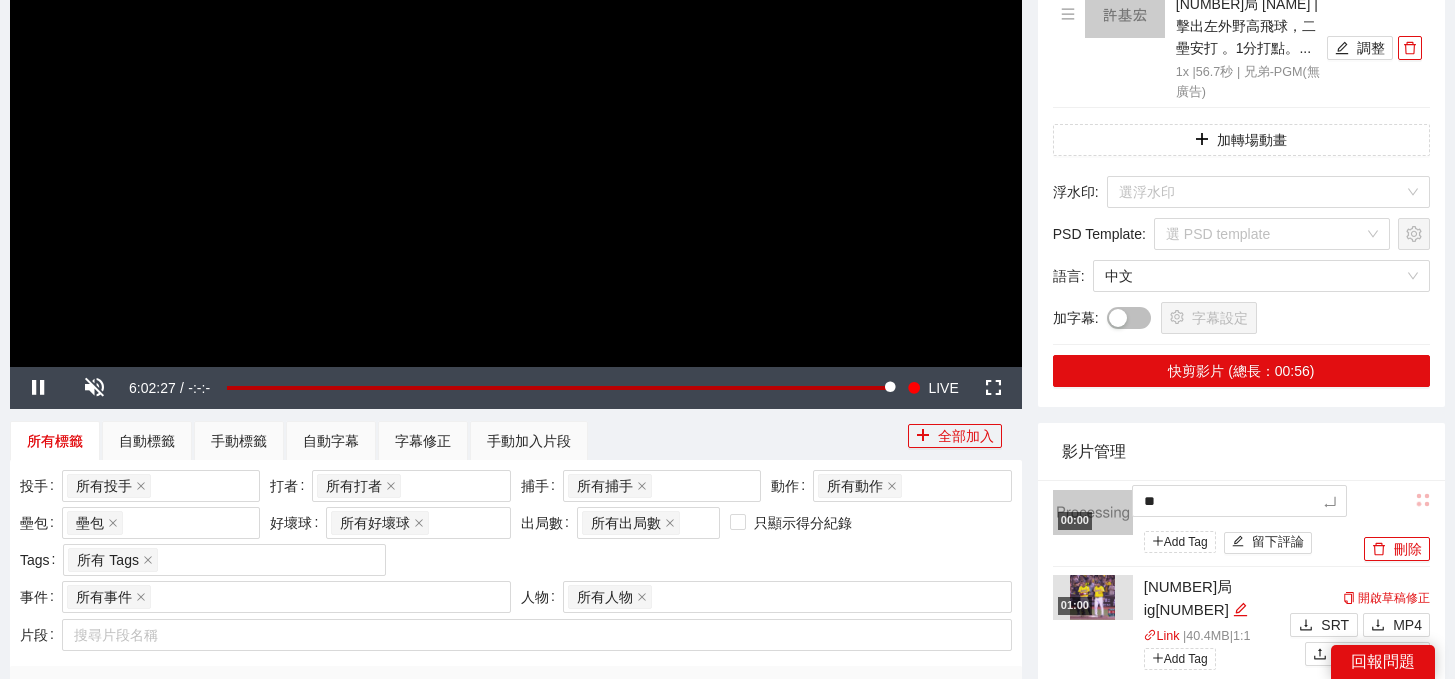 type on "*" 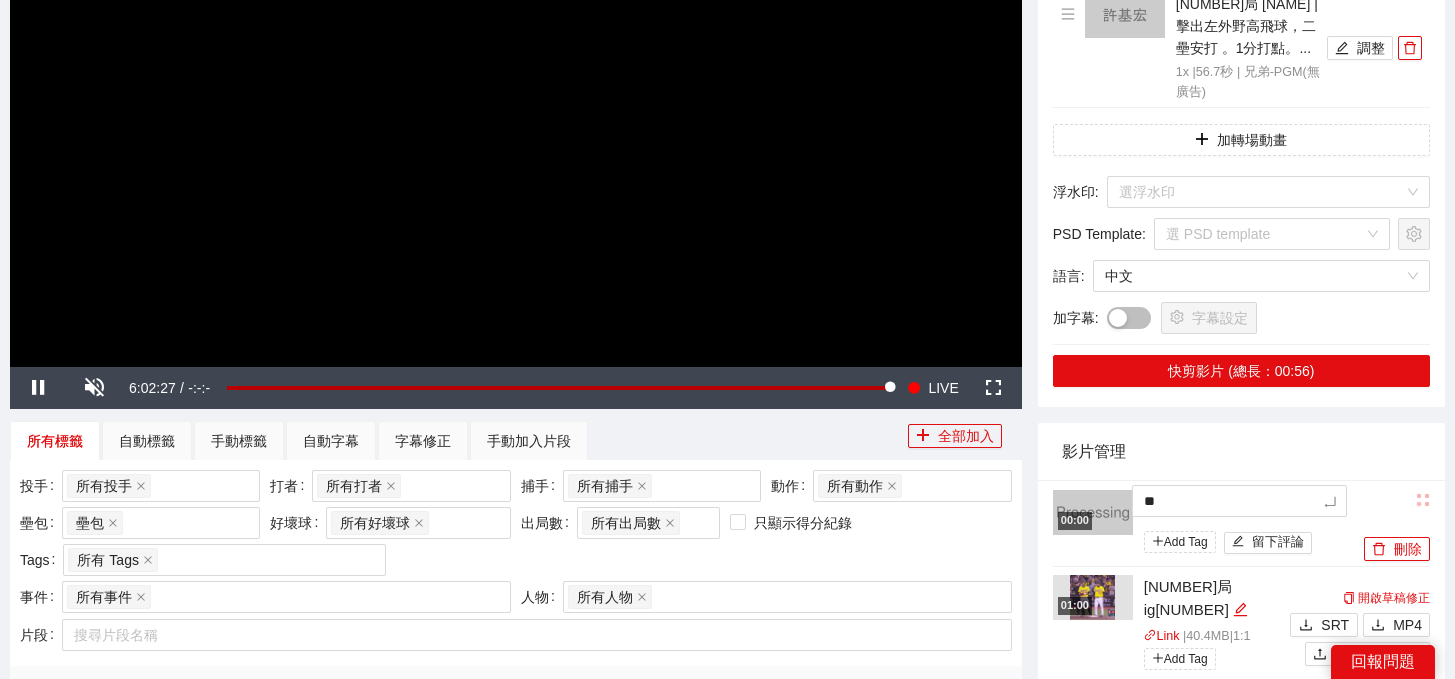 type on "*" 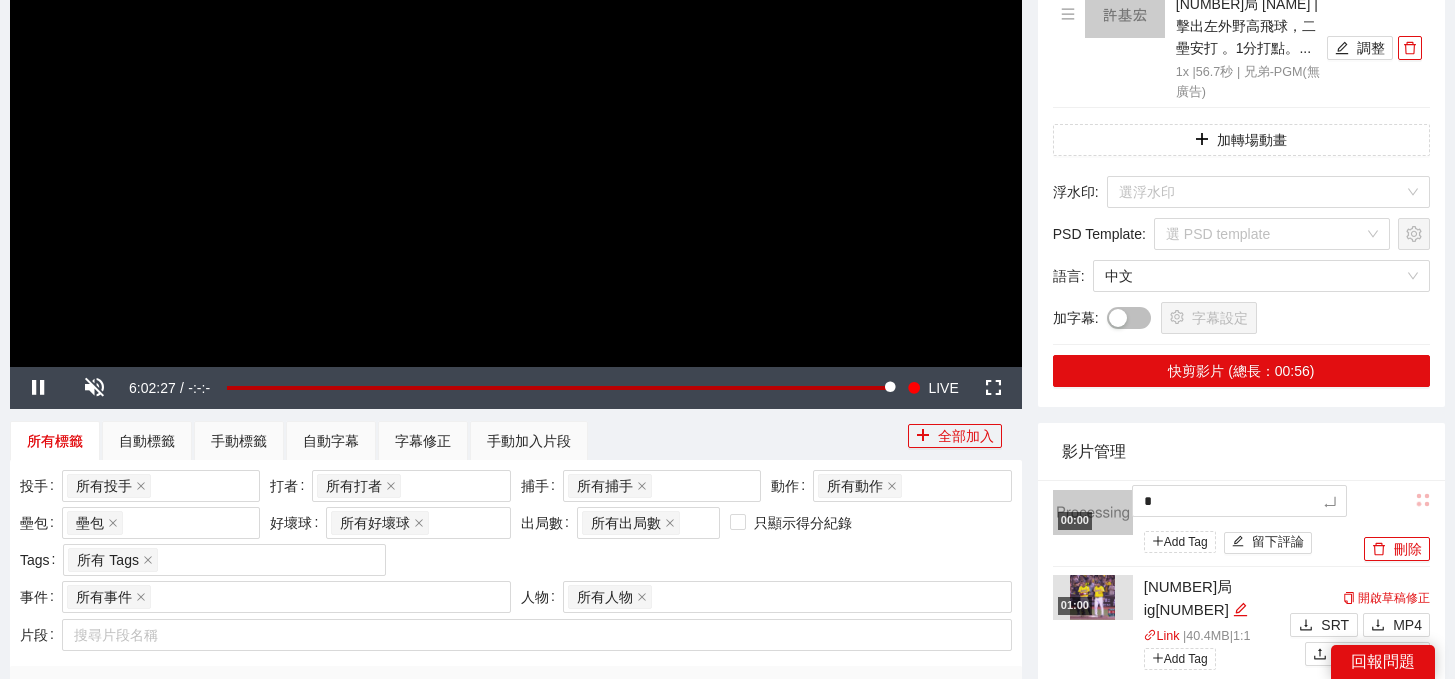 type on "**" 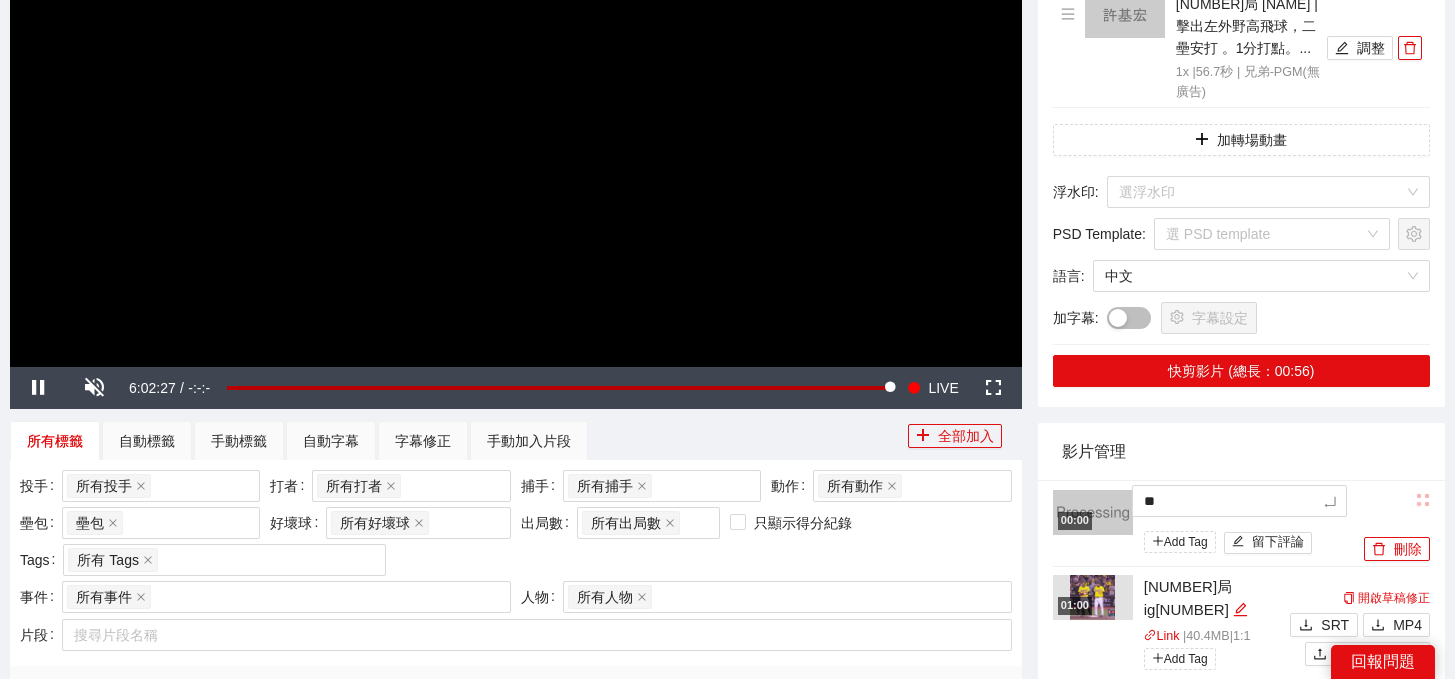 type on "***" 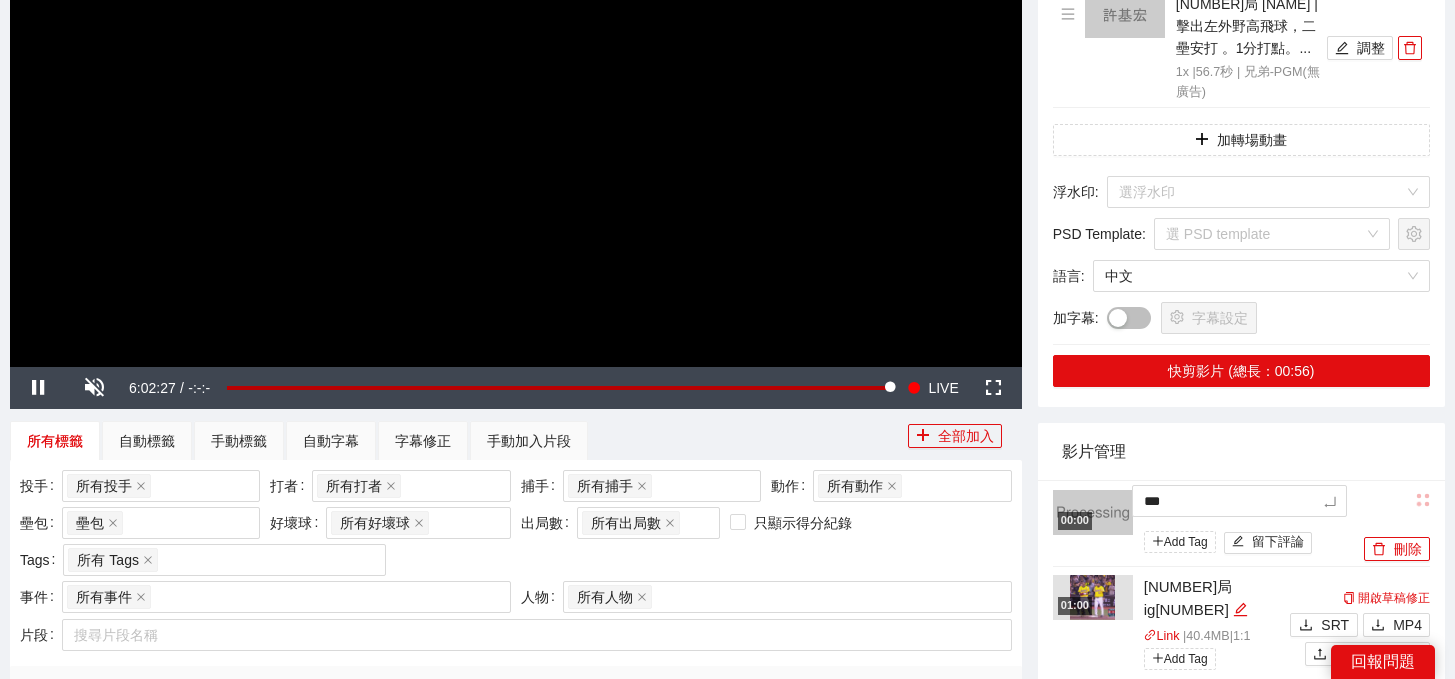 type on "**" 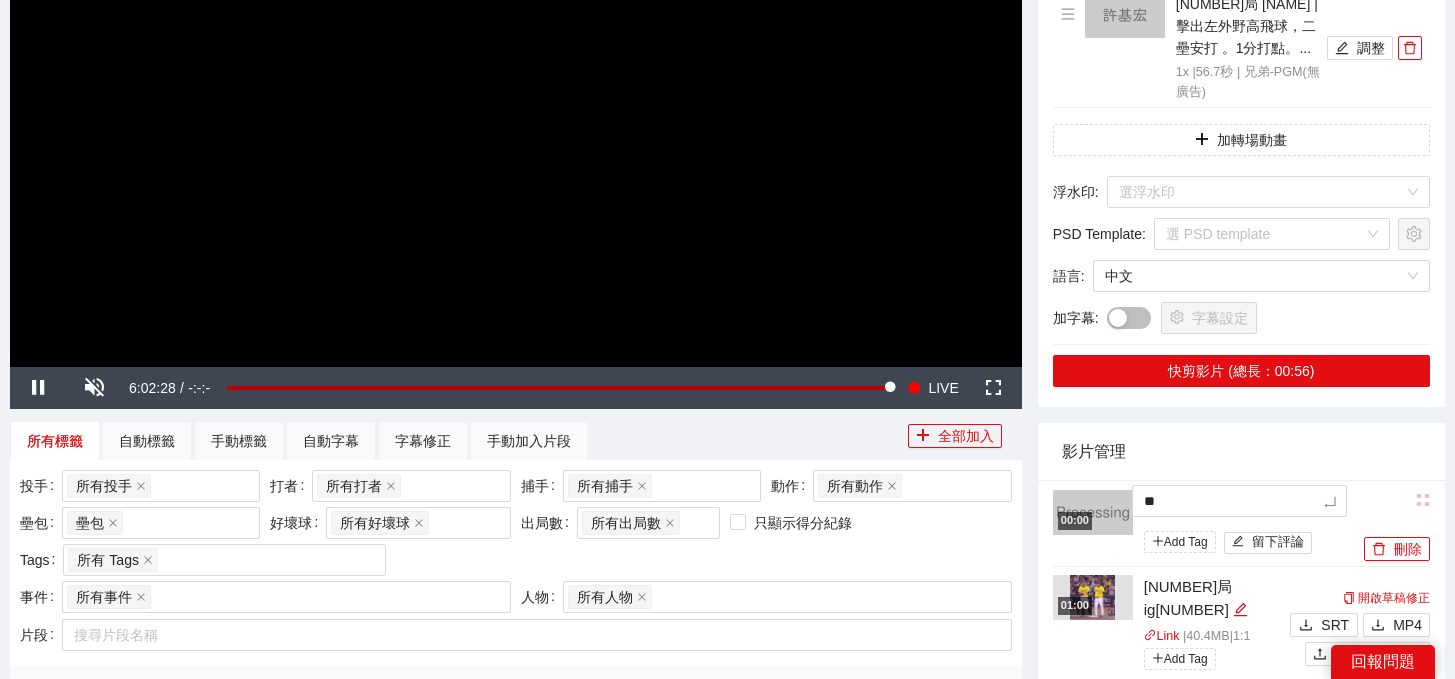type on "**" 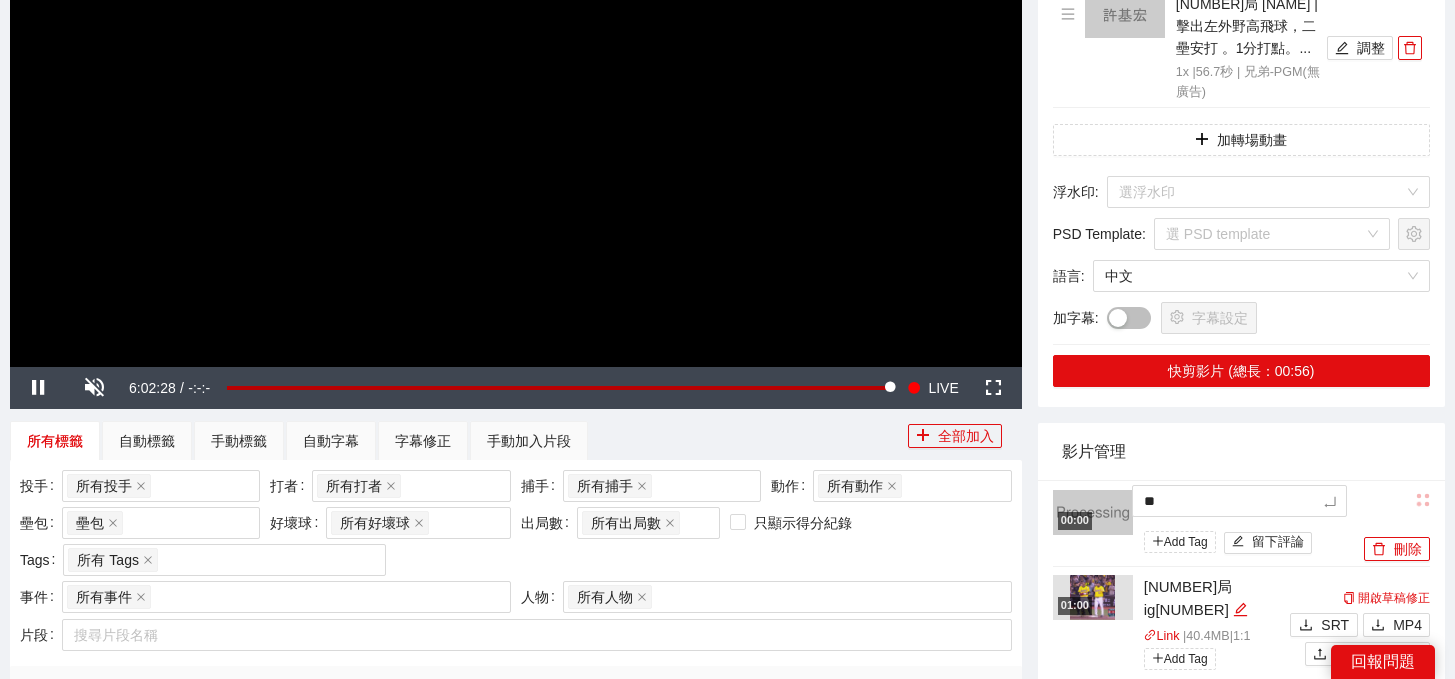 type on "**" 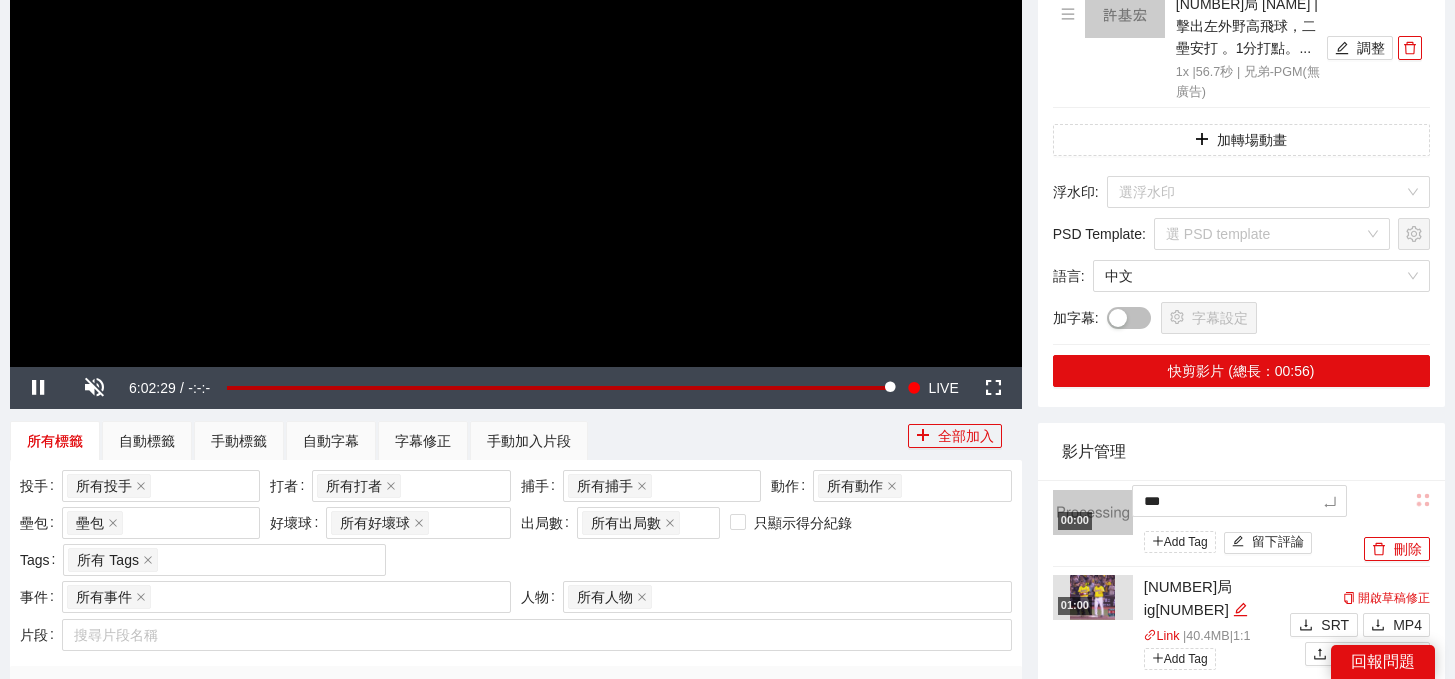 type on "****" 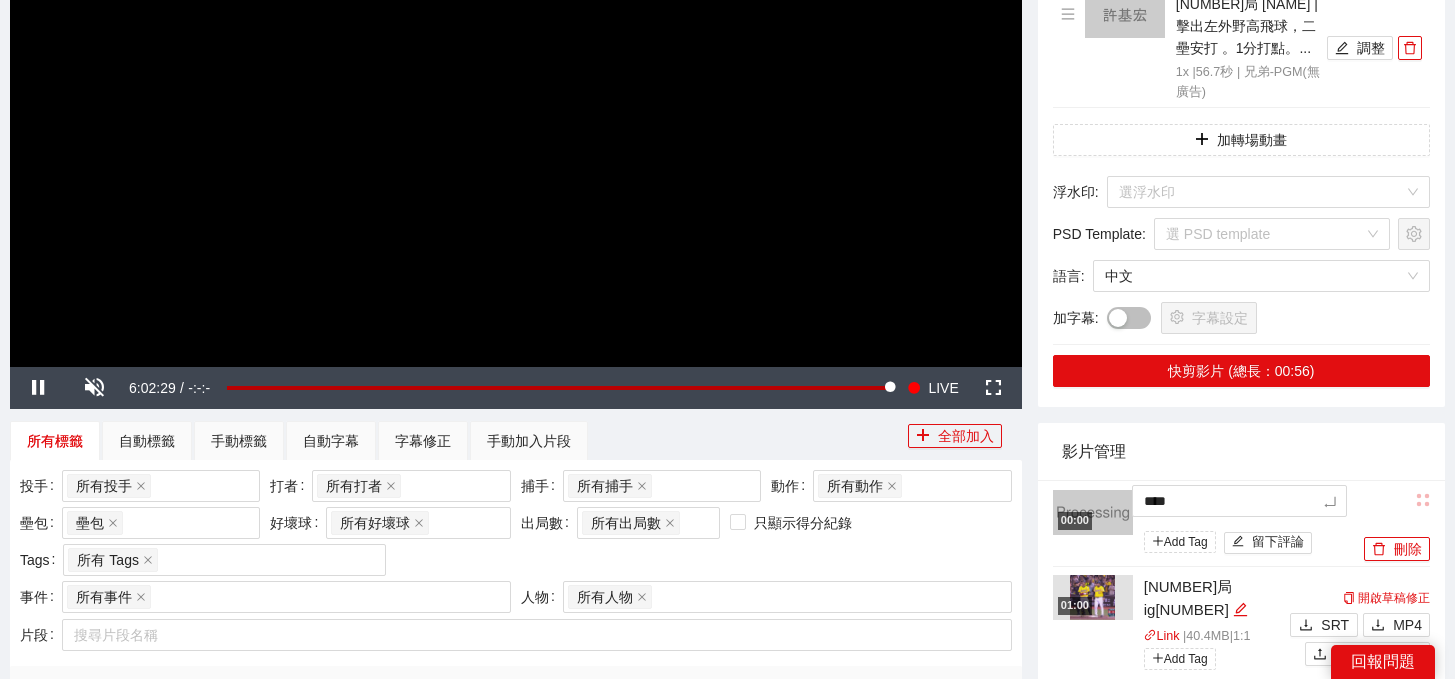type on "*****" 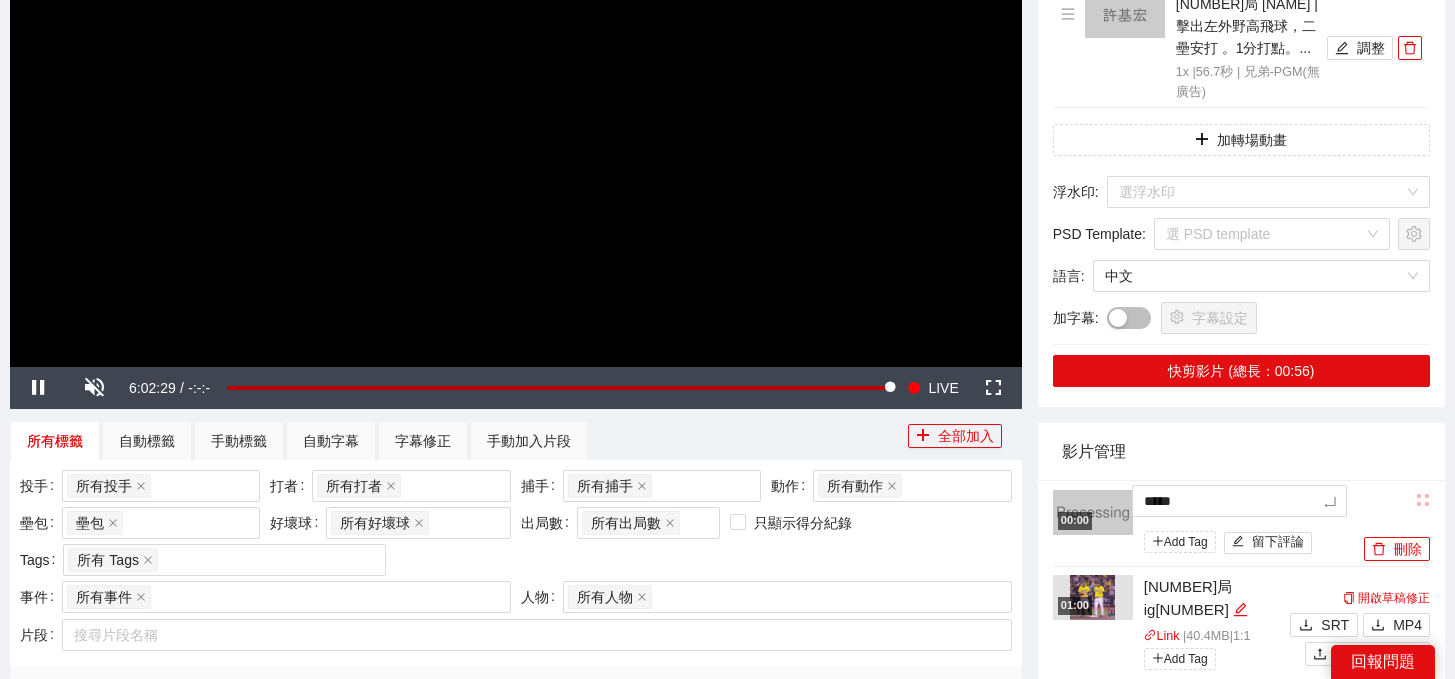 type on "******" 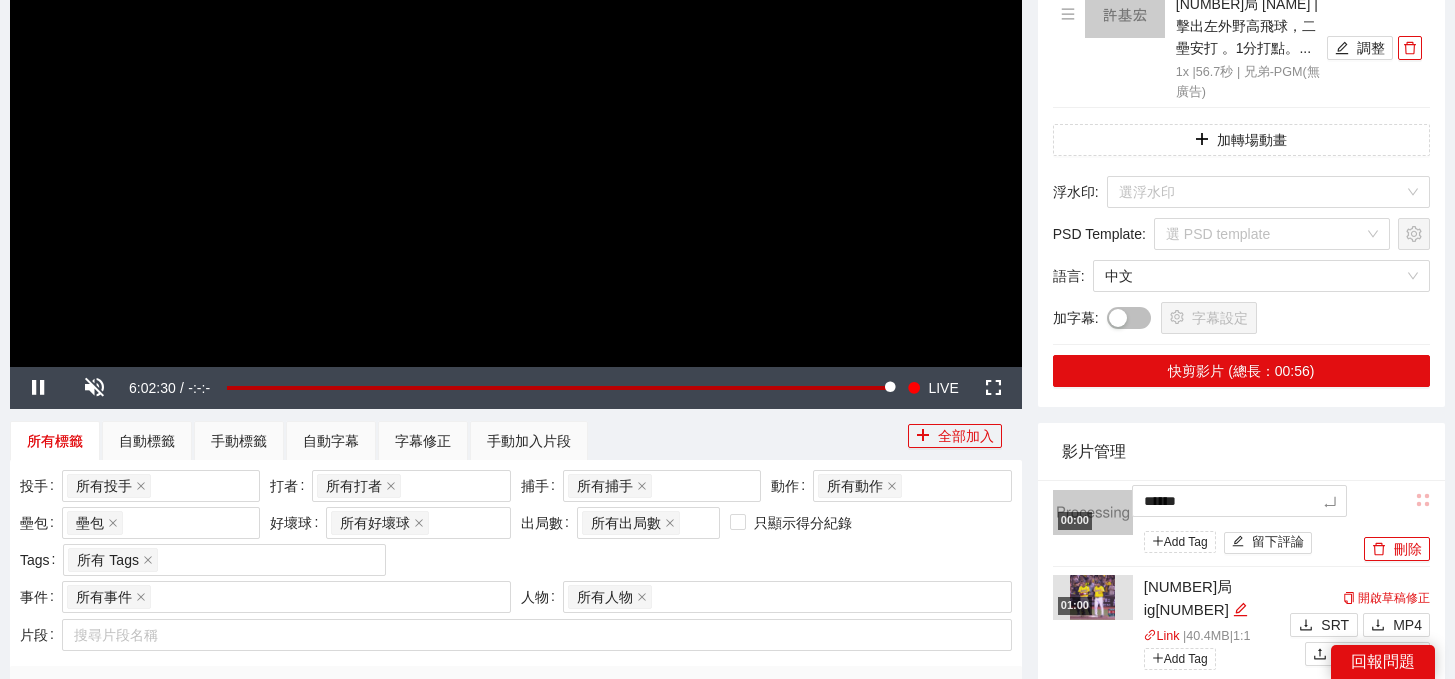 type on "******" 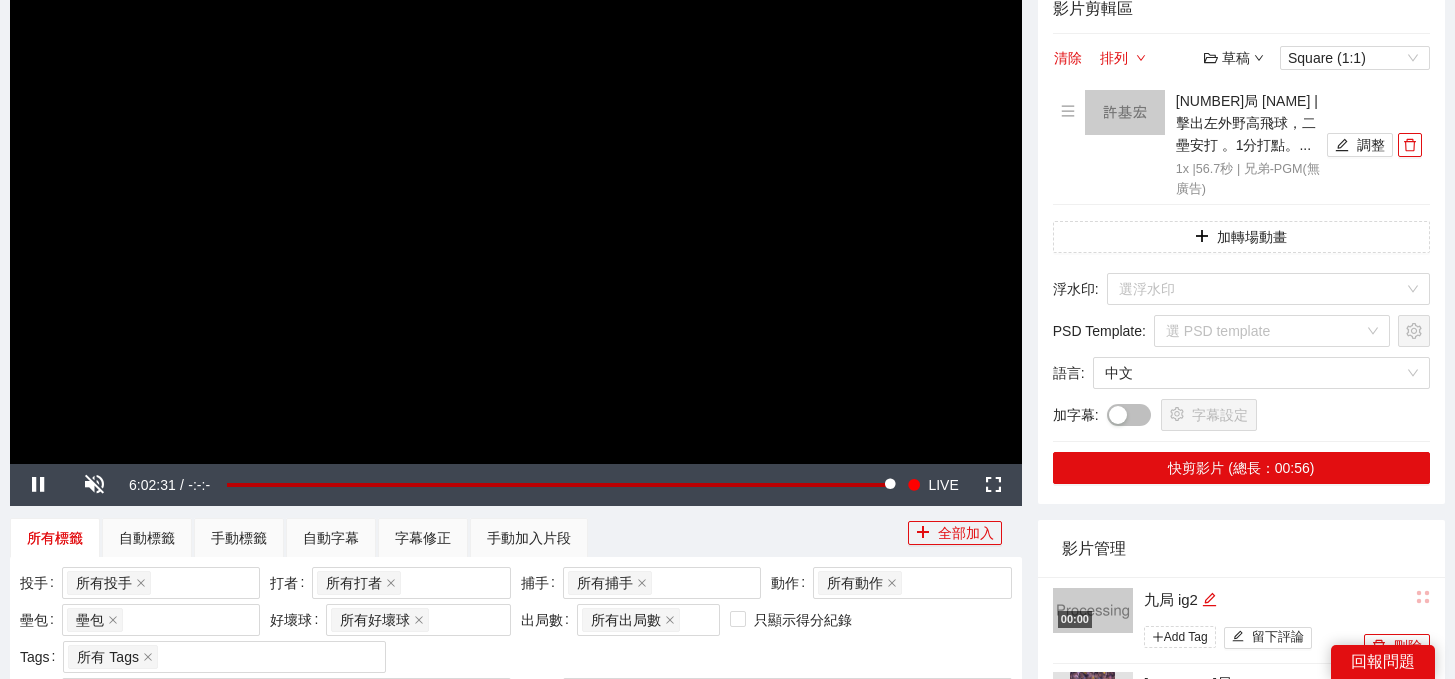 scroll, scrollTop: 93, scrollLeft: 0, axis: vertical 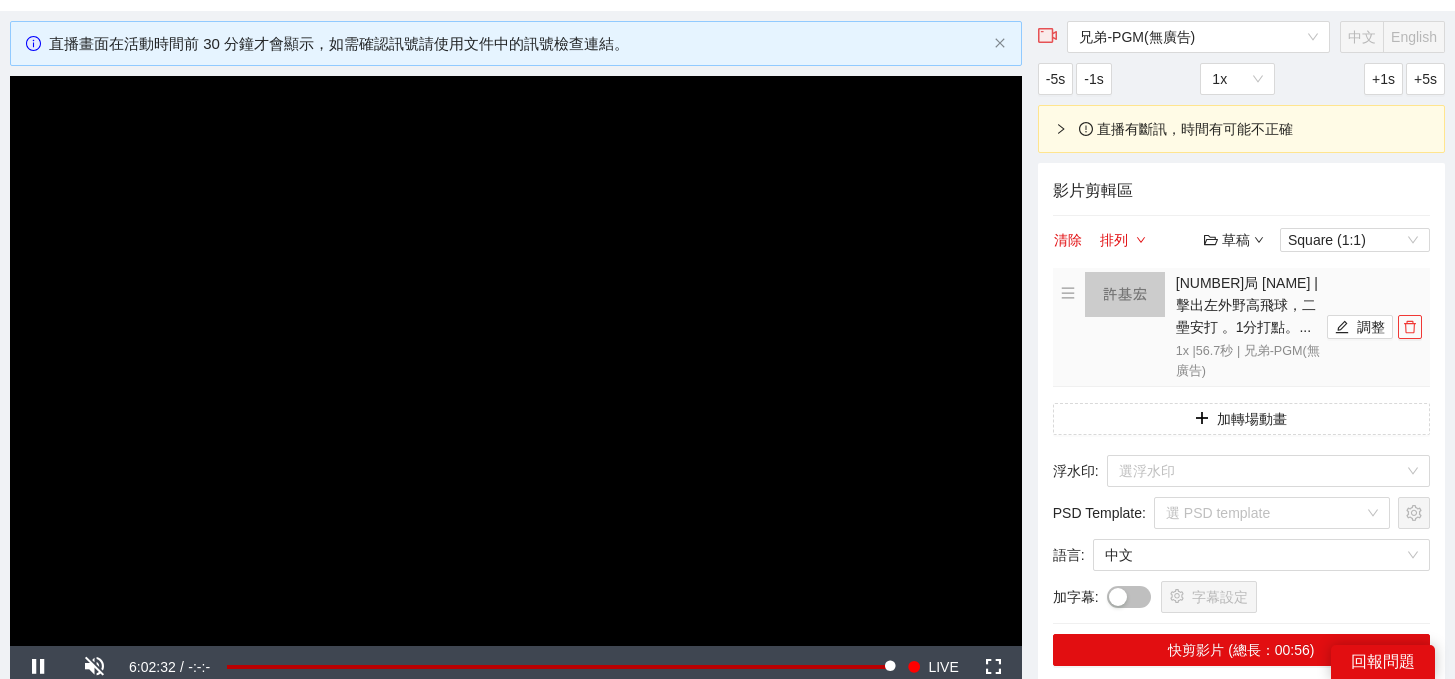 click 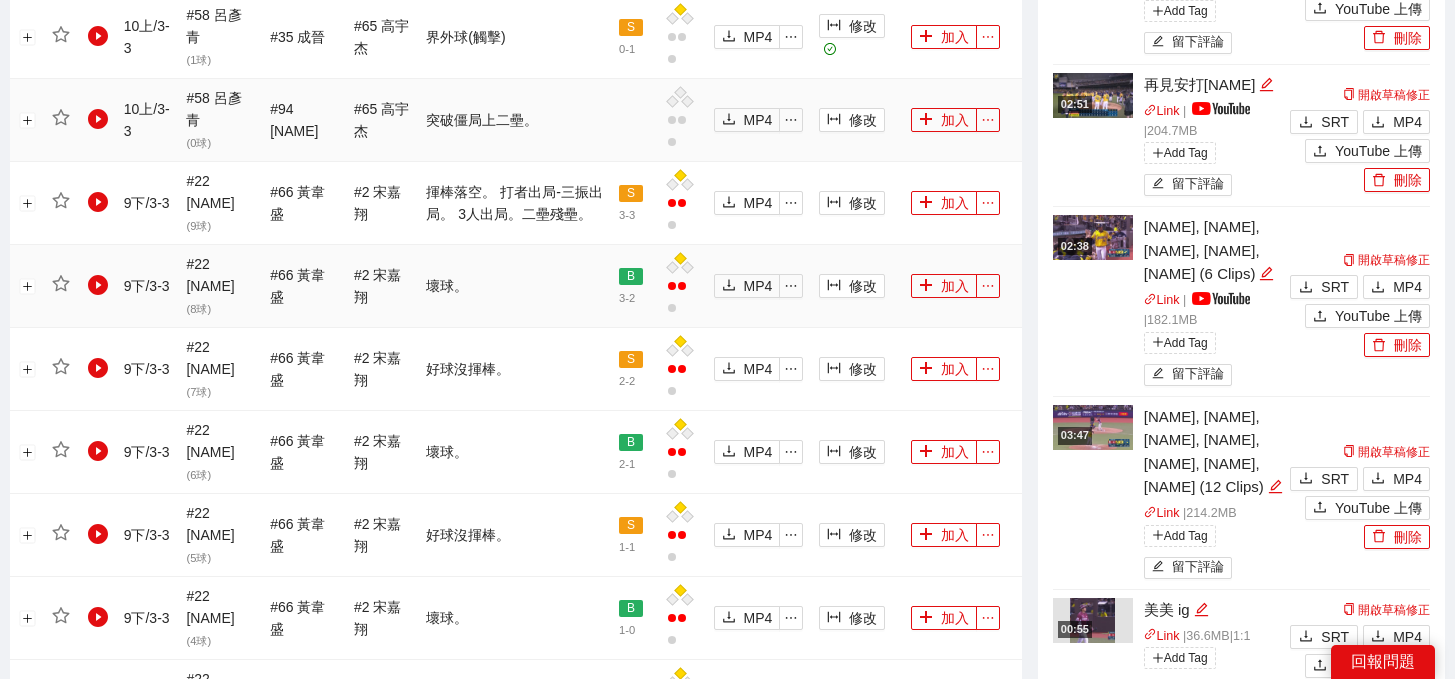 scroll, scrollTop: 1839, scrollLeft: 0, axis: vertical 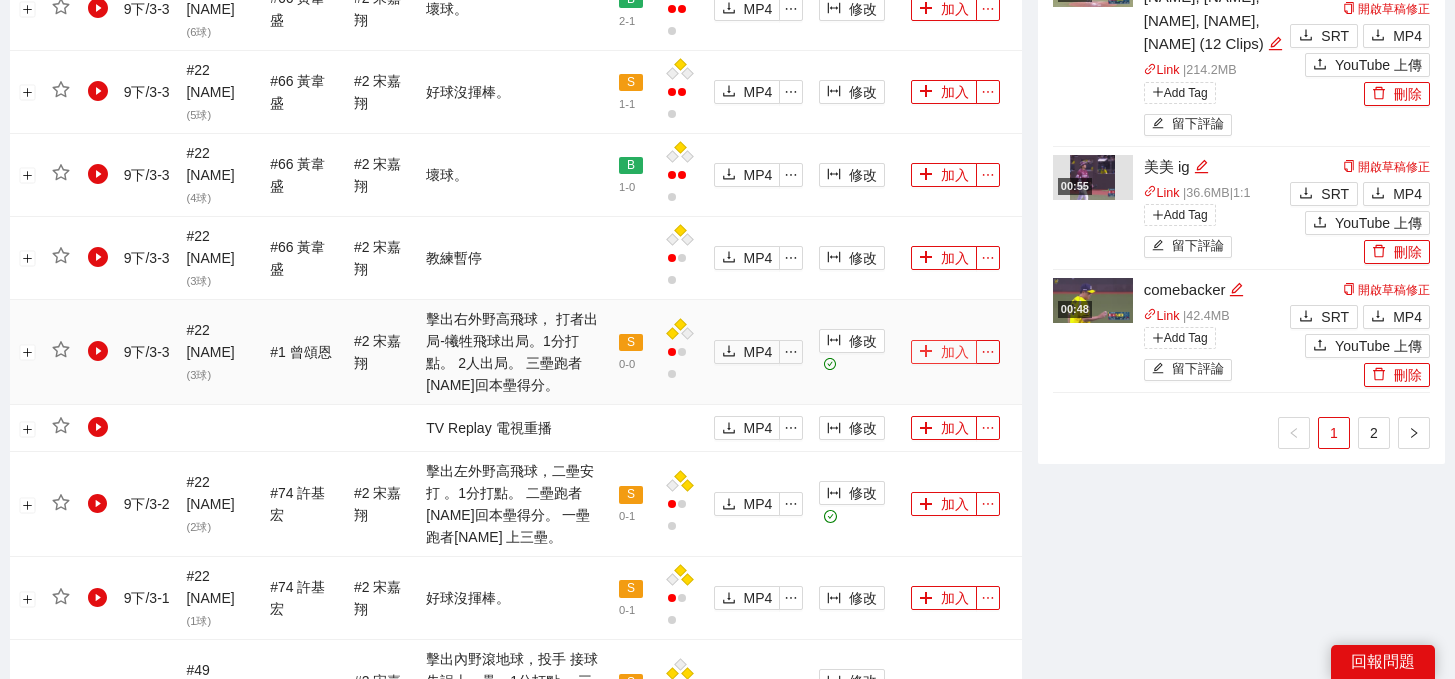 click on "加入" at bounding box center [944, 352] 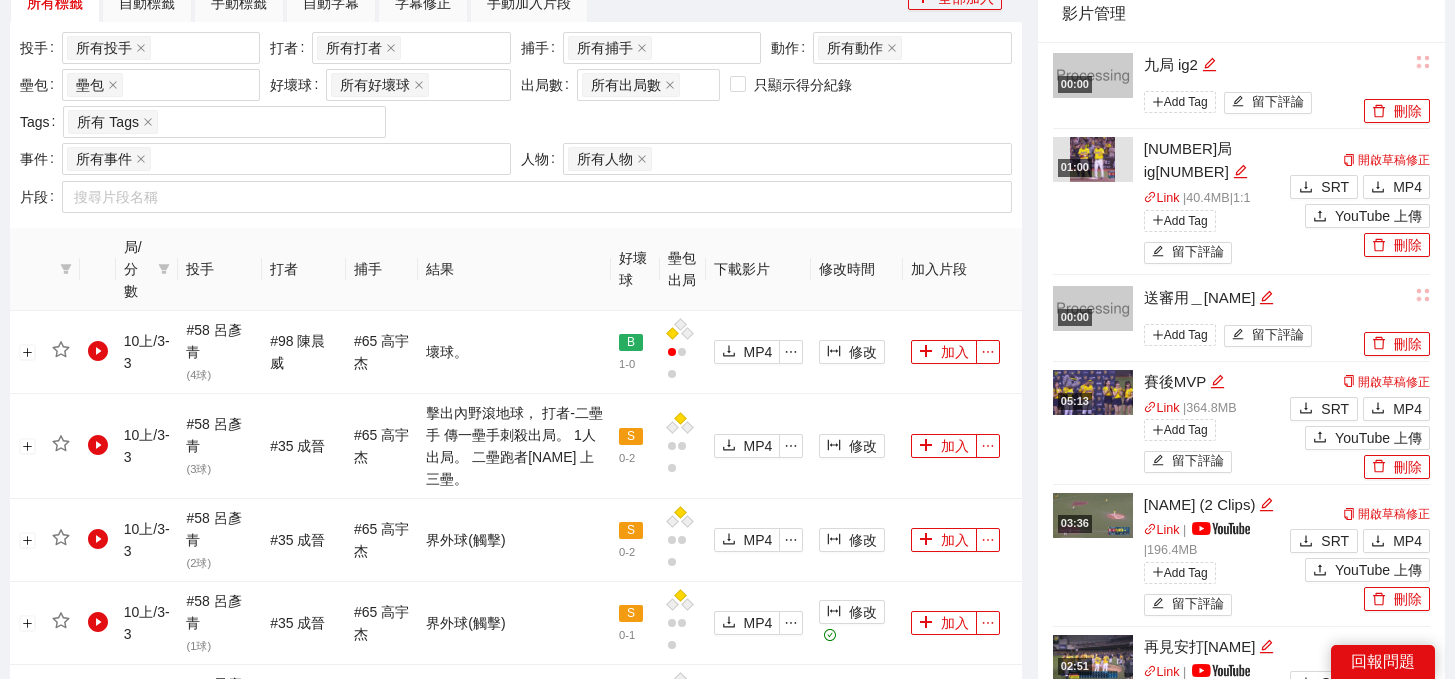 scroll, scrollTop: 38, scrollLeft: 0, axis: vertical 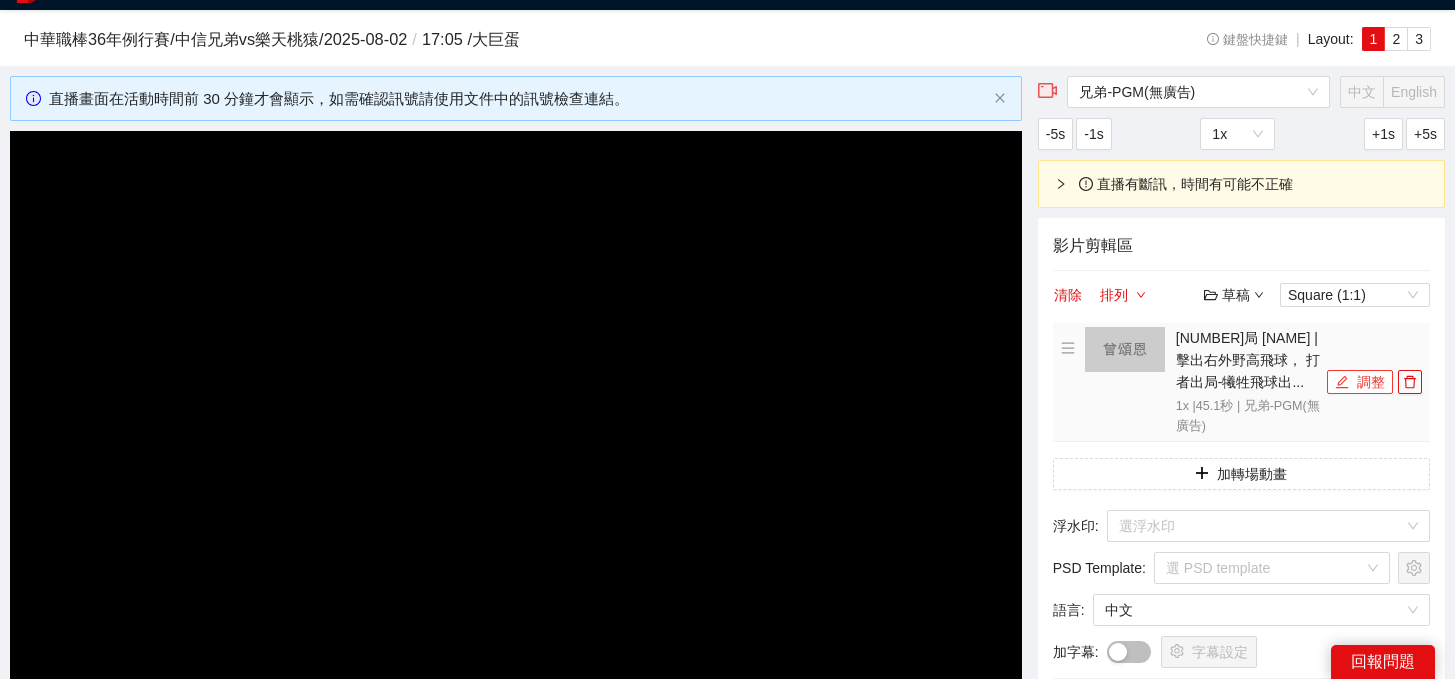 click 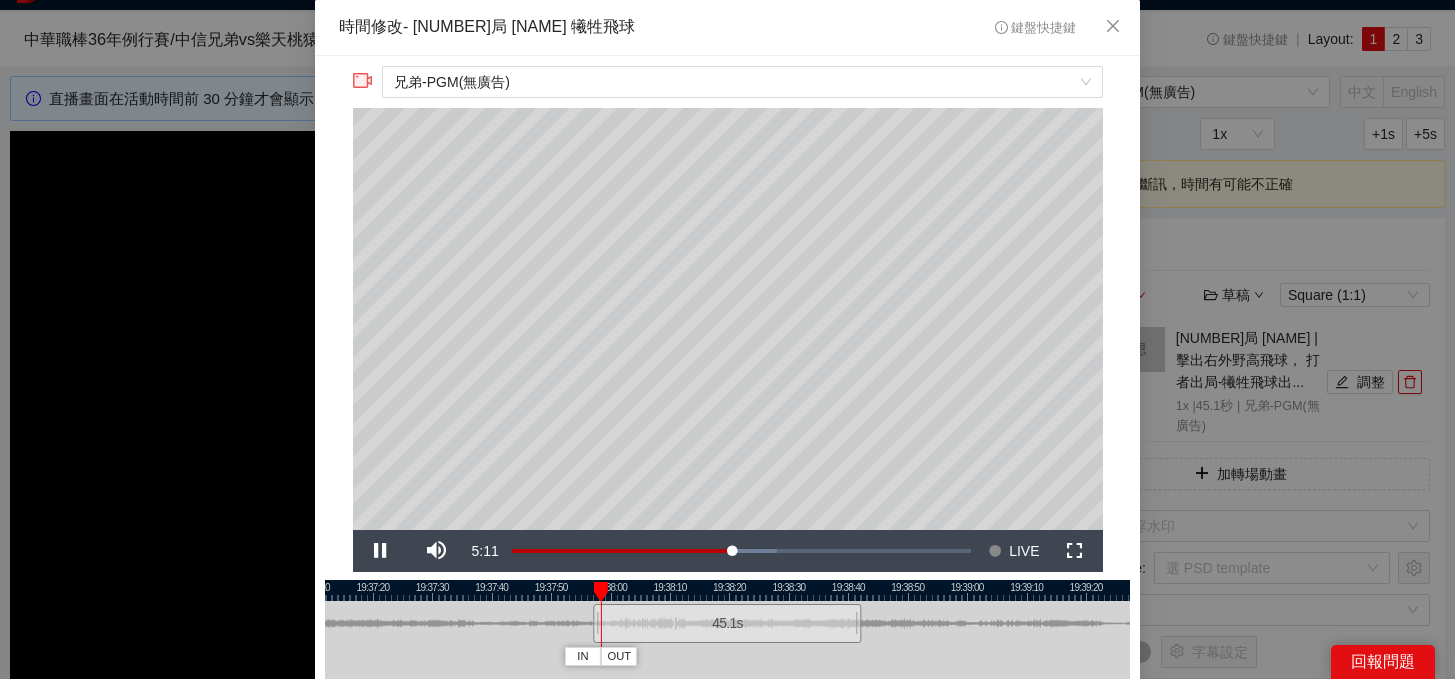 scroll, scrollTop: 47, scrollLeft: 0, axis: vertical 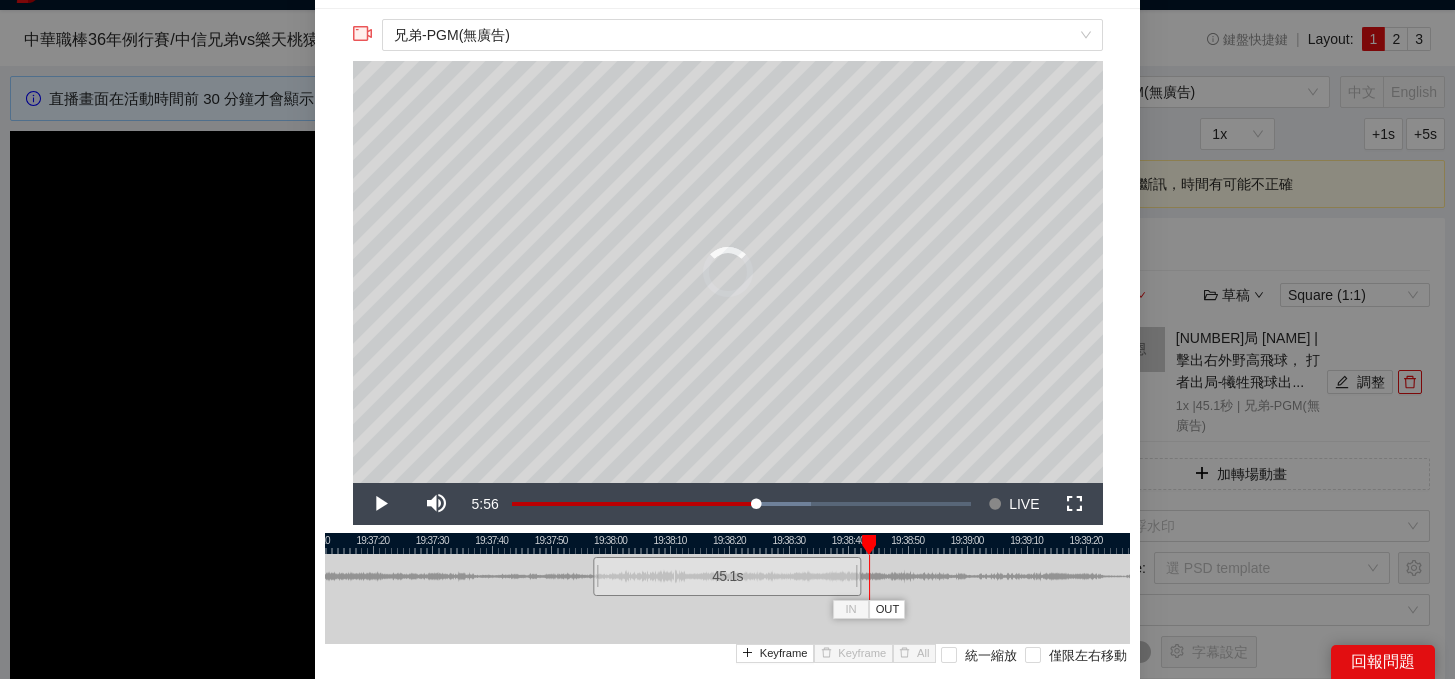 drag, startPoint x: 707, startPoint y: 536, endPoint x: 874, endPoint y: 543, distance: 167.14664 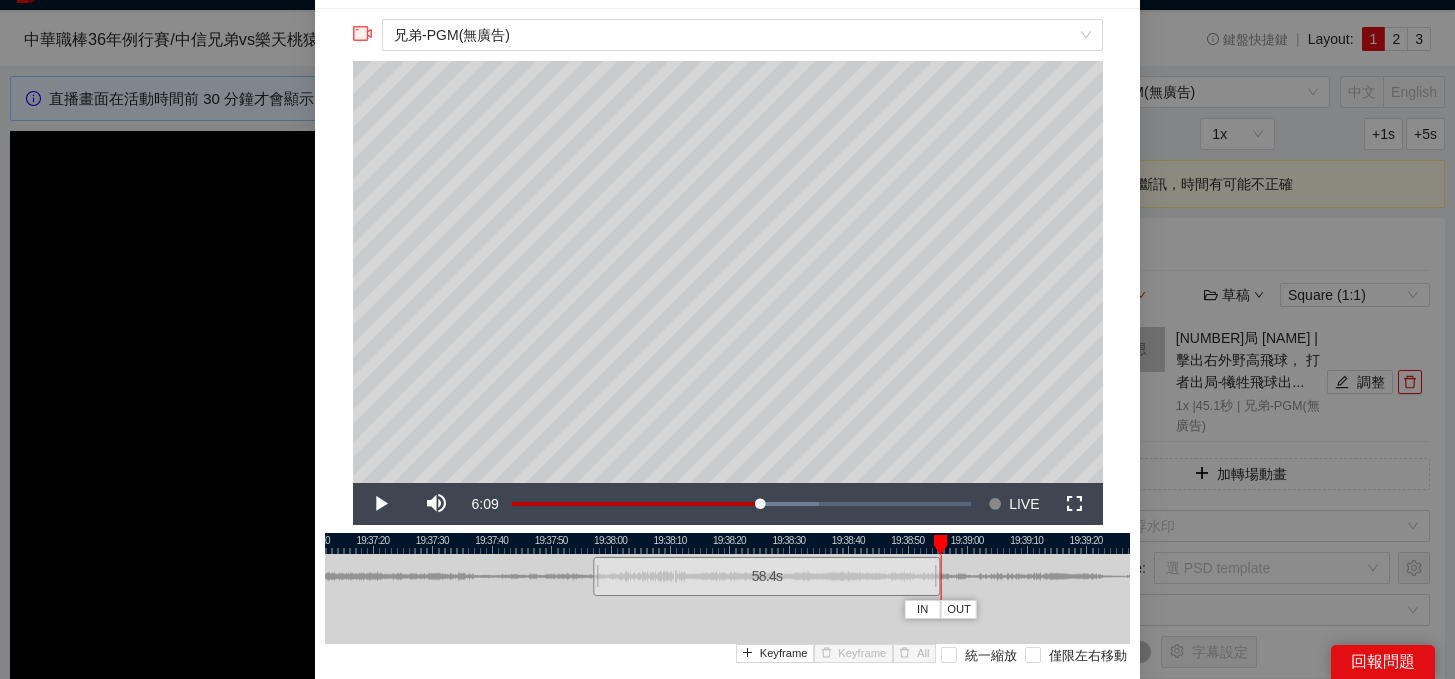 drag, startPoint x: 859, startPoint y: 569, endPoint x: 938, endPoint y: 572, distance: 79.05694 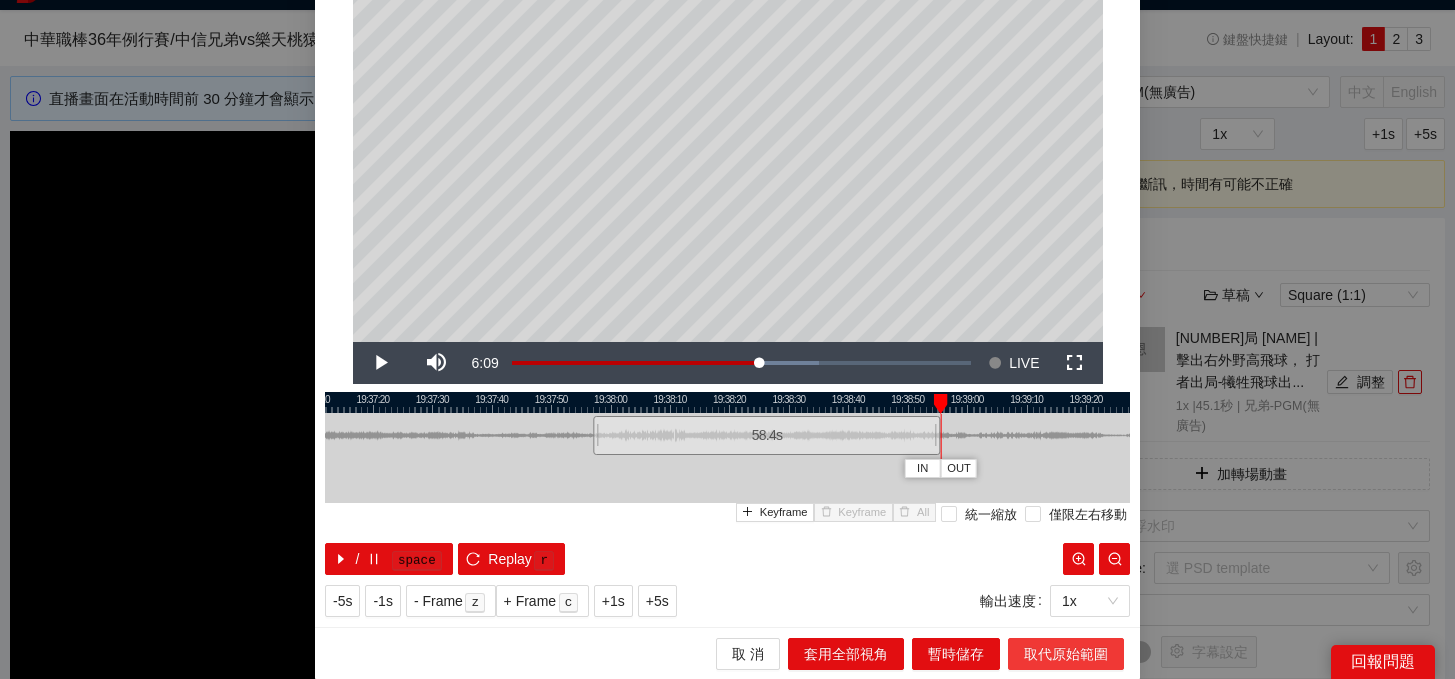 click on "取代原始範圍" at bounding box center [1066, 654] 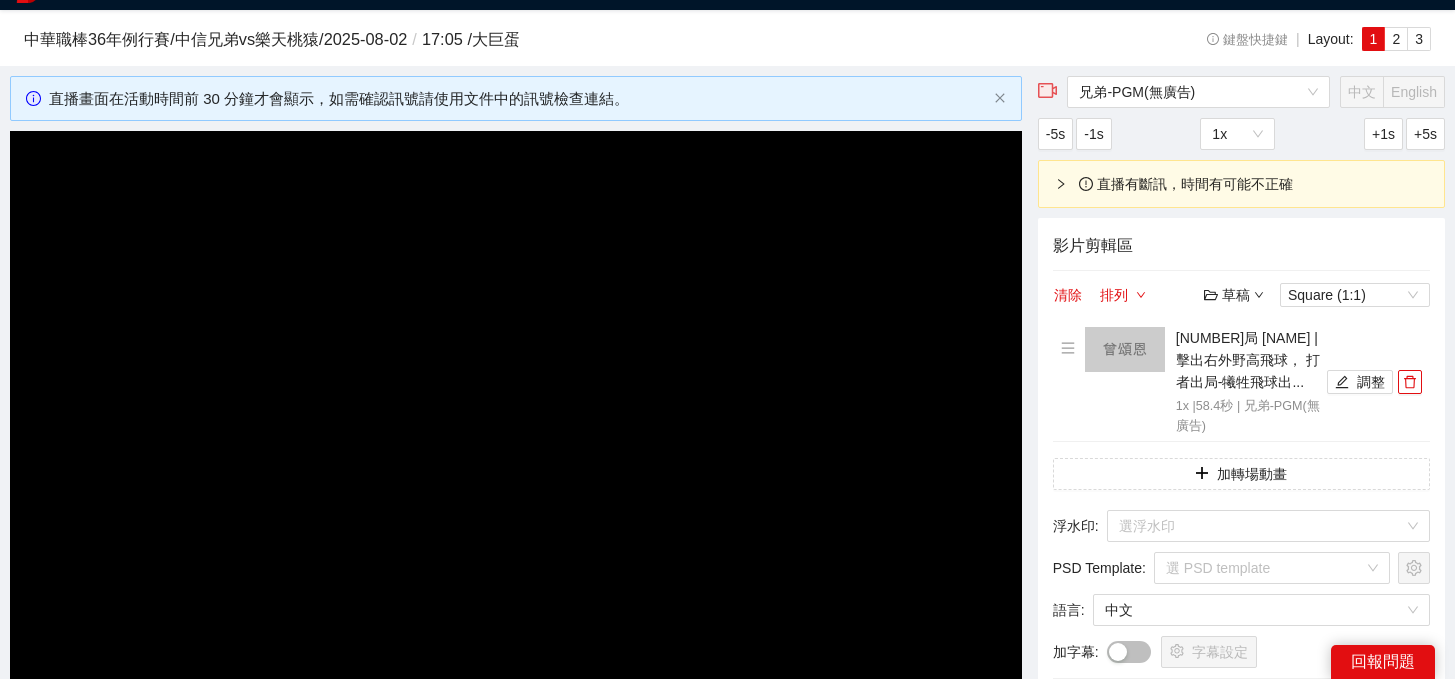 scroll, scrollTop: 0, scrollLeft: 0, axis: both 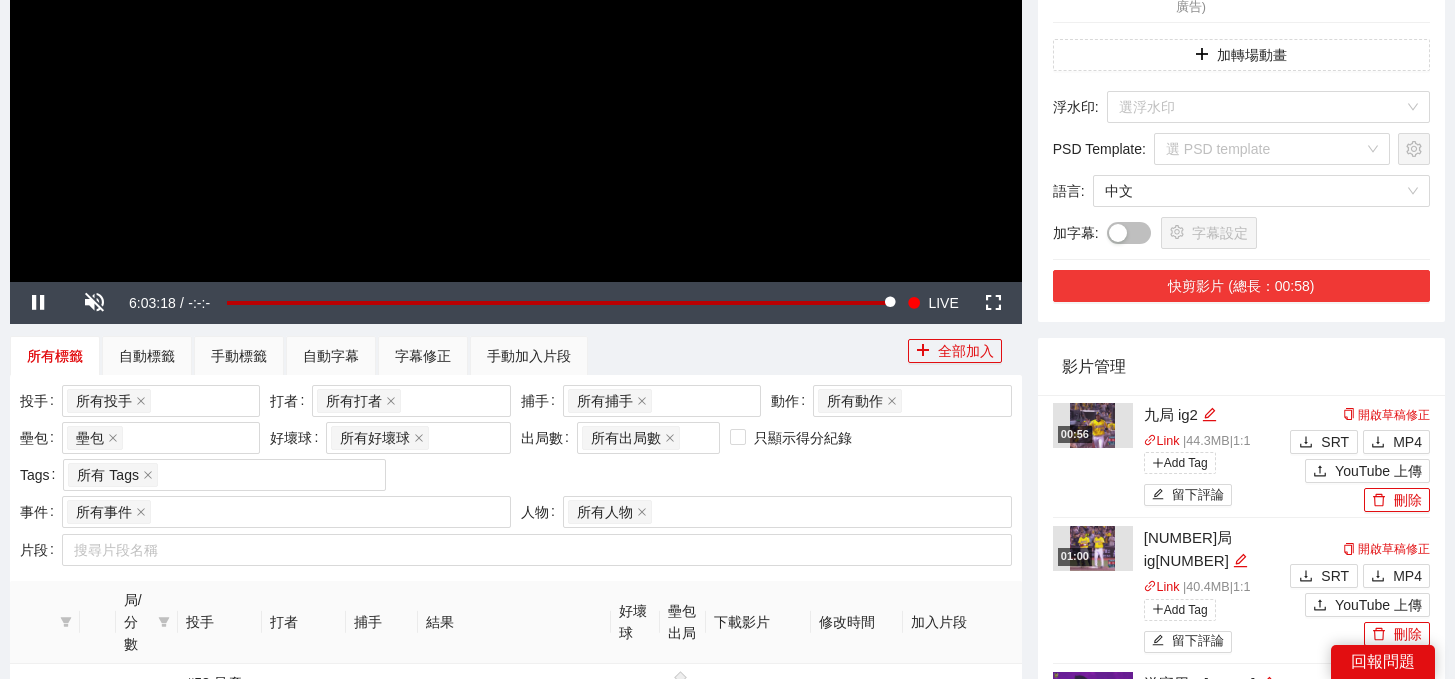 click on "快剪影片 (總長：00:58)" at bounding box center [1241, 286] 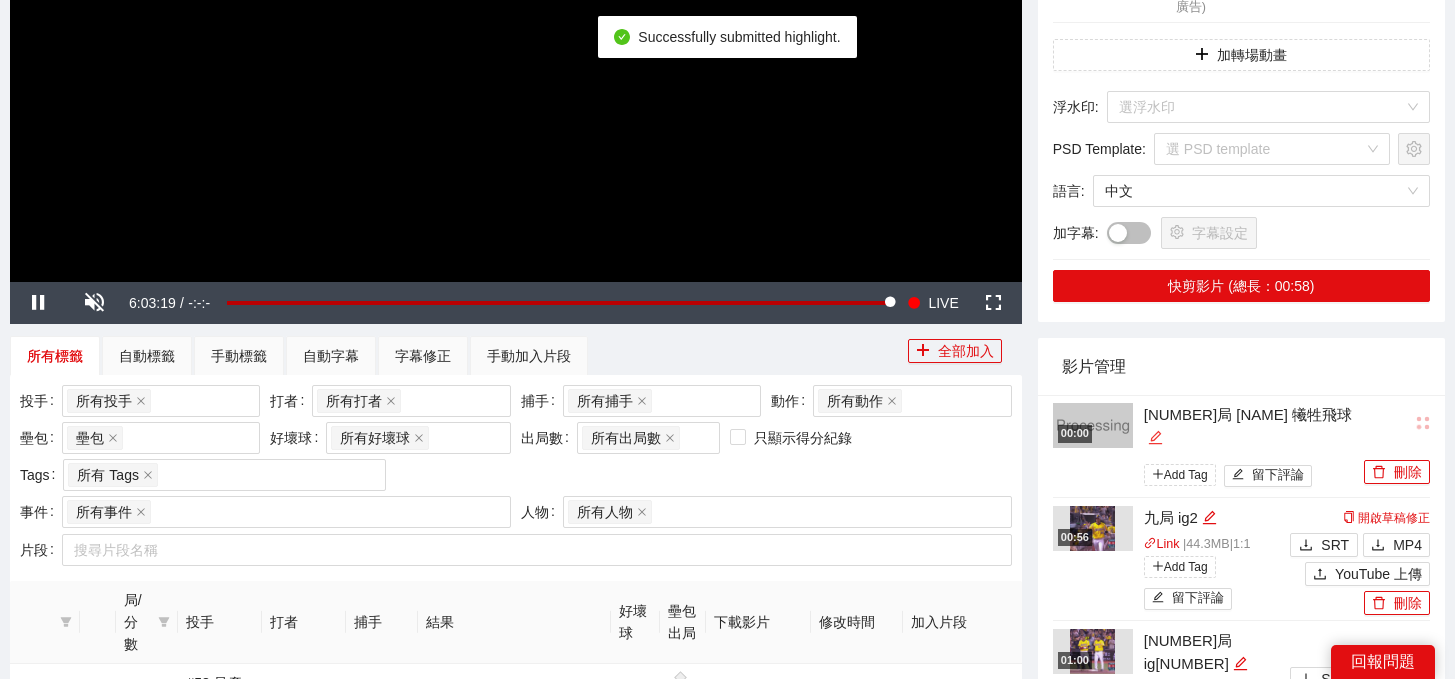 click 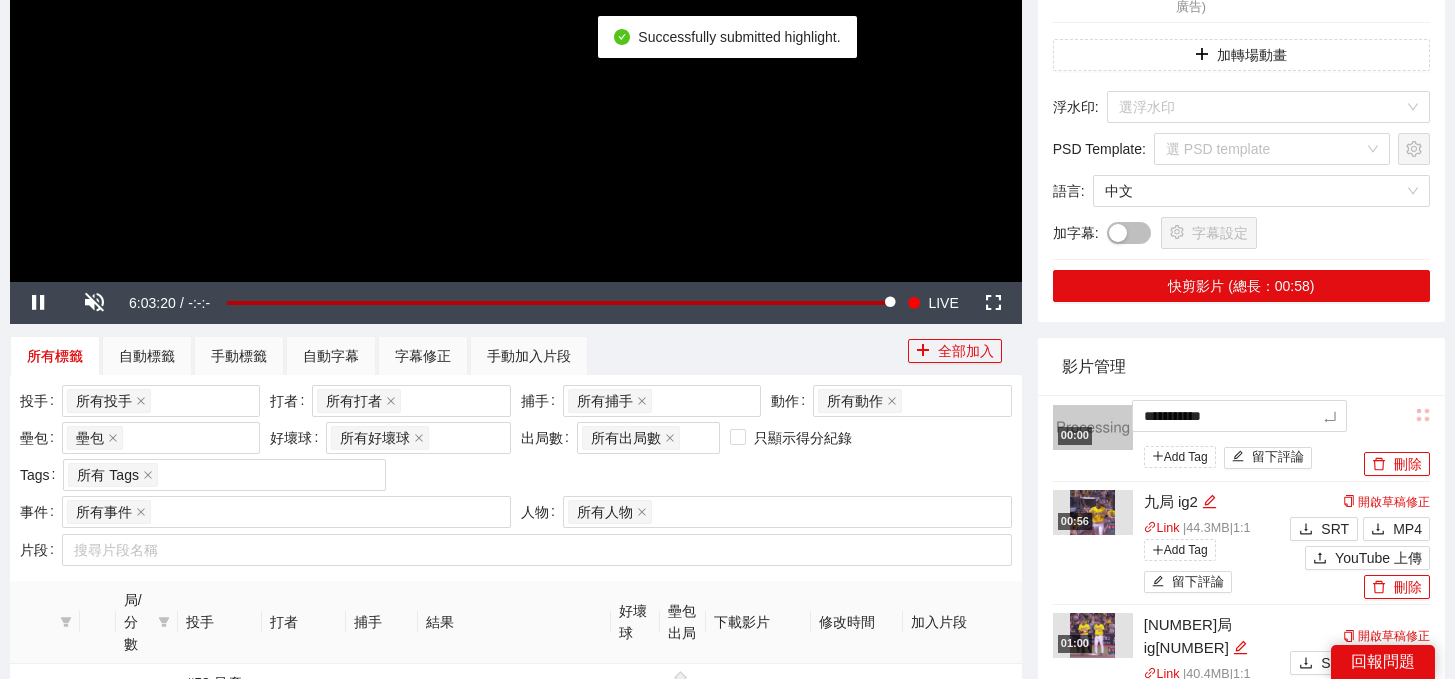drag, startPoint x: 1291, startPoint y: 415, endPoint x: 1031, endPoint y: 415, distance: 260 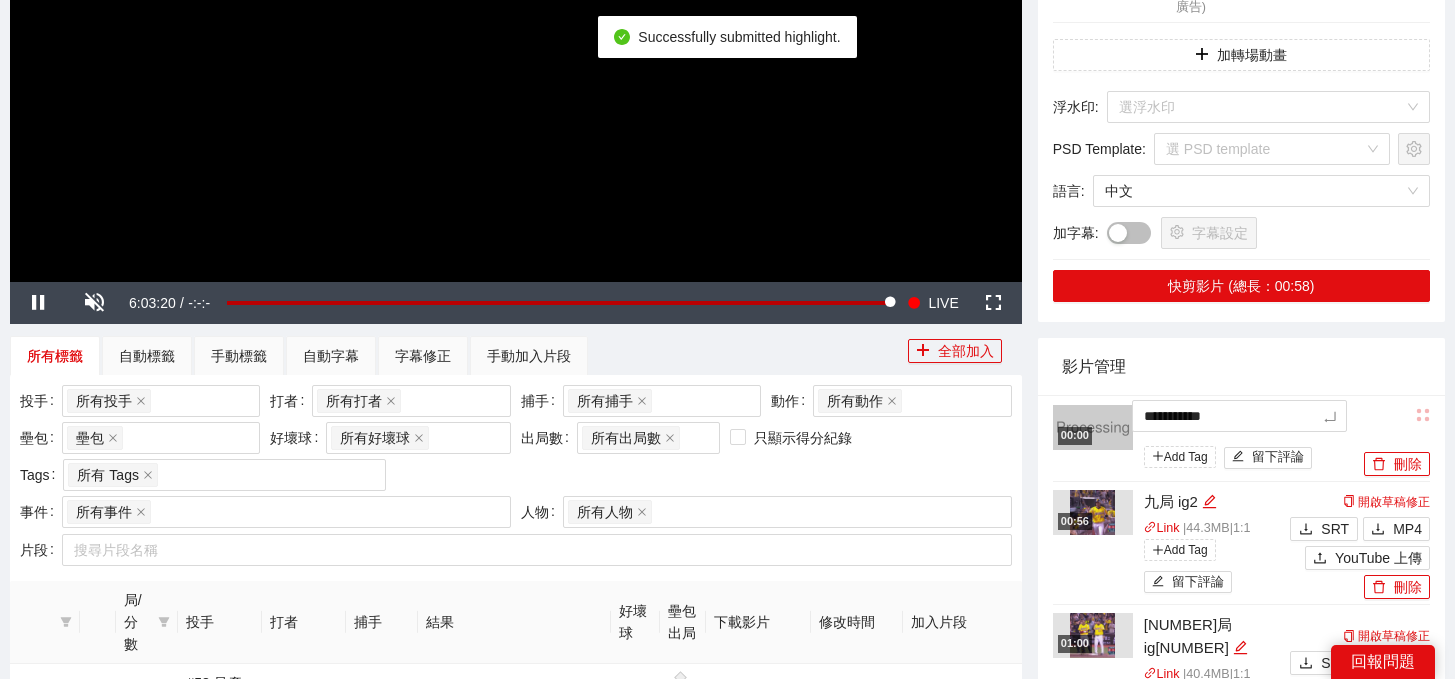 click on "**********" at bounding box center (1241, 1039) 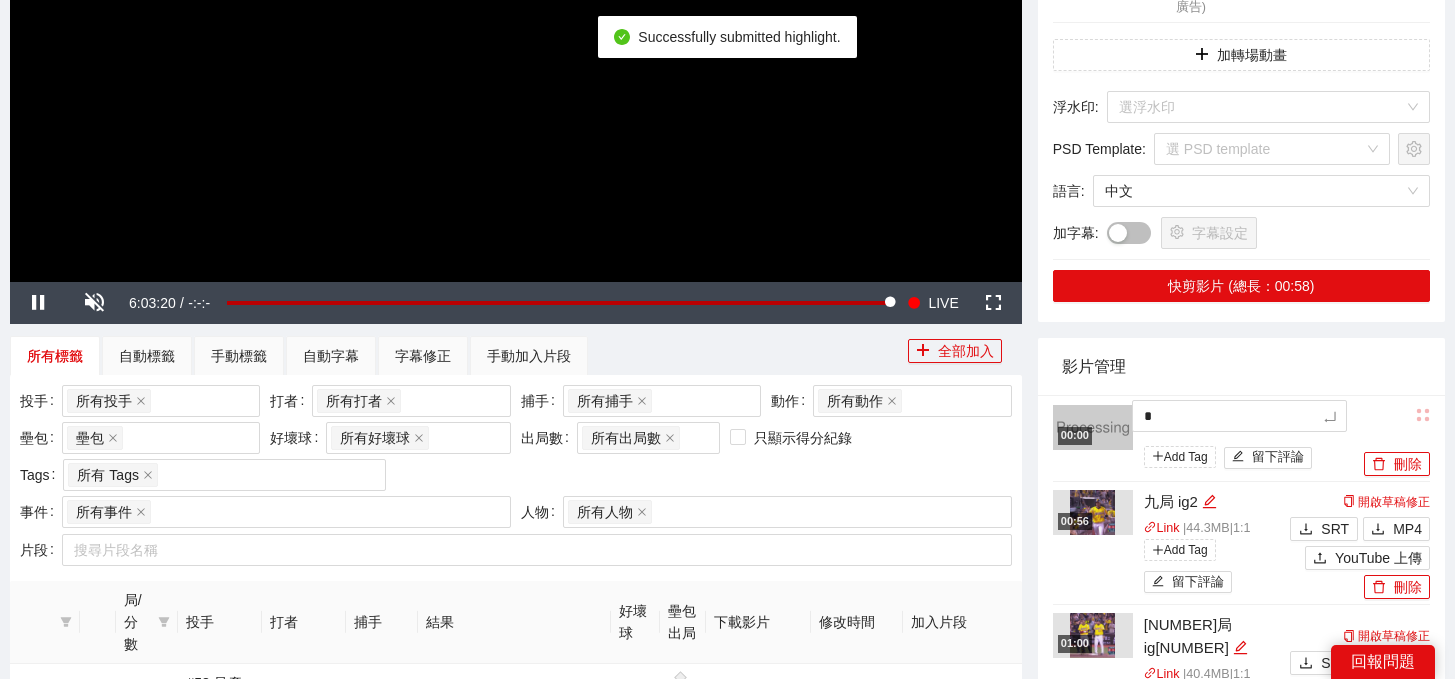 type 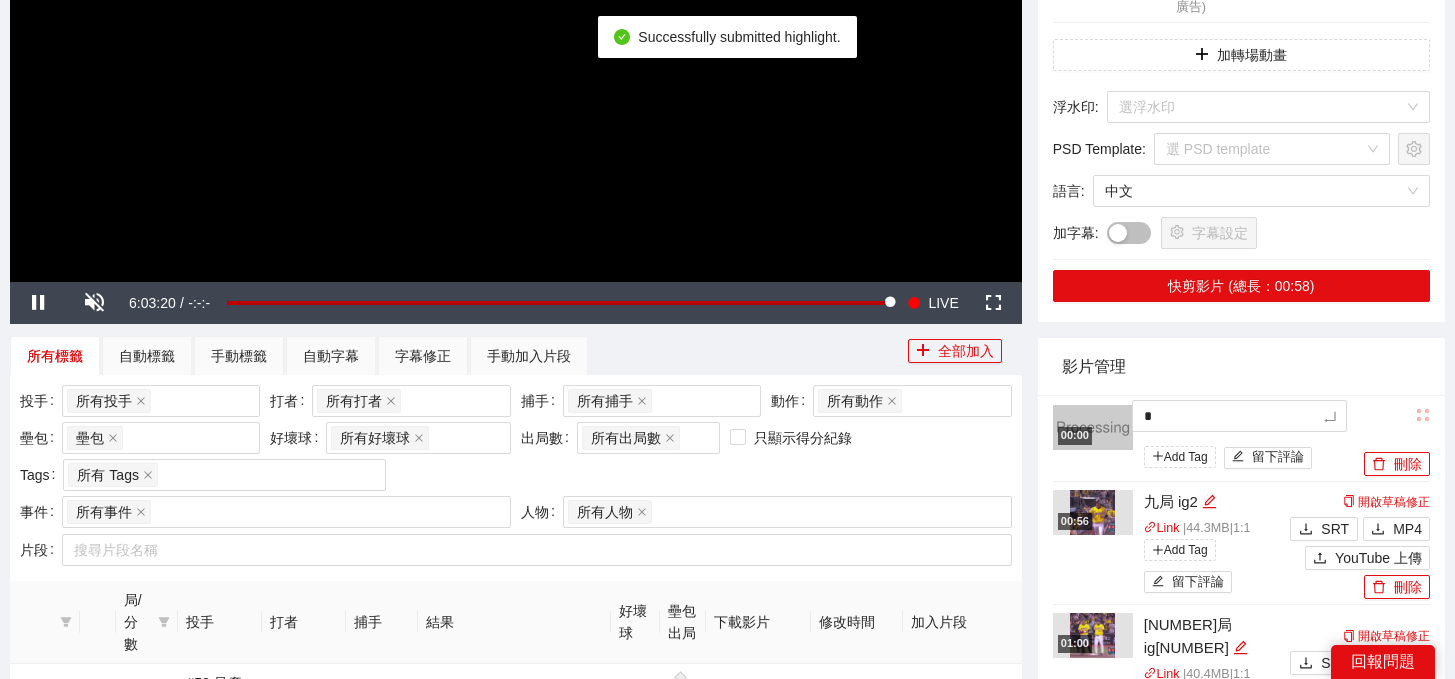 type 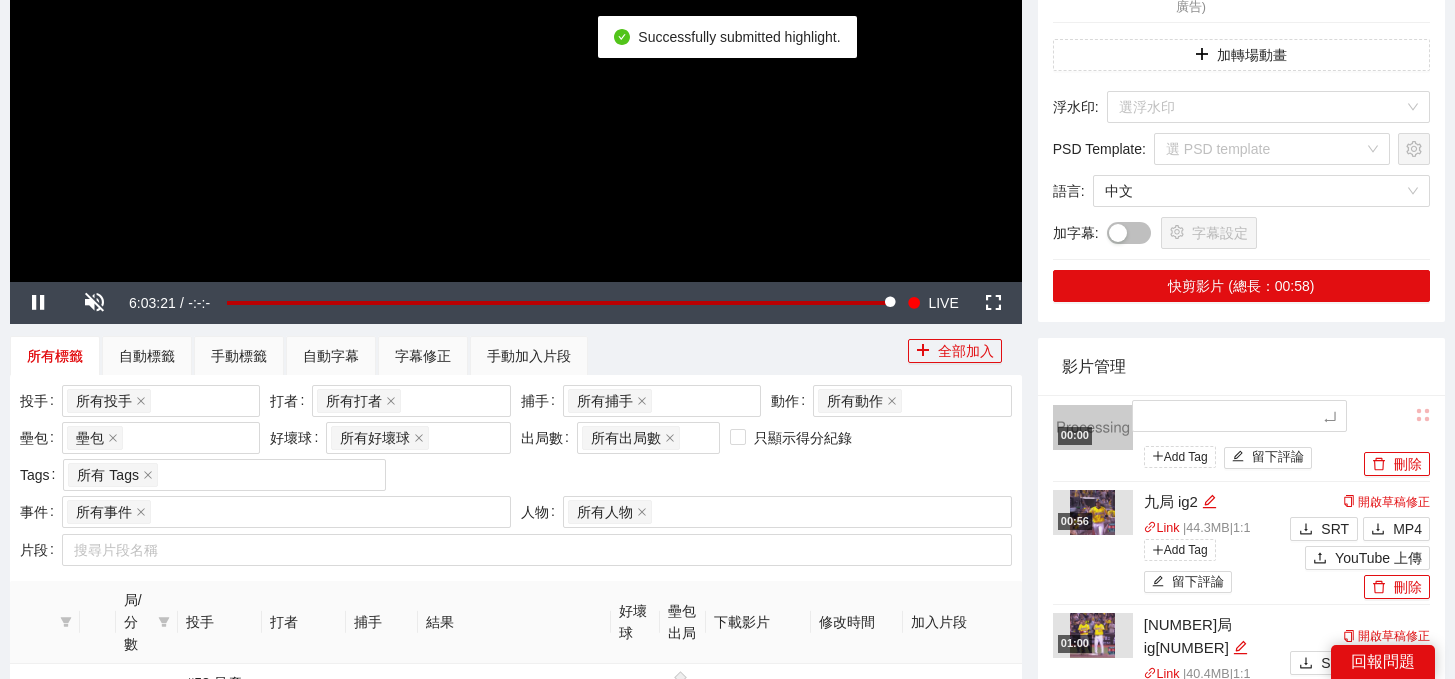 type on "*" 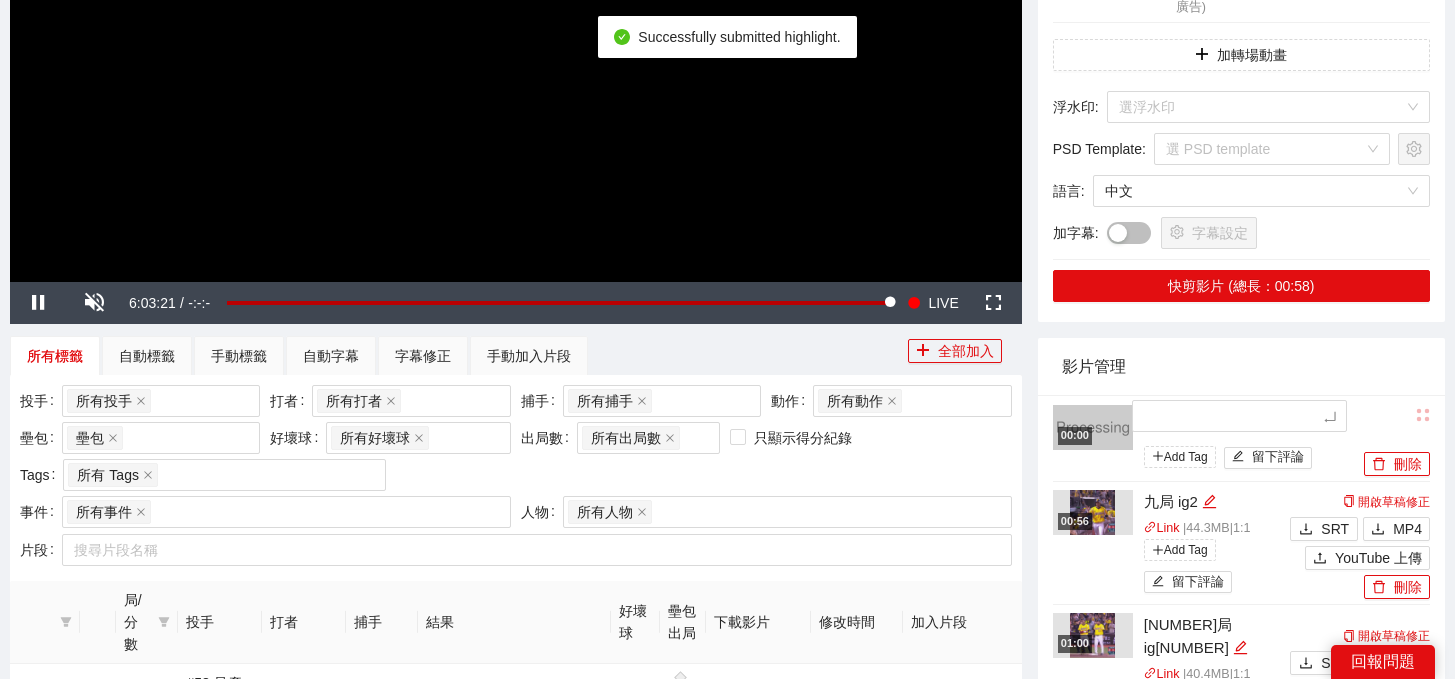 type on "*" 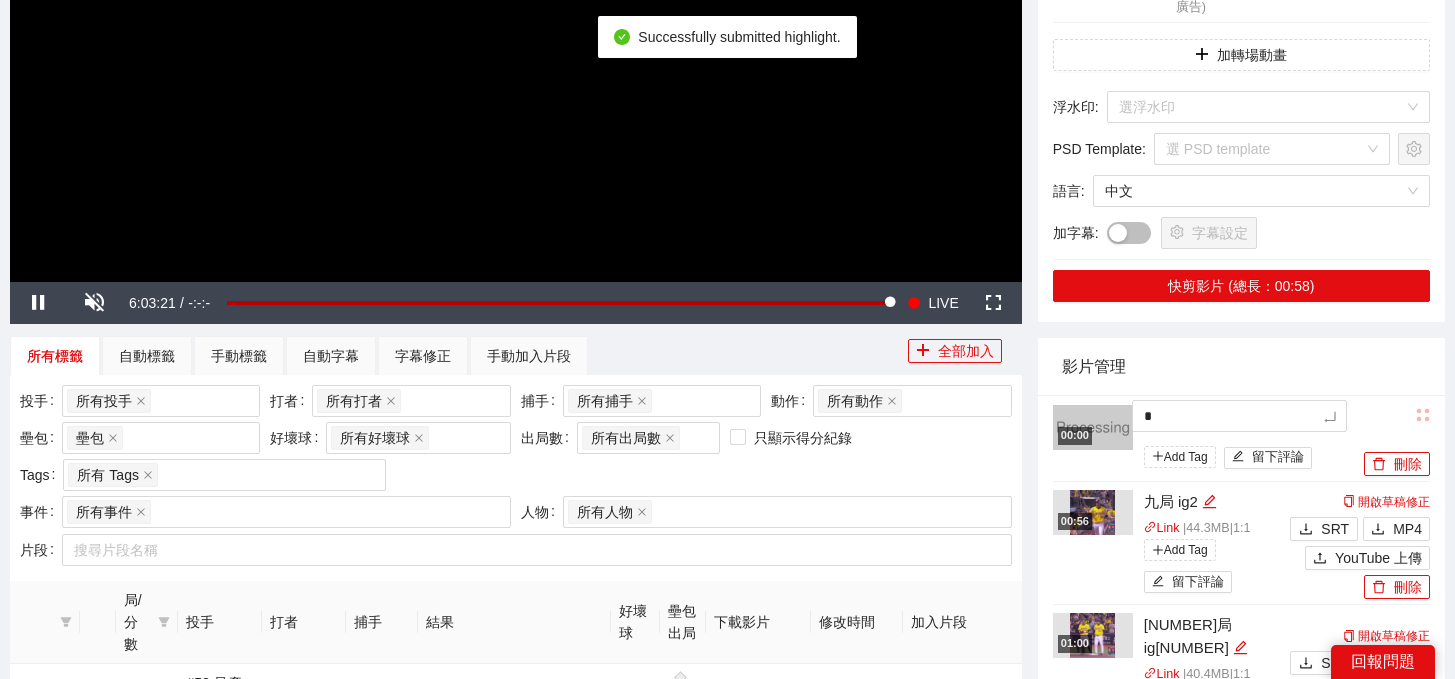 type on "**" 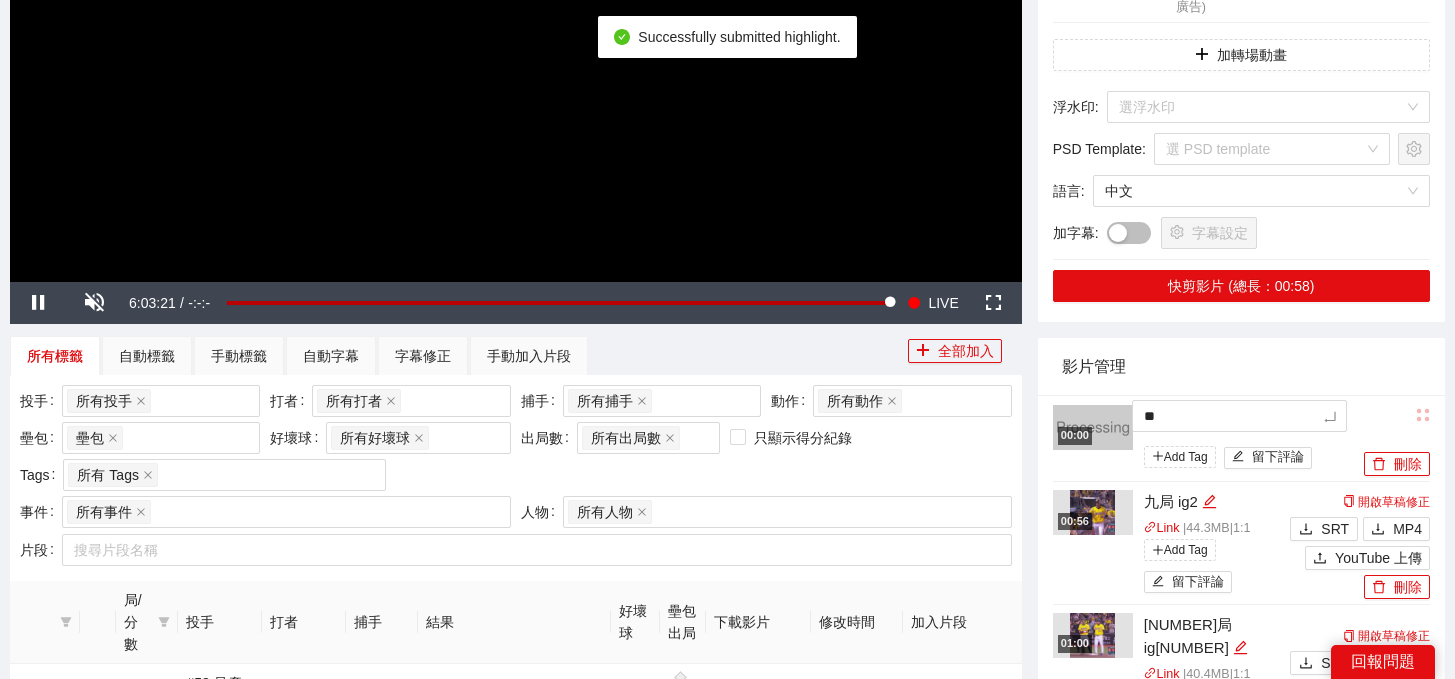 type on "***" 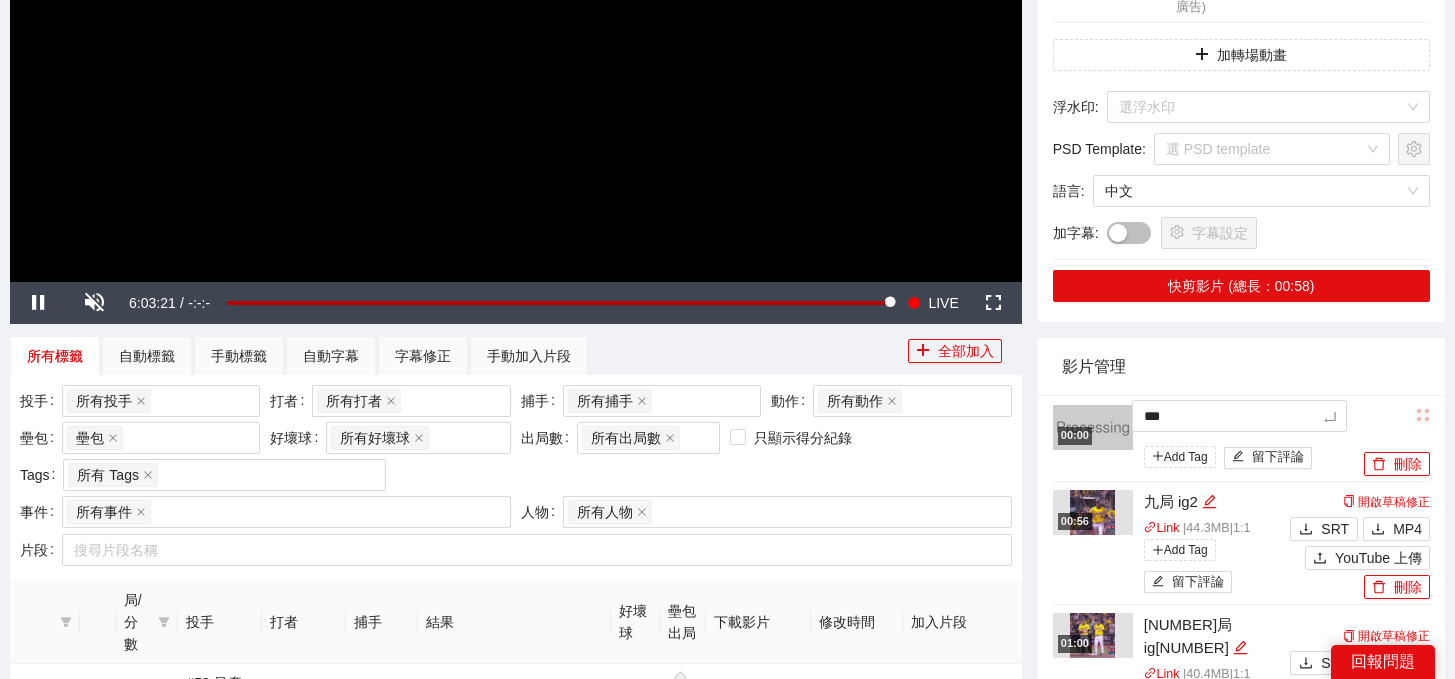 type on "*" 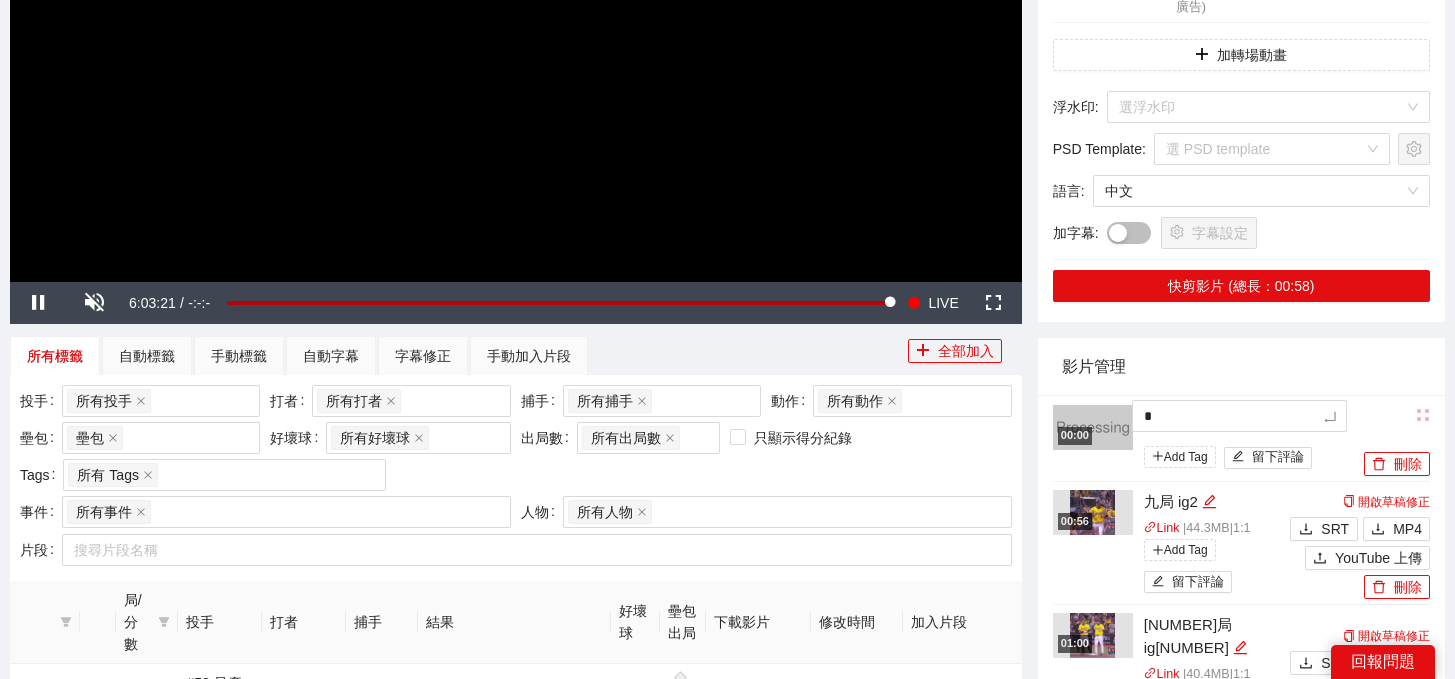 type on "**" 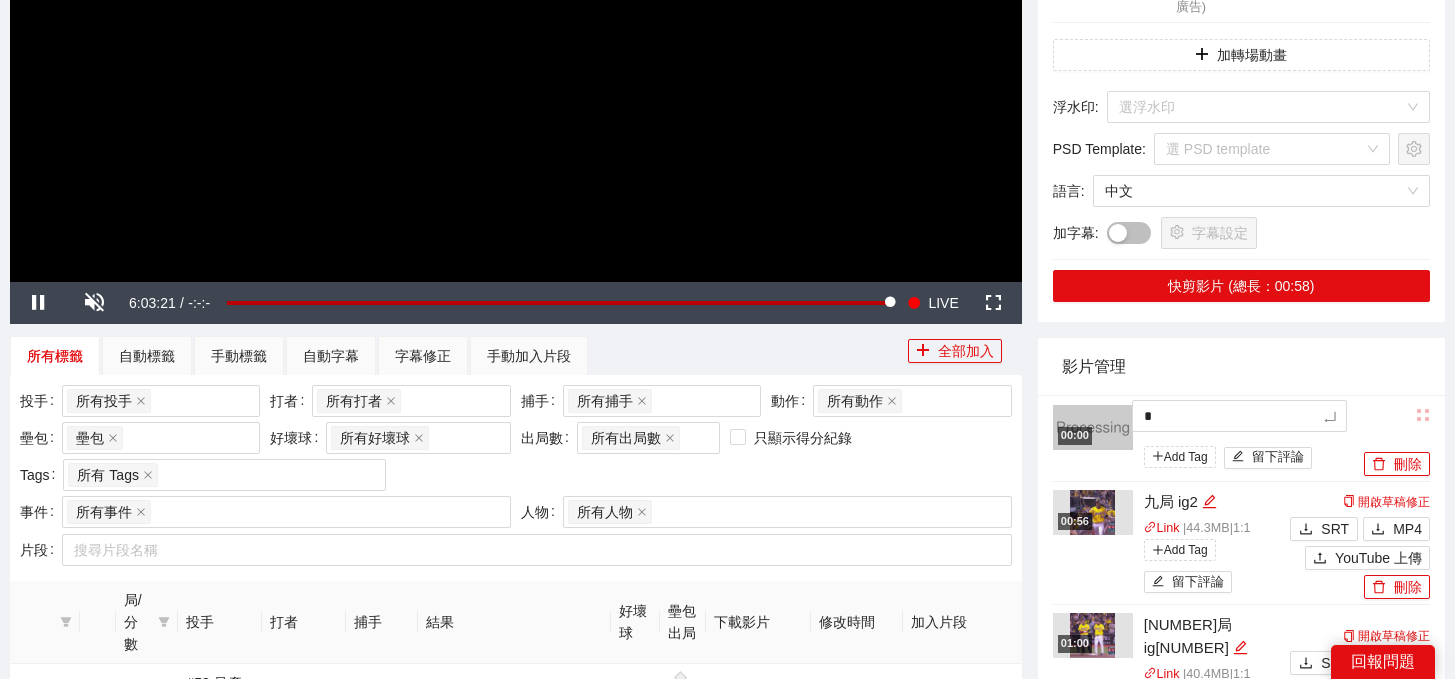 type on "**" 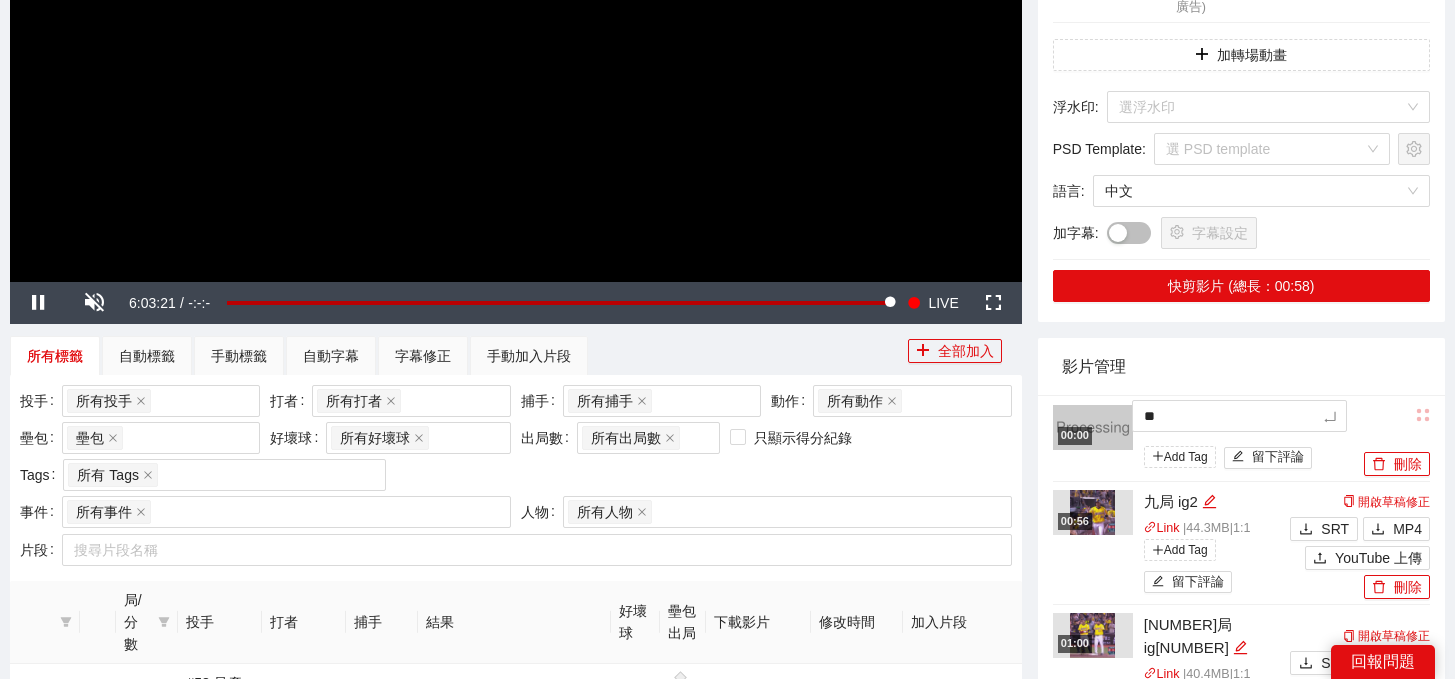 type on "***" 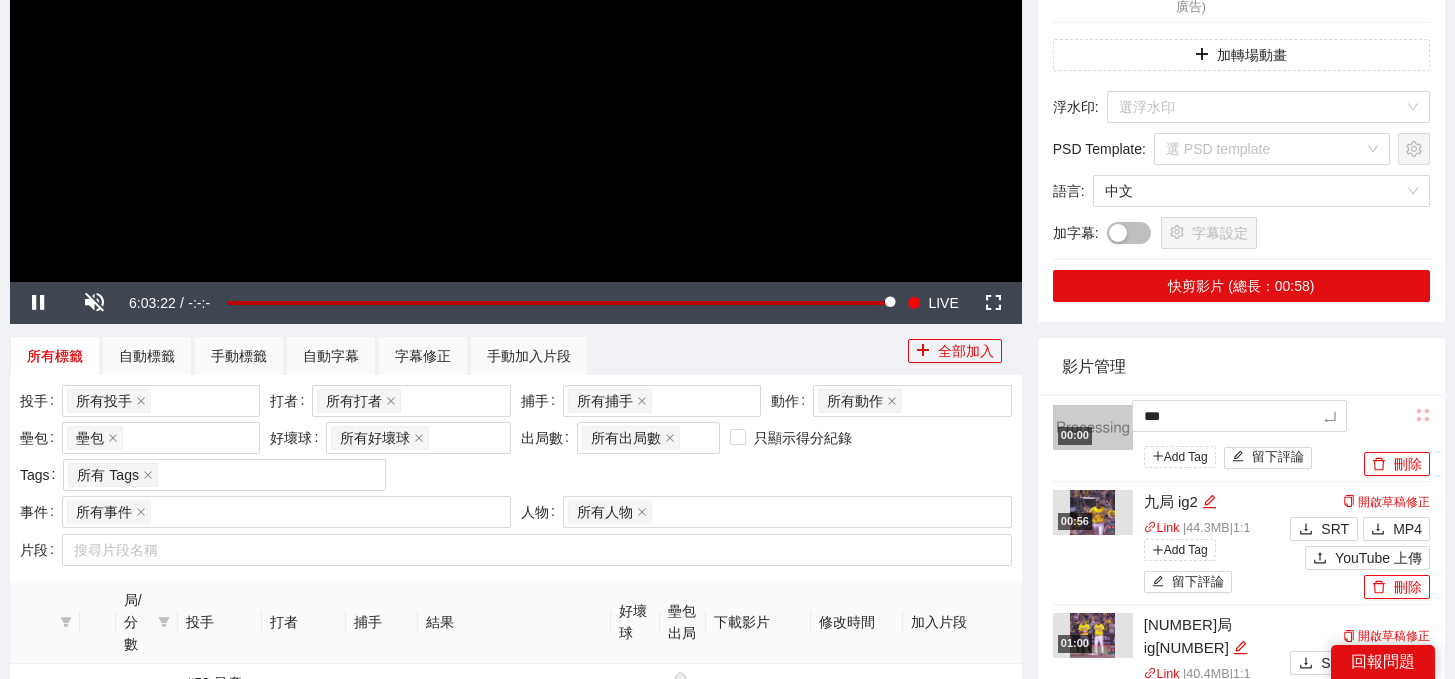 type on "**" 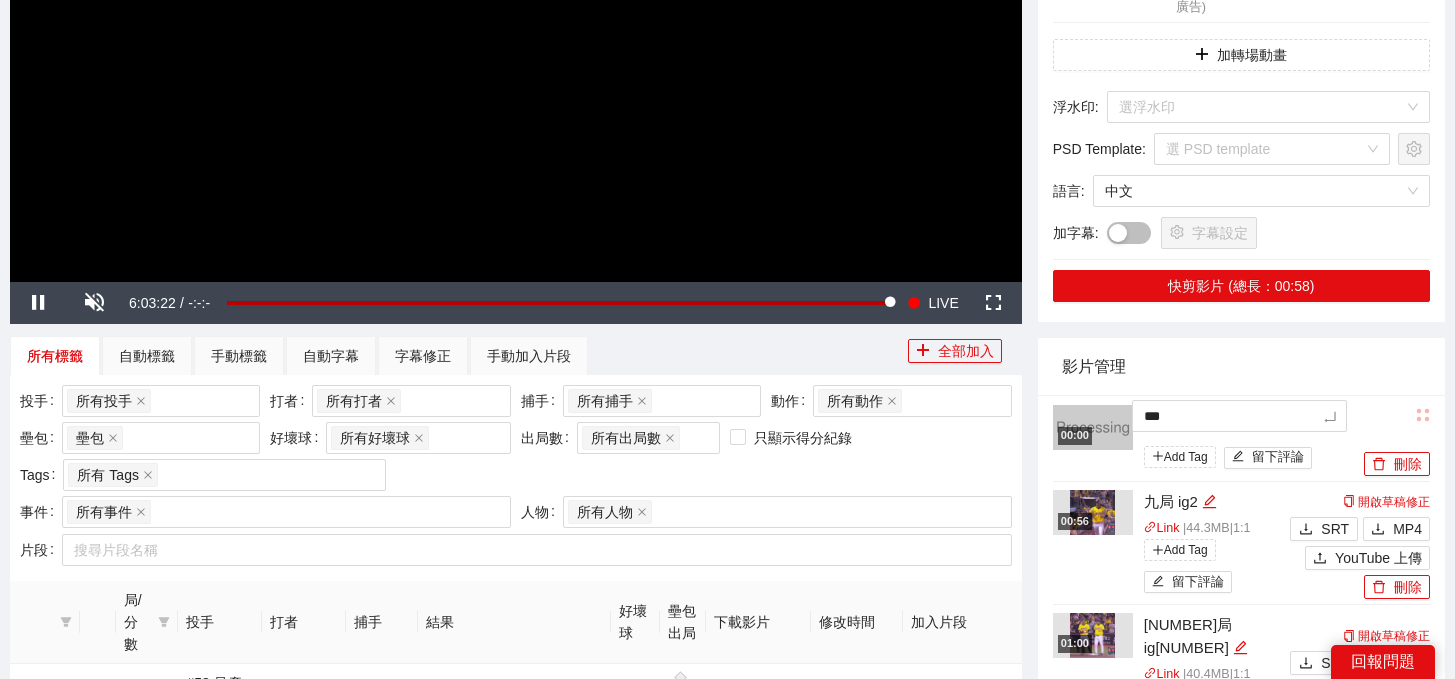 type on "**" 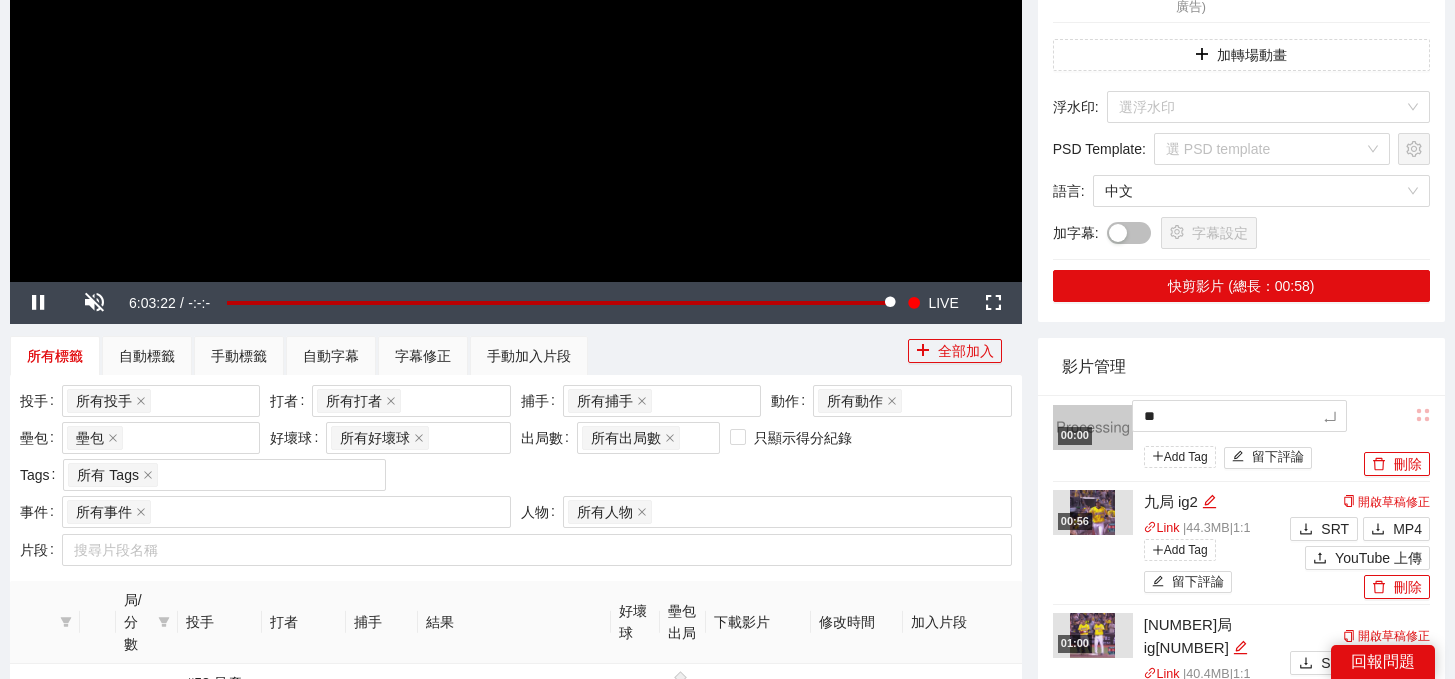 type on "**" 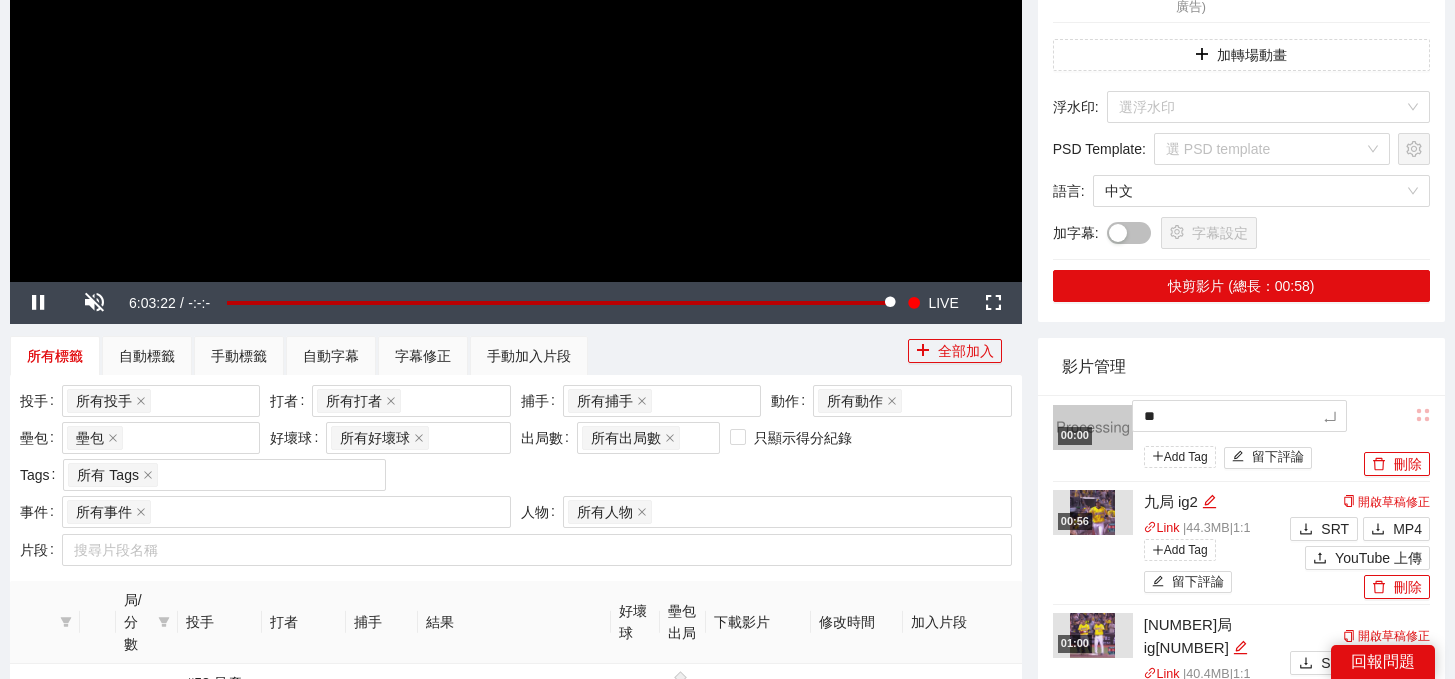 type on "**" 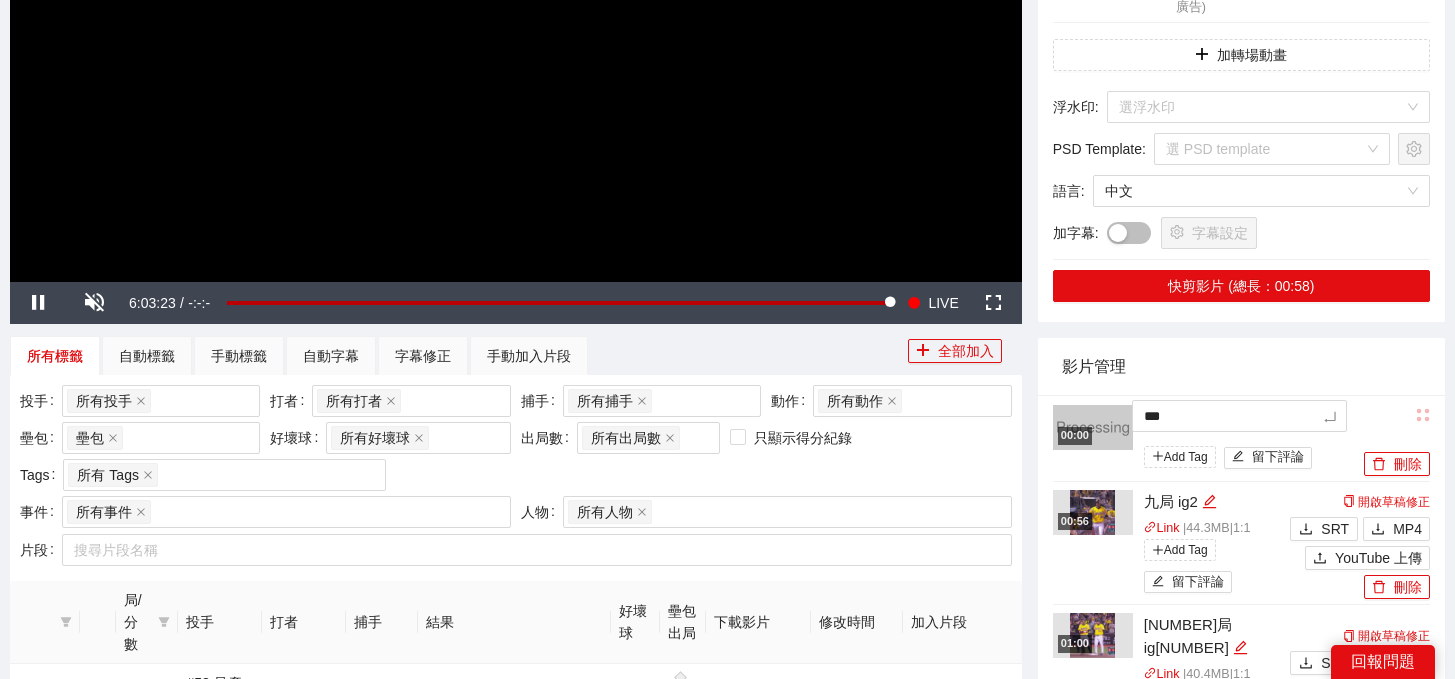 type on "****" 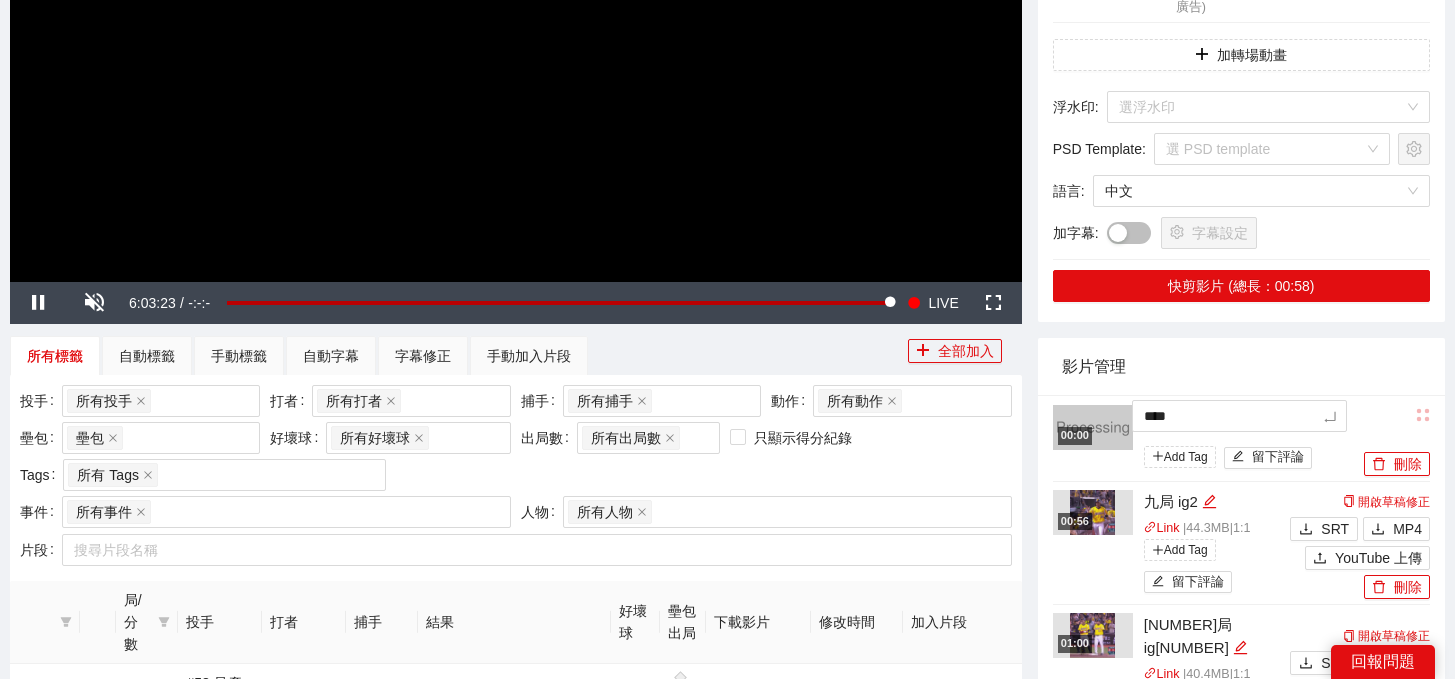 type on "*****" 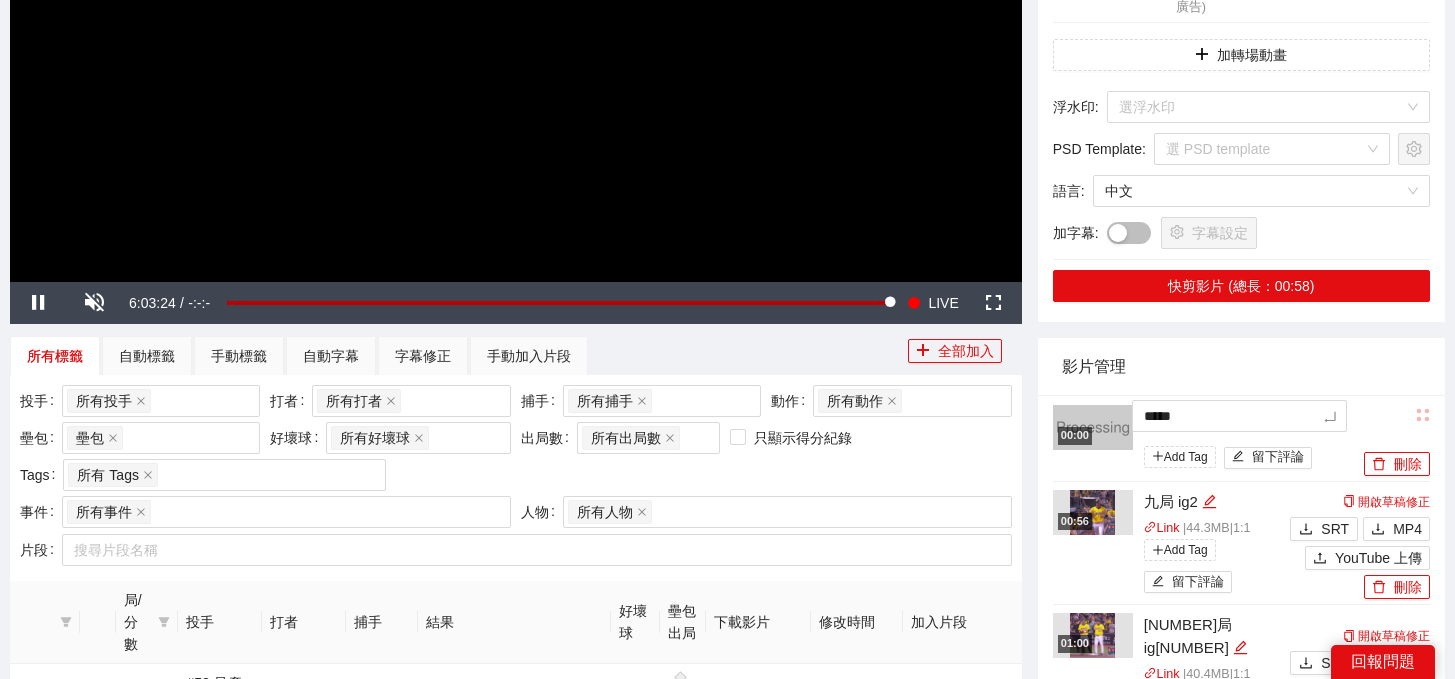 type on "******" 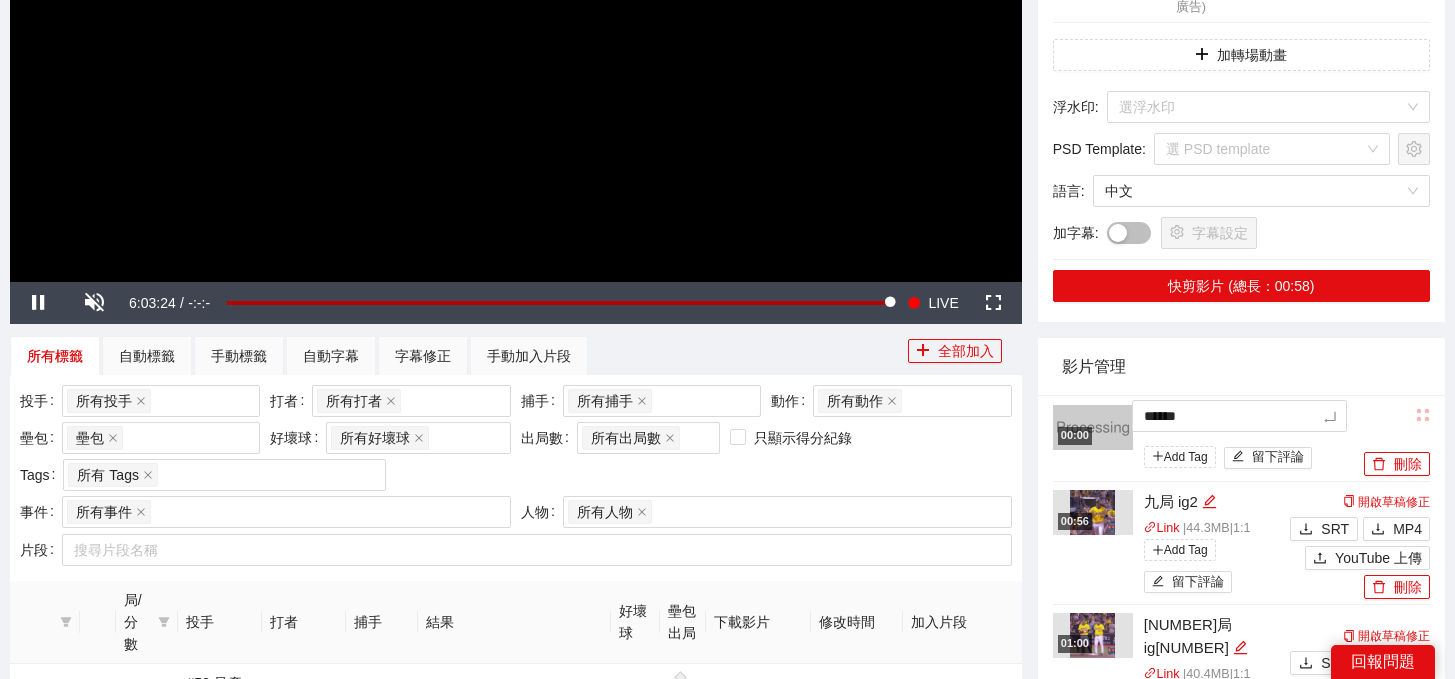 type on "******" 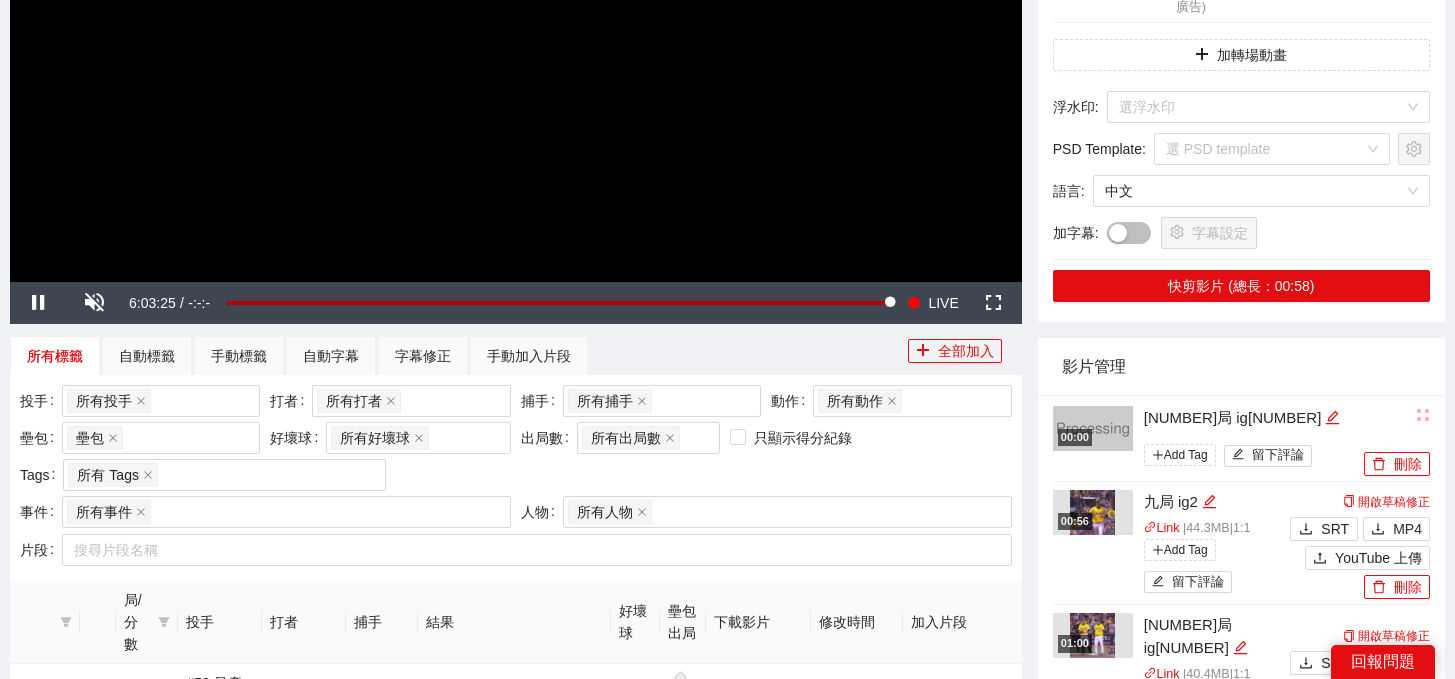 scroll, scrollTop: 217, scrollLeft: 0, axis: vertical 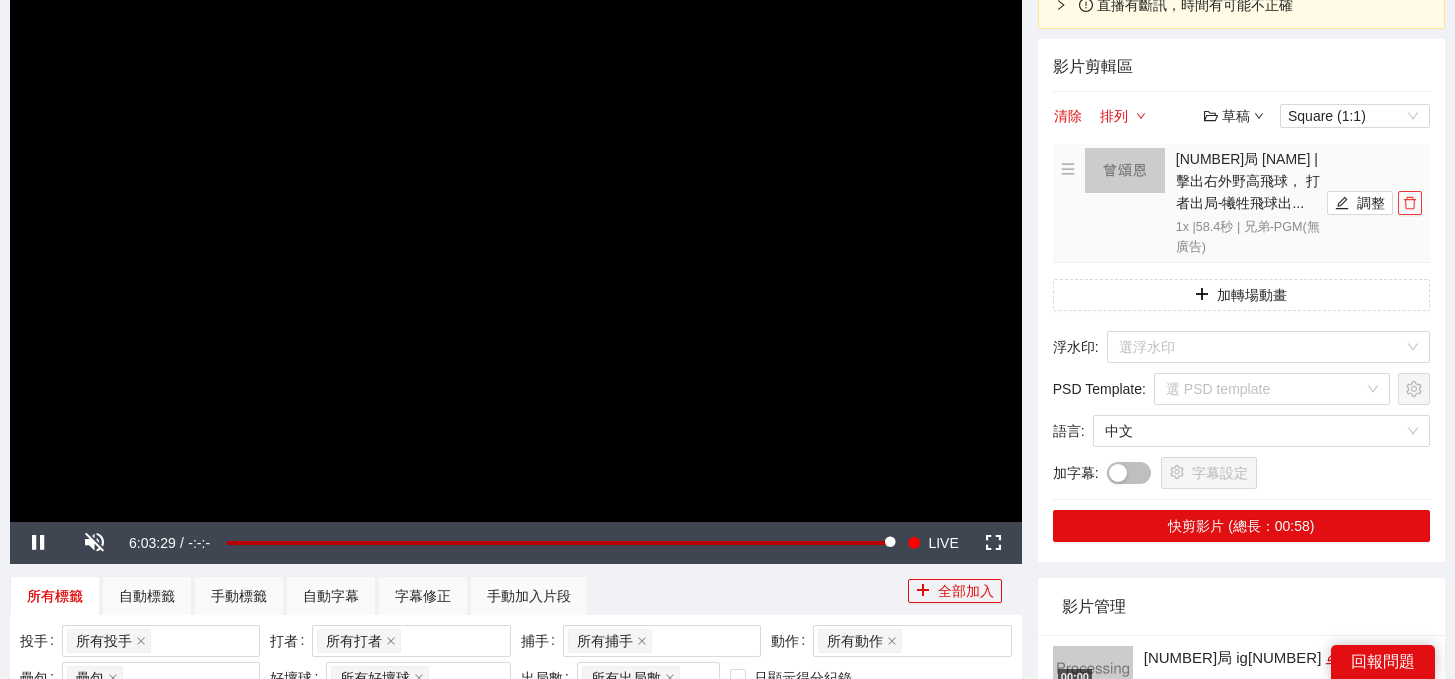 click 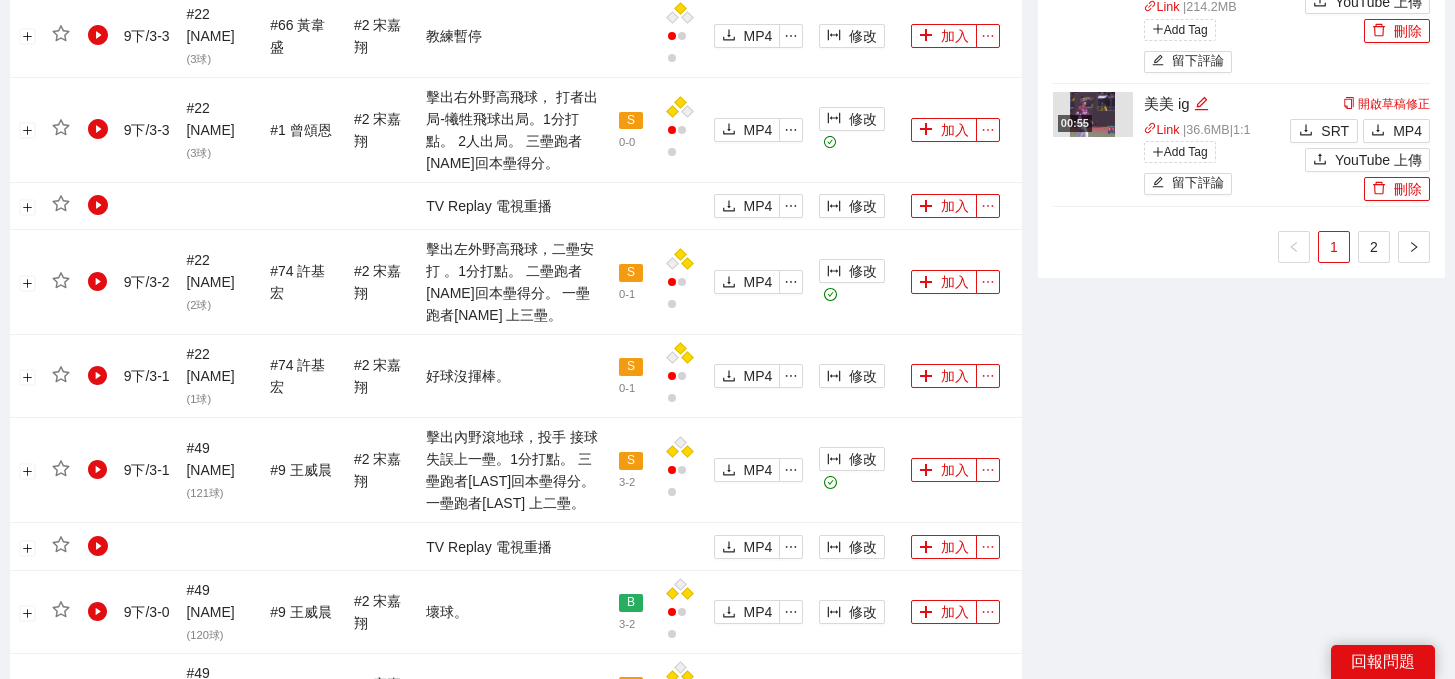 scroll, scrollTop: 2347, scrollLeft: 0, axis: vertical 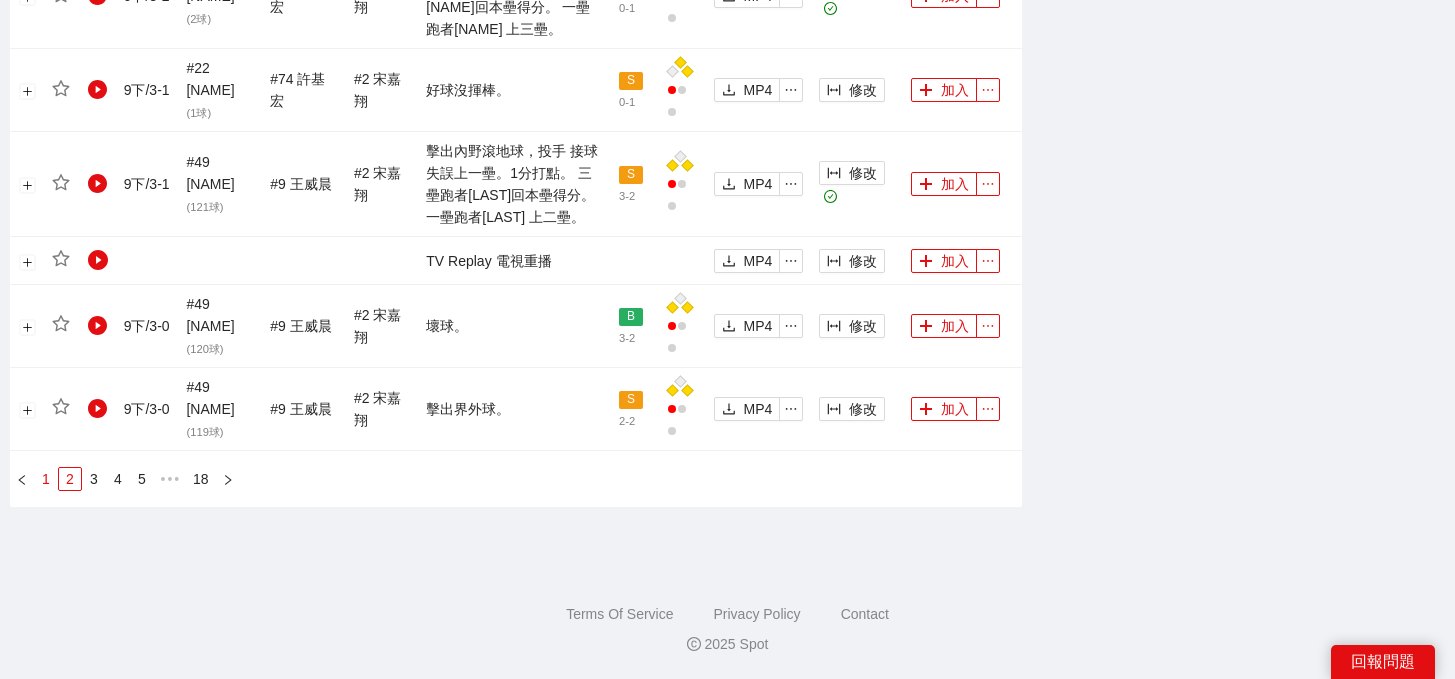 click on "1" at bounding box center (46, 479) 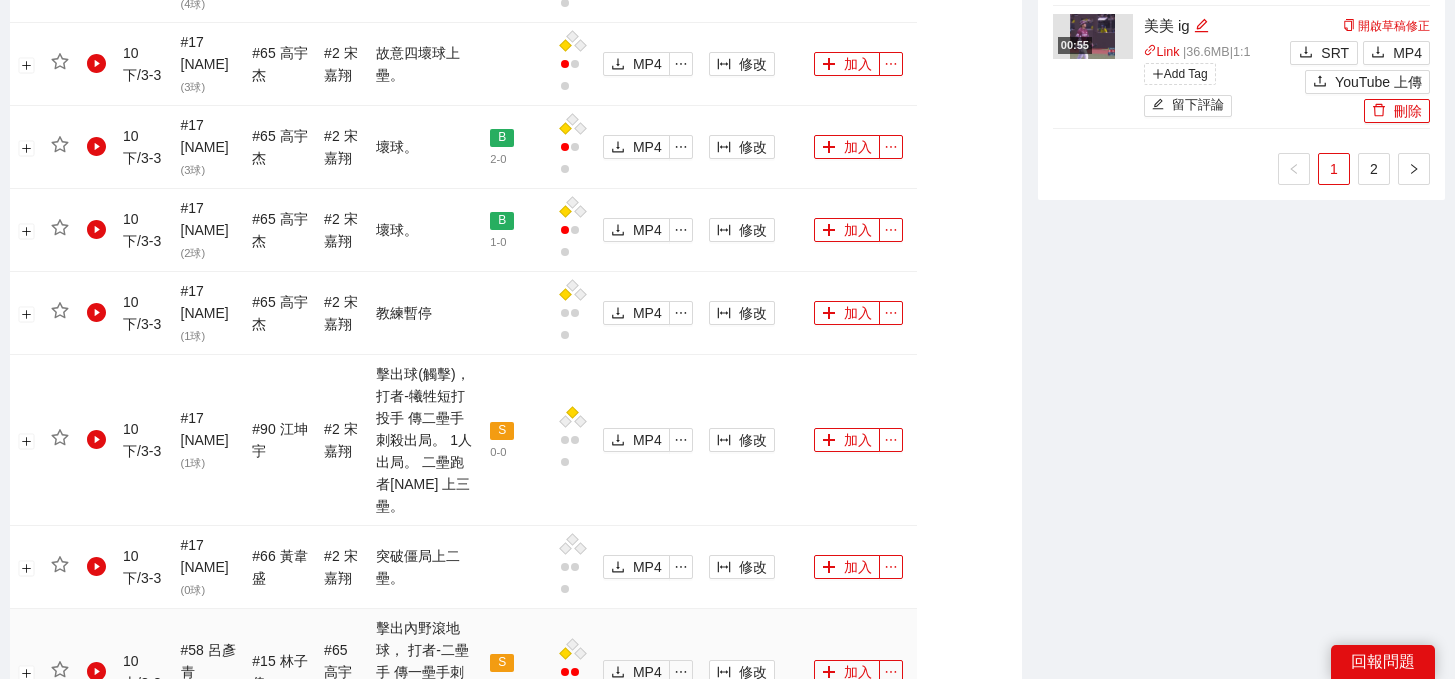 scroll, scrollTop: 2117, scrollLeft: 0, axis: vertical 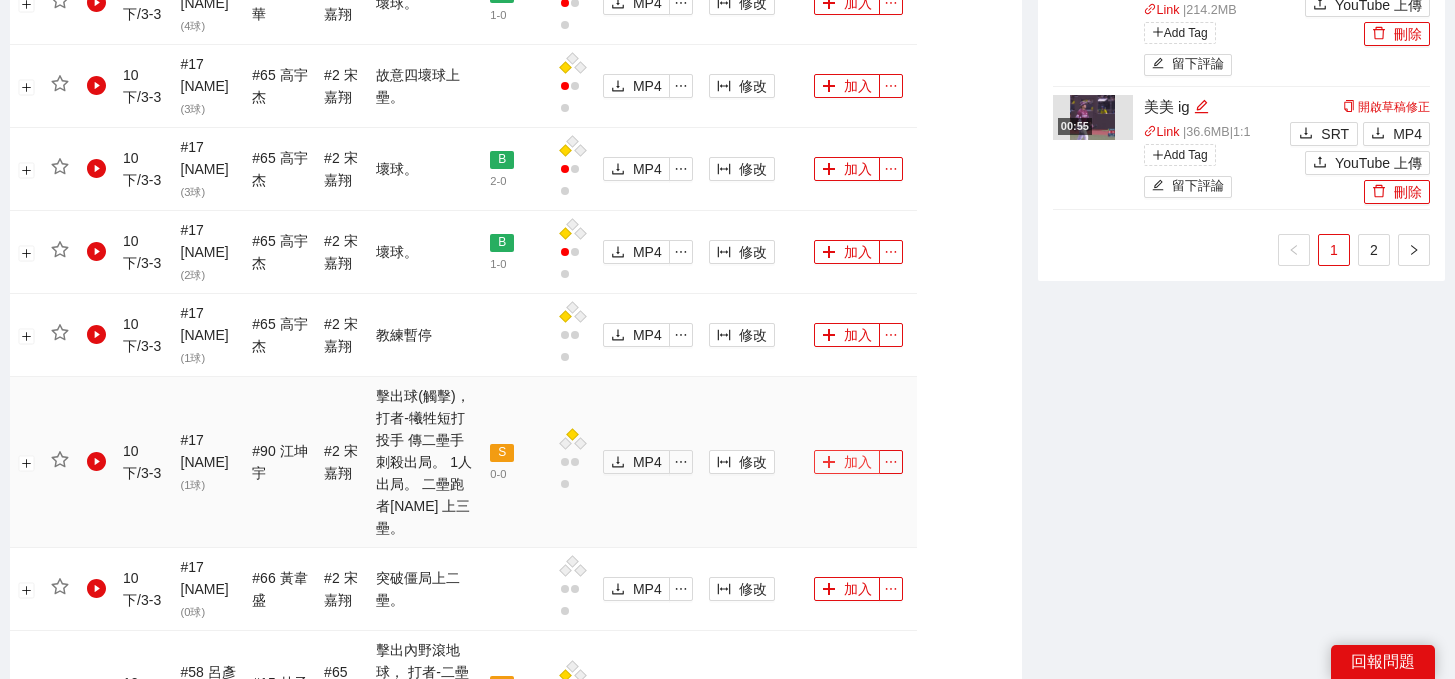 click 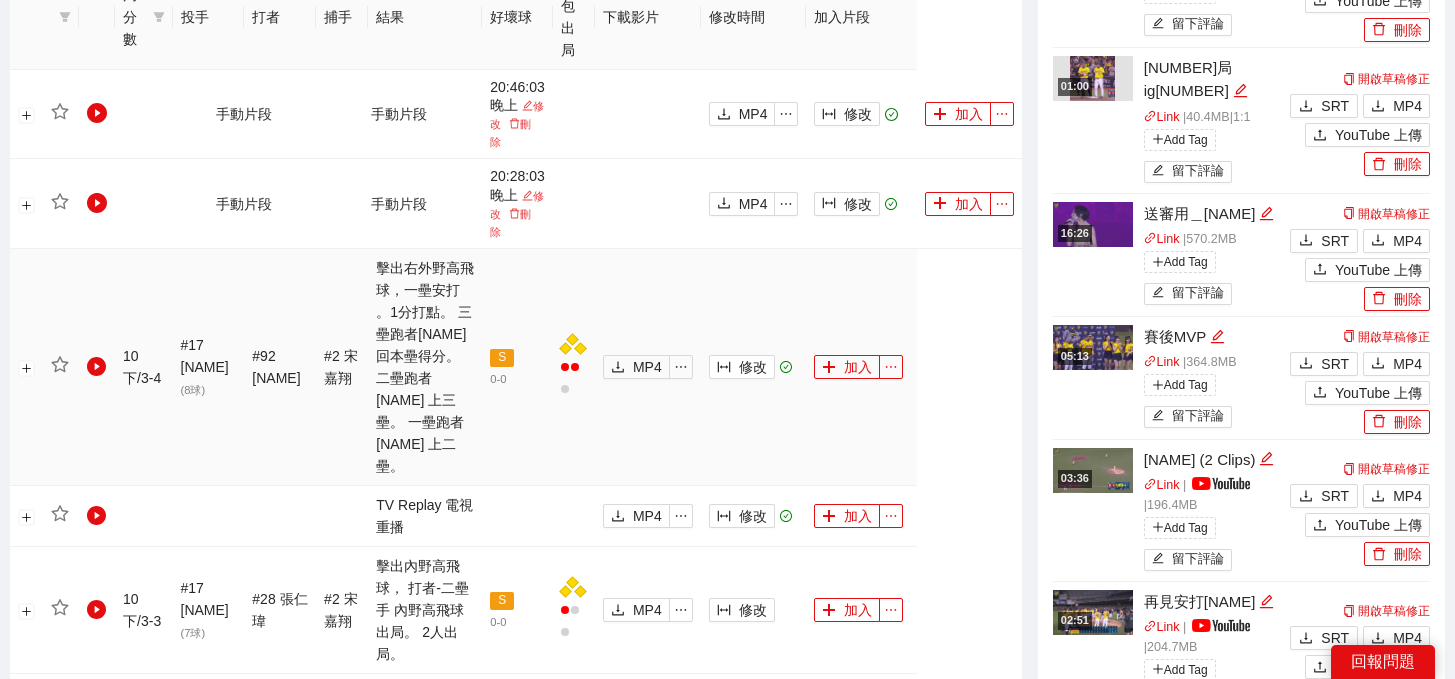 scroll, scrollTop: 1037, scrollLeft: 0, axis: vertical 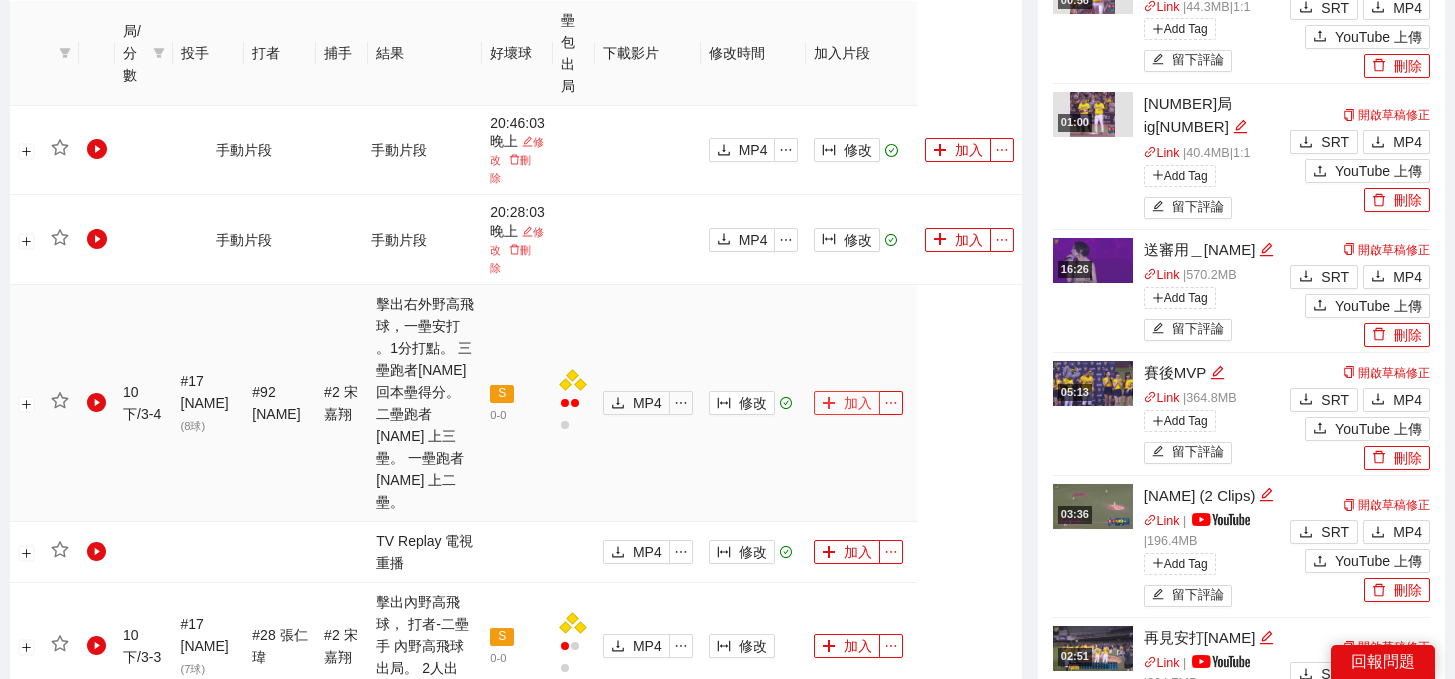 click on "加入" at bounding box center [847, 403] 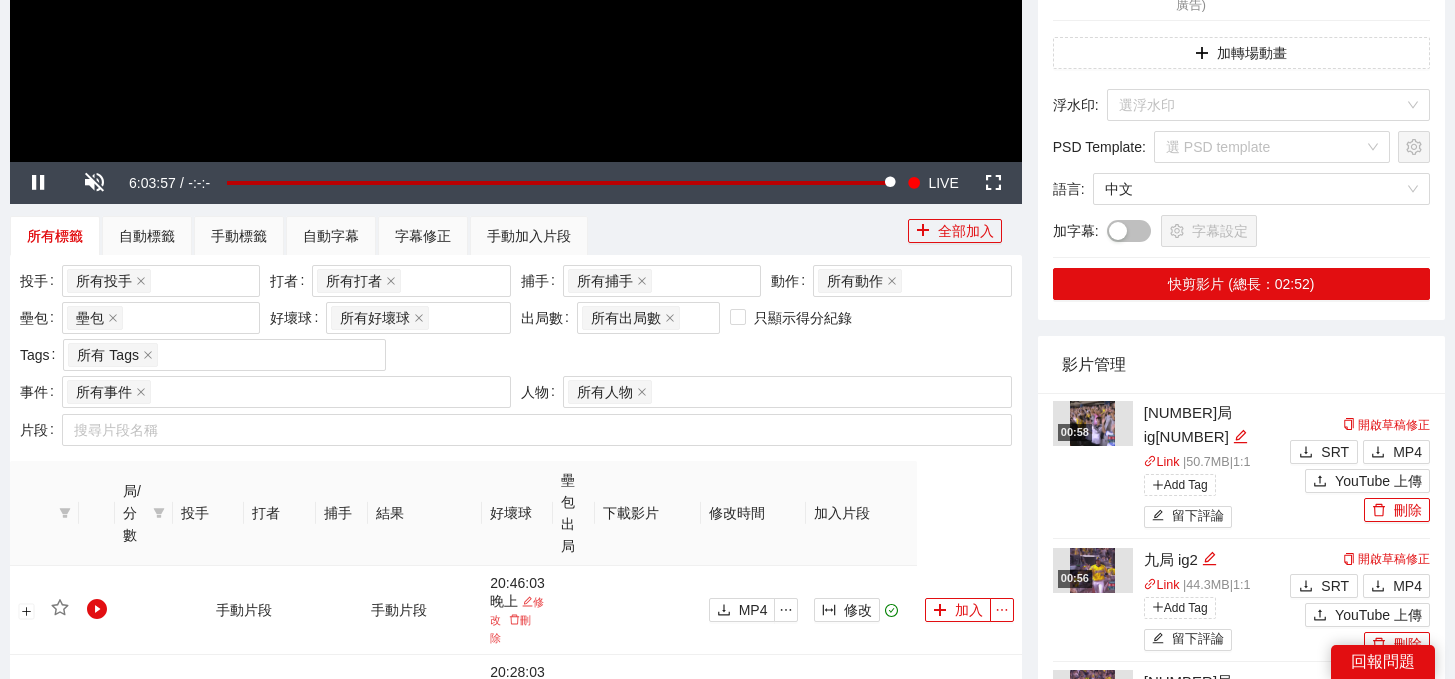 scroll, scrollTop: 0, scrollLeft: 0, axis: both 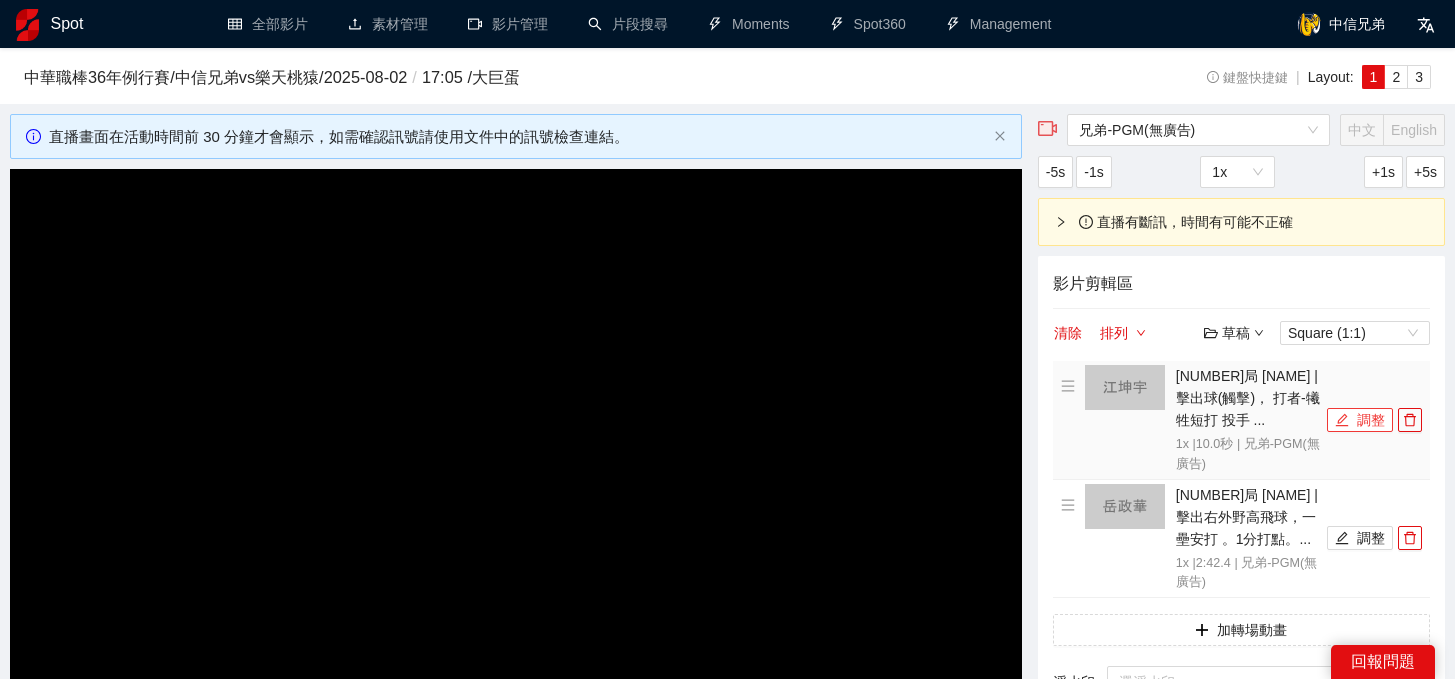 click on "調整" at bounding box center (1360, 420) 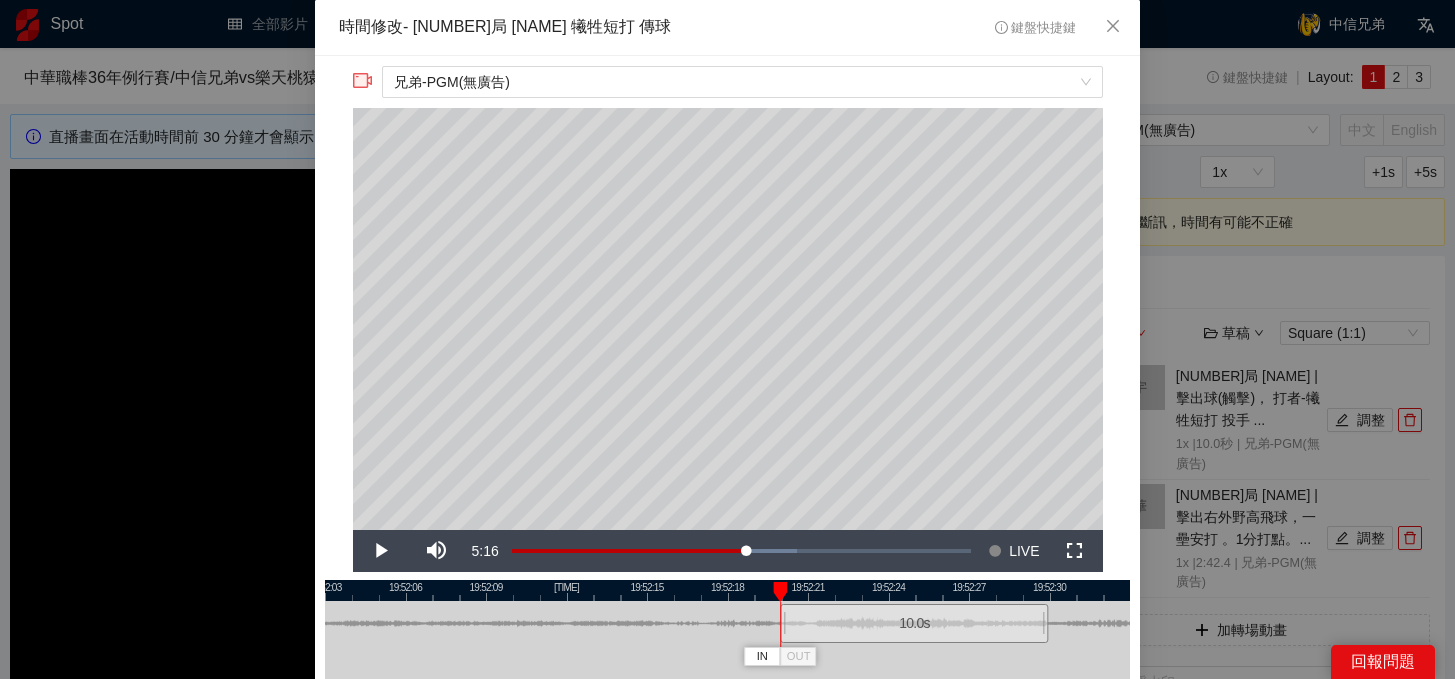 drag, startPoint x: 704, startPoint y: 625, endPoint x: 891, endPoint y: 631, distance: 187.09624 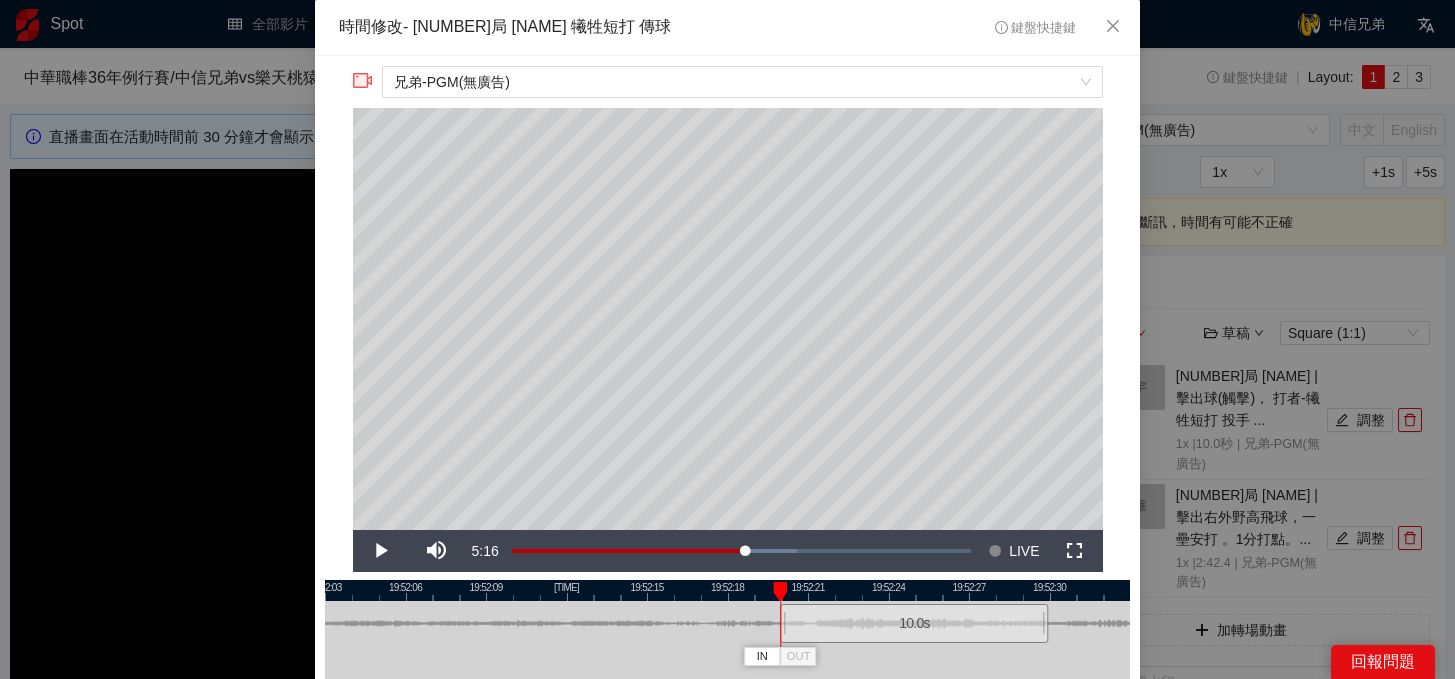 scroll, scrollTop: 102, scrollLeft: 0, axis: vertical 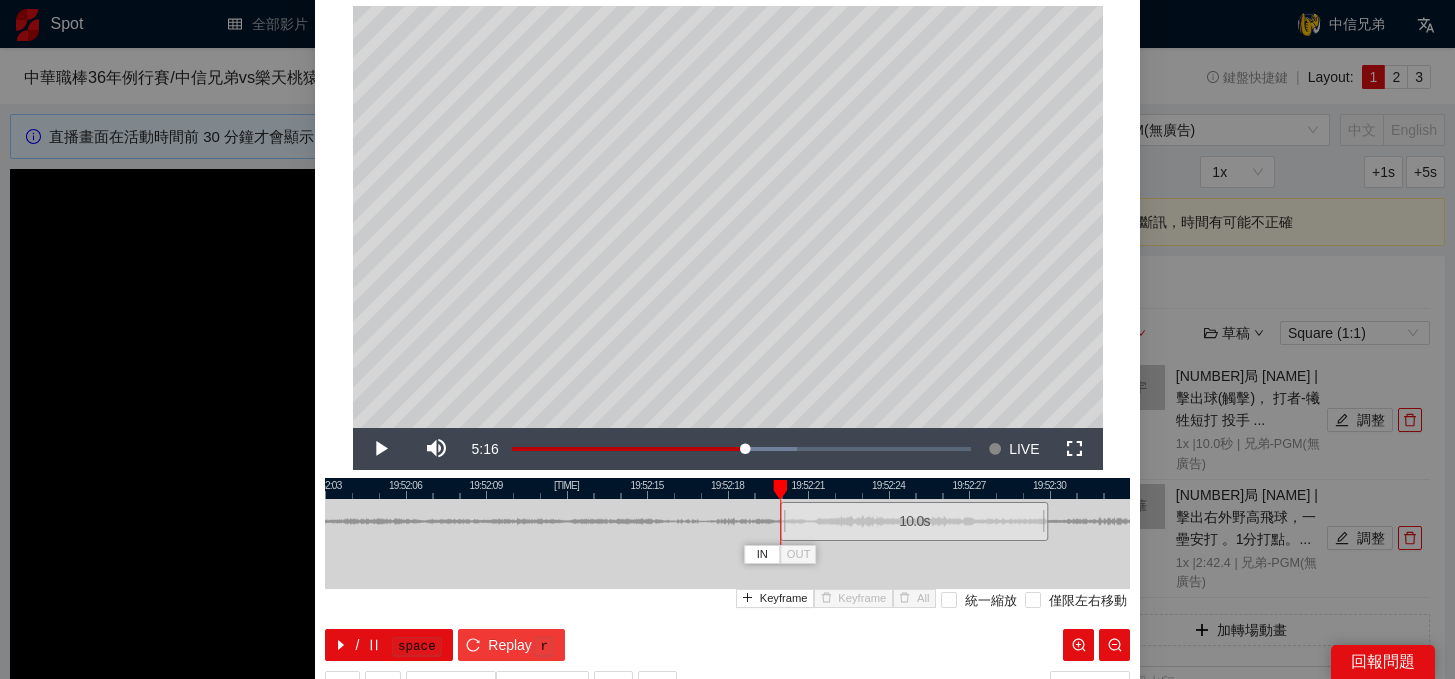 click on "Replay" at bounding box center [510, 645] 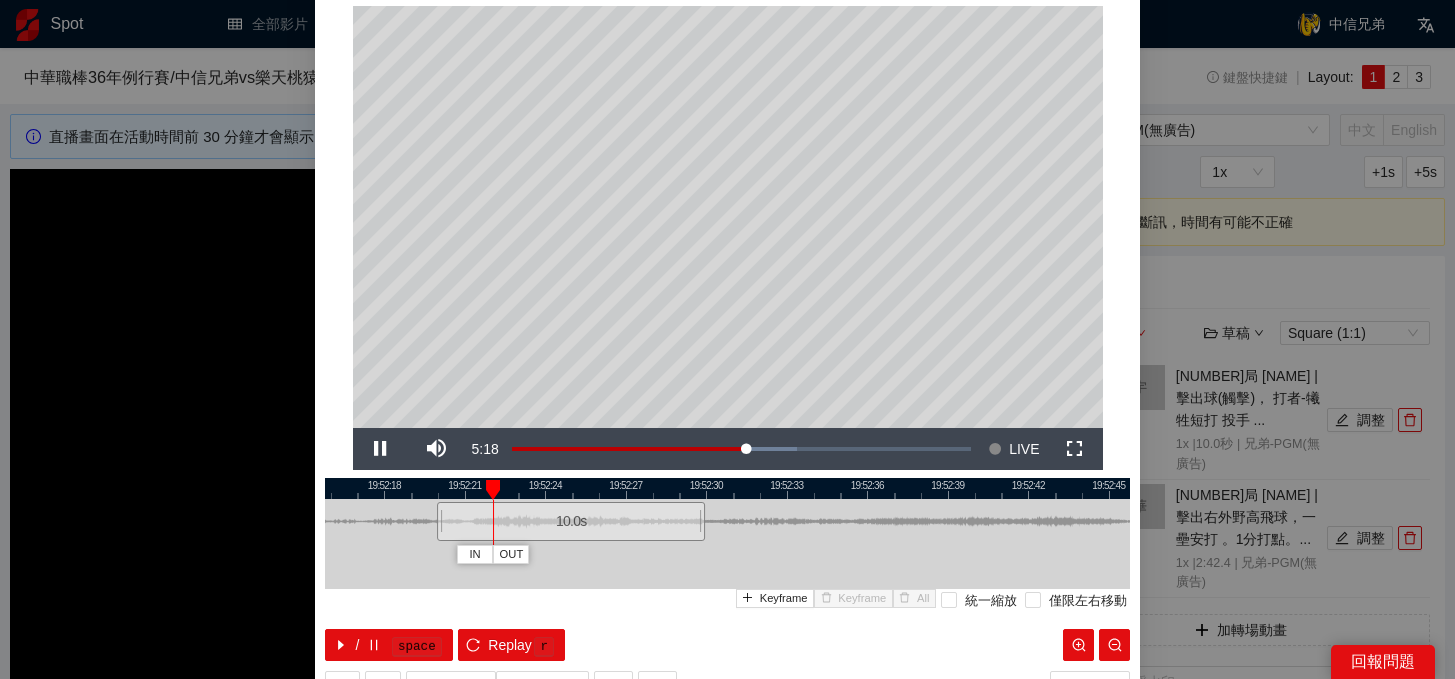 drag, startPoint x: 948, startPoint y: 489, endPoint x: 606, endPoint y: 505, distance: 342.37405 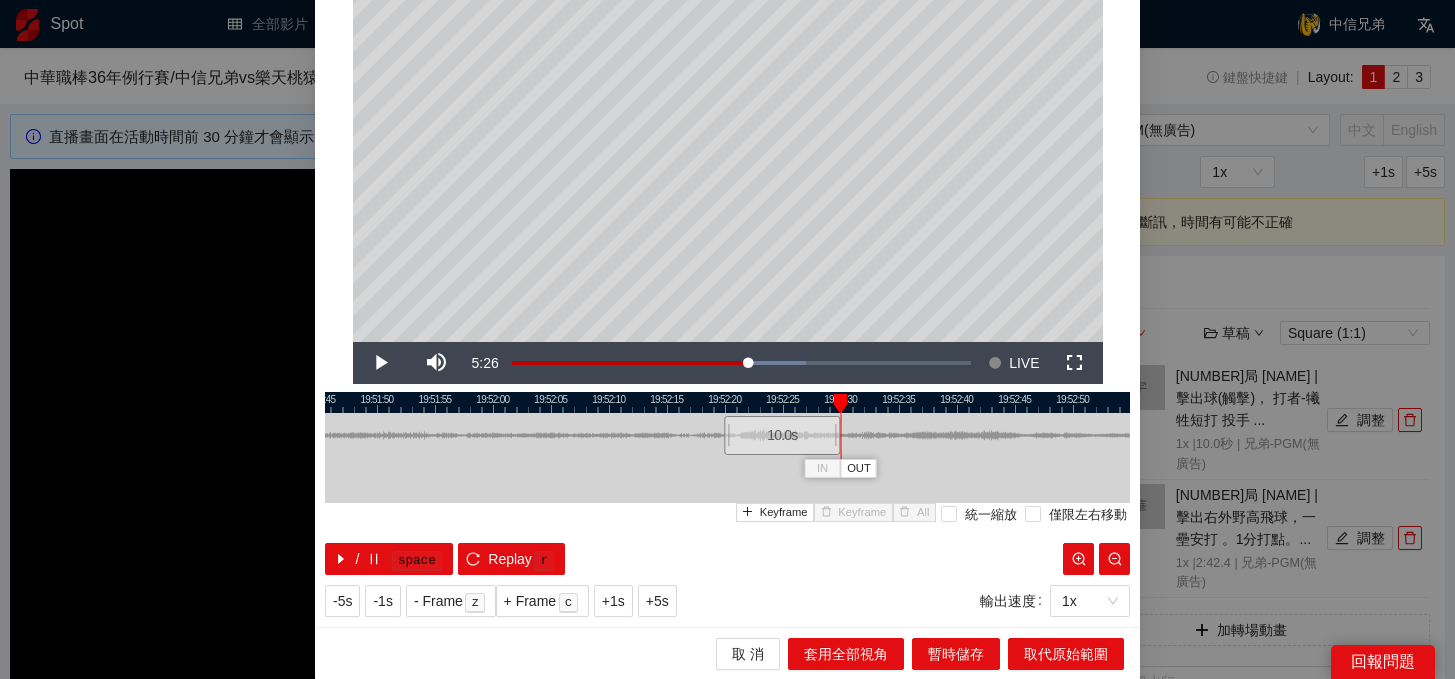 scroll, scrollTop: 187, scrollLeft: 0, axis: vertical 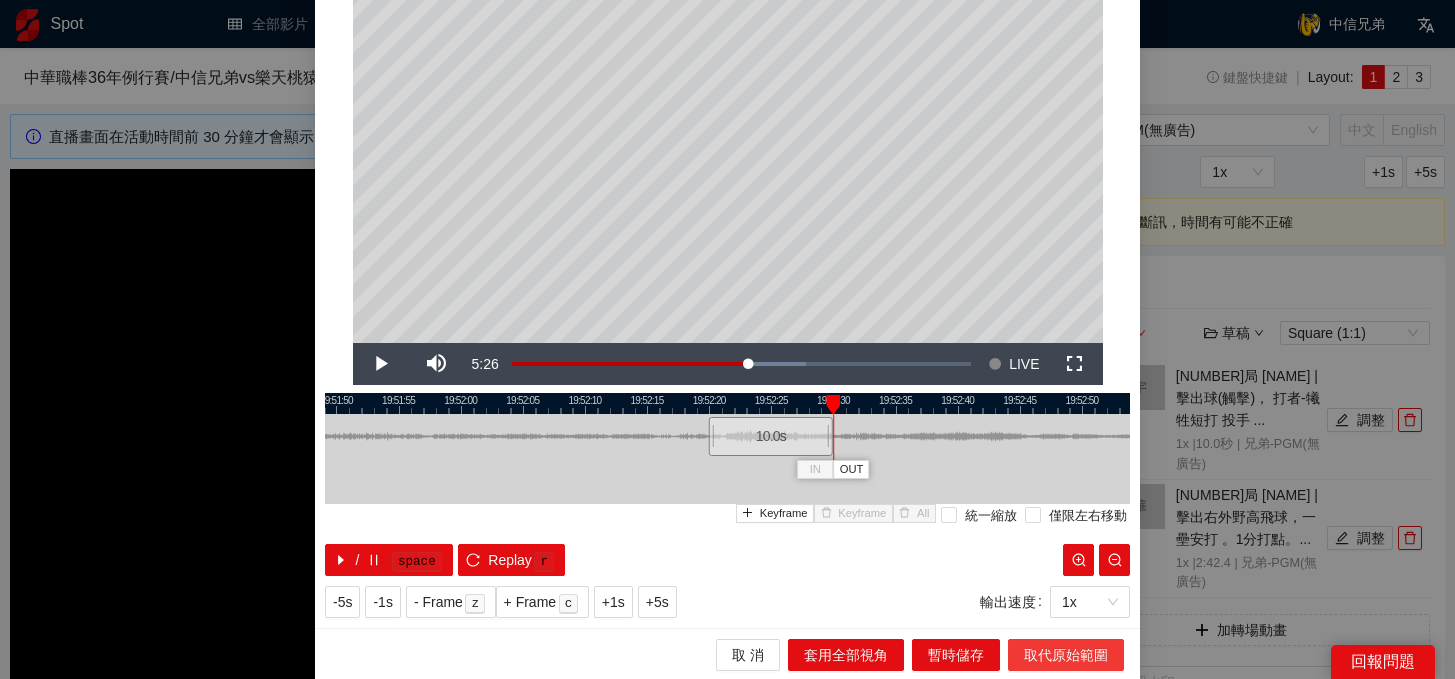 click on "取代原始範圍" at bounding box center (1066, 655) 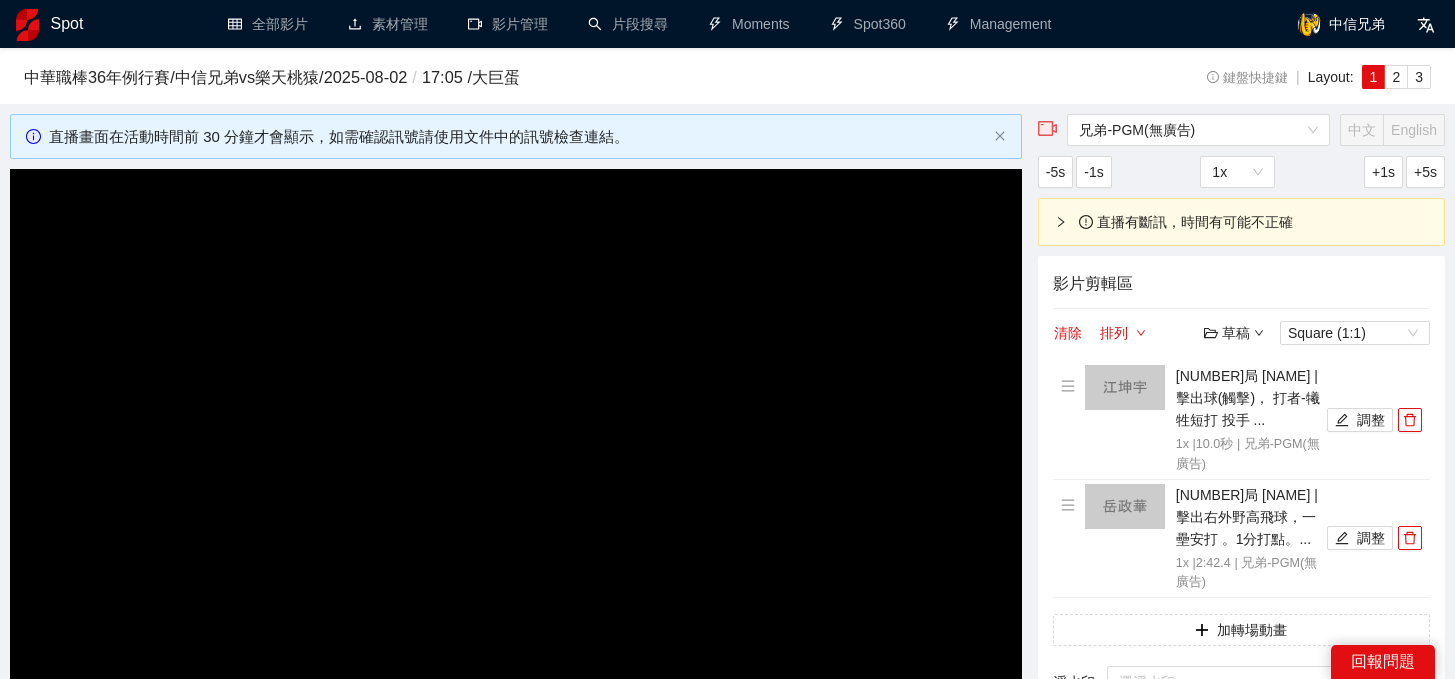 scroll, scrollTop: 0, scrollLeft: 0, axis: both 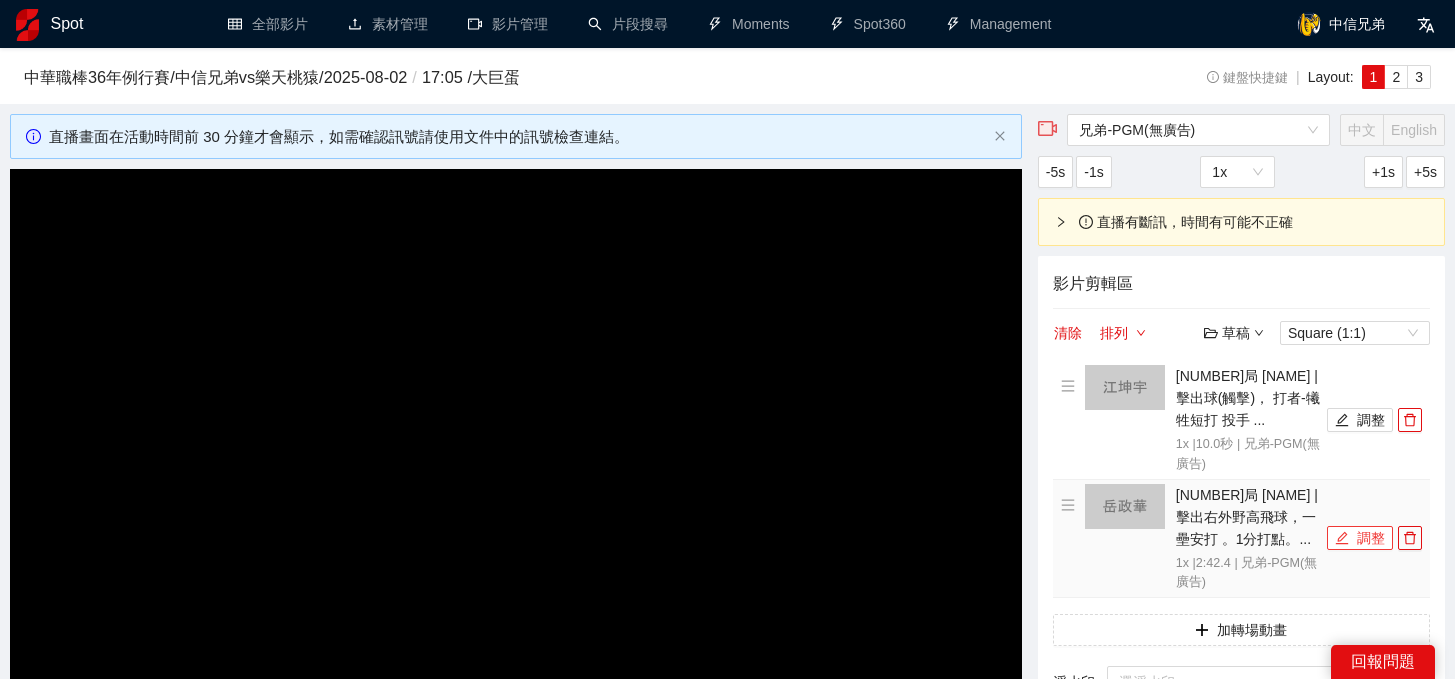 click 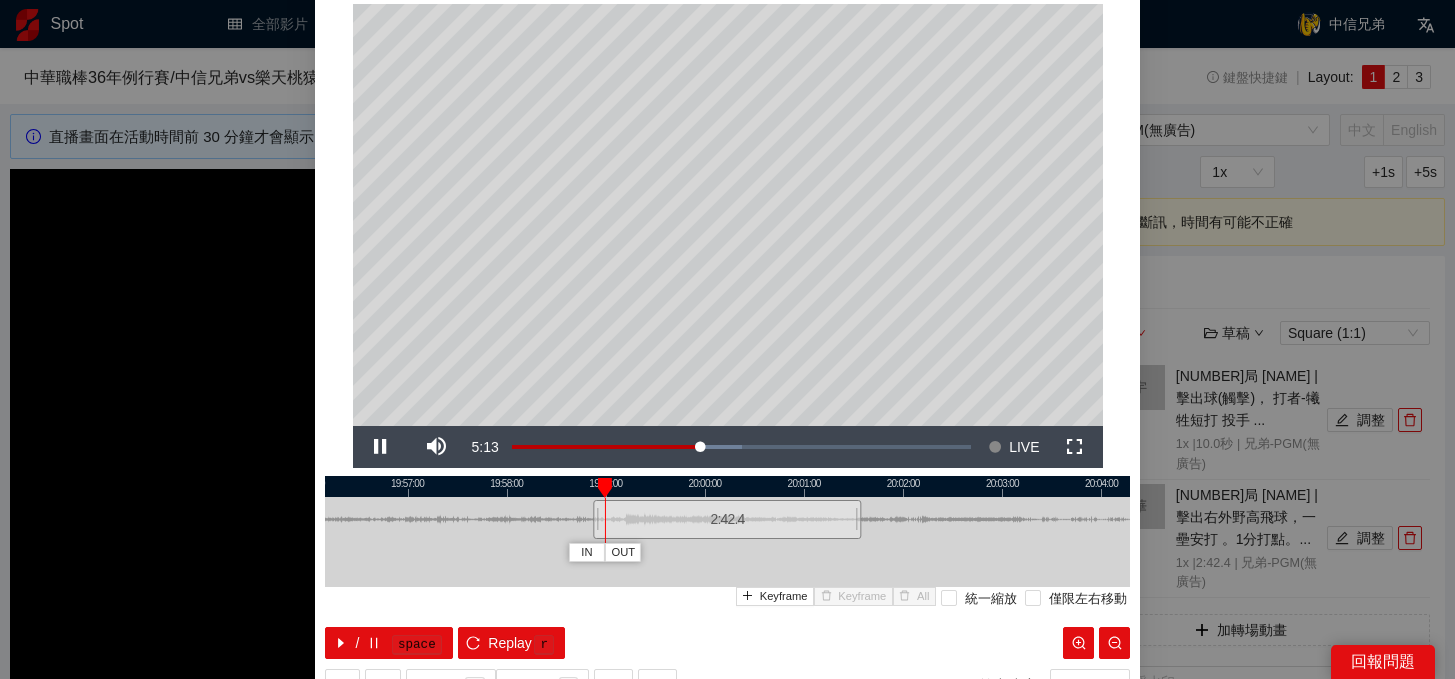 scroll, scrollTop: 0, scrollLeft: 0, axis: both 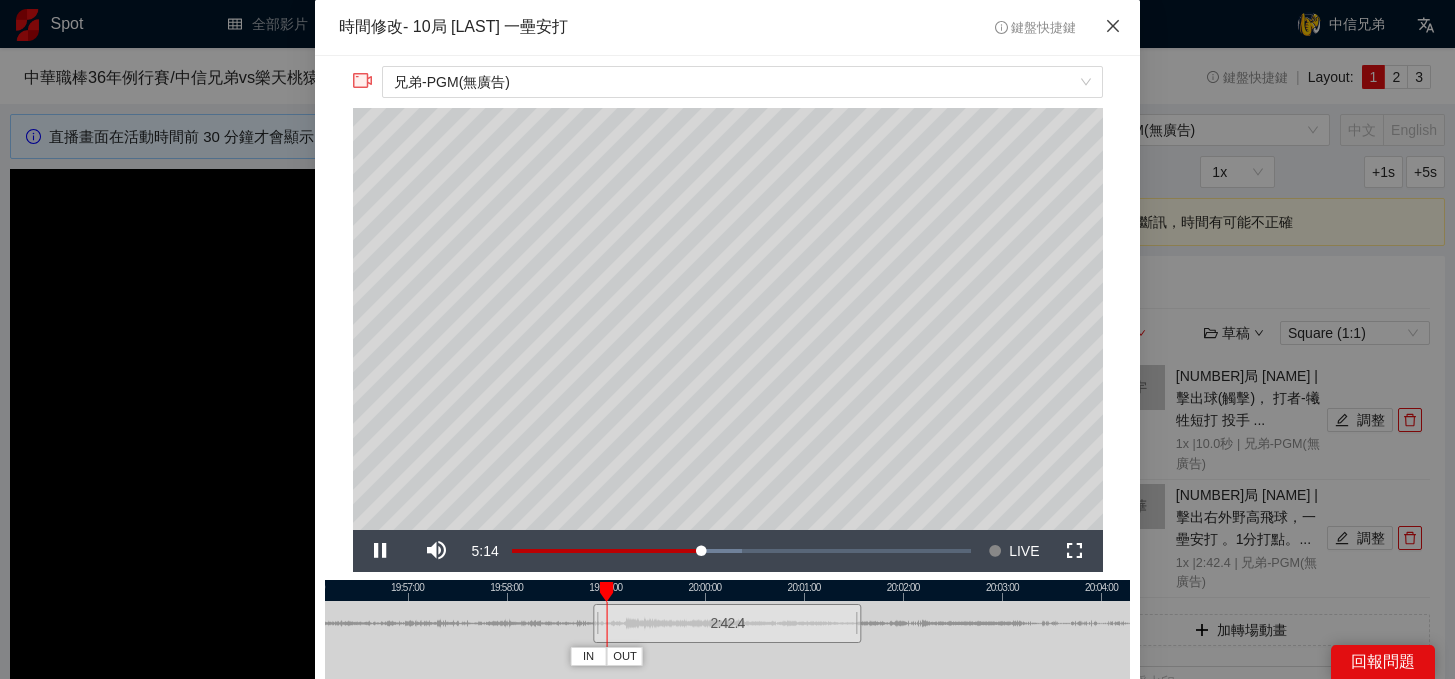 click at bounding box center (1113, 27) 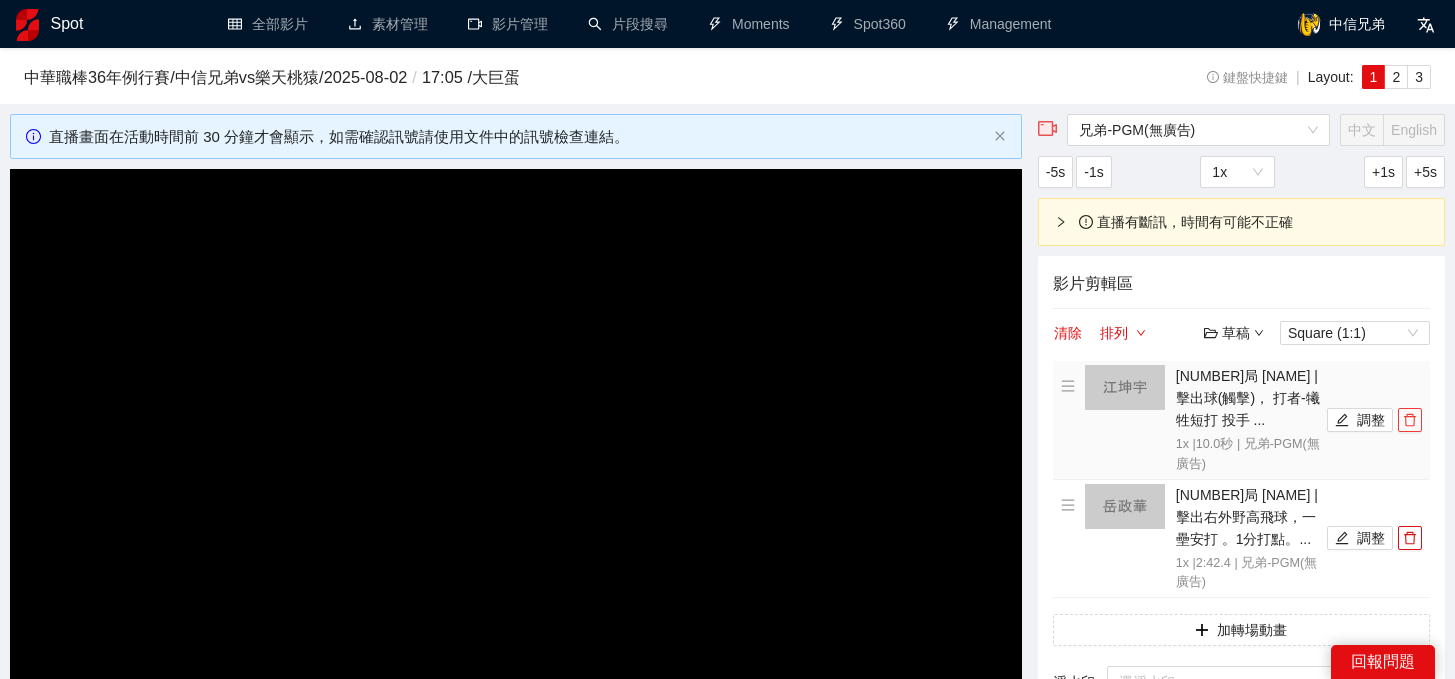 click 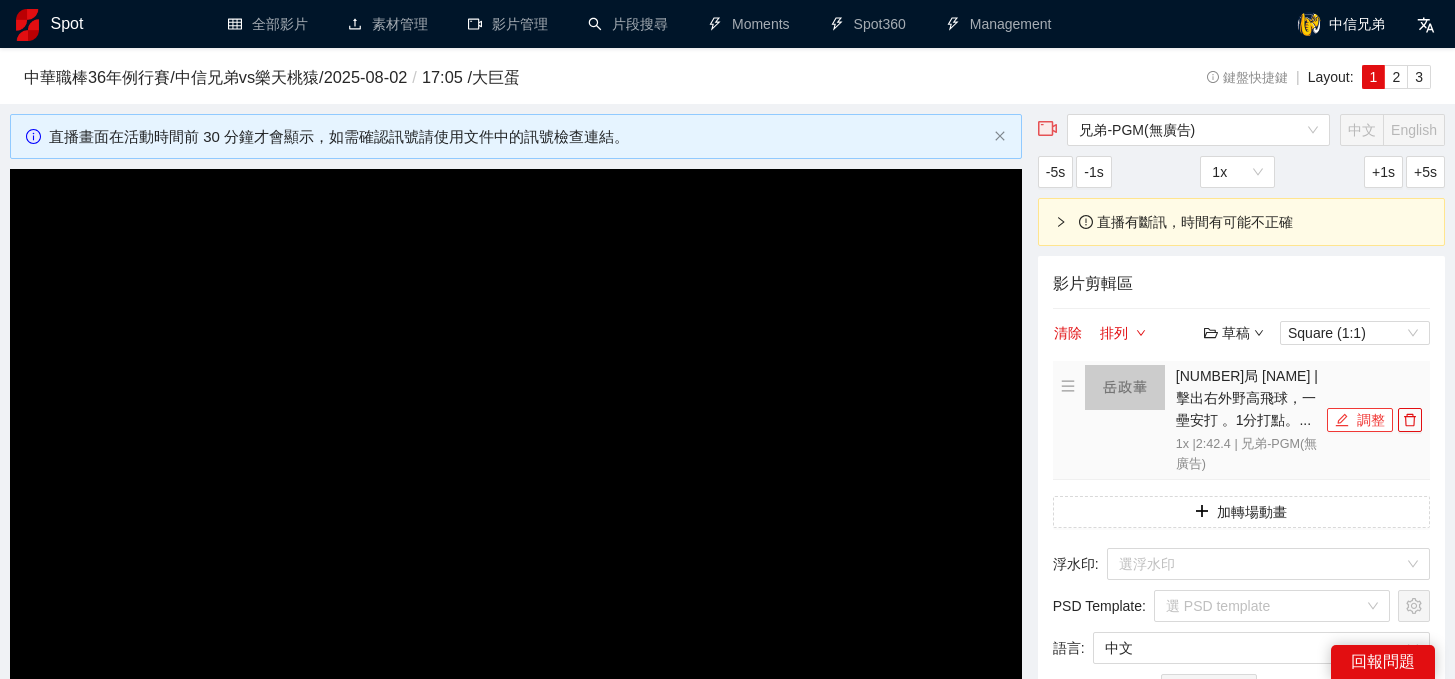 click on "調整" at bounding box center [1360, 420] 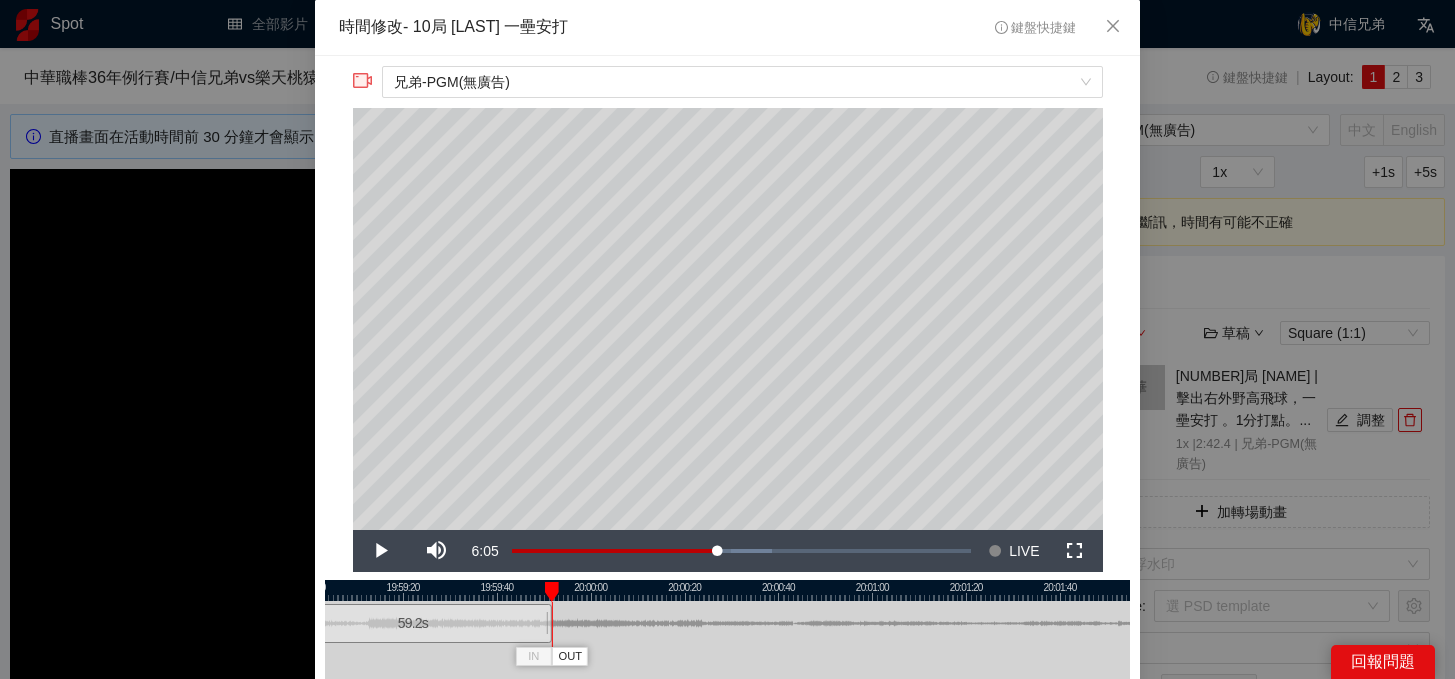 drag, startPoint x: 1033, startPoint y: 625, endPoint x: 553, endPoint y: 623, distance: 480.00418 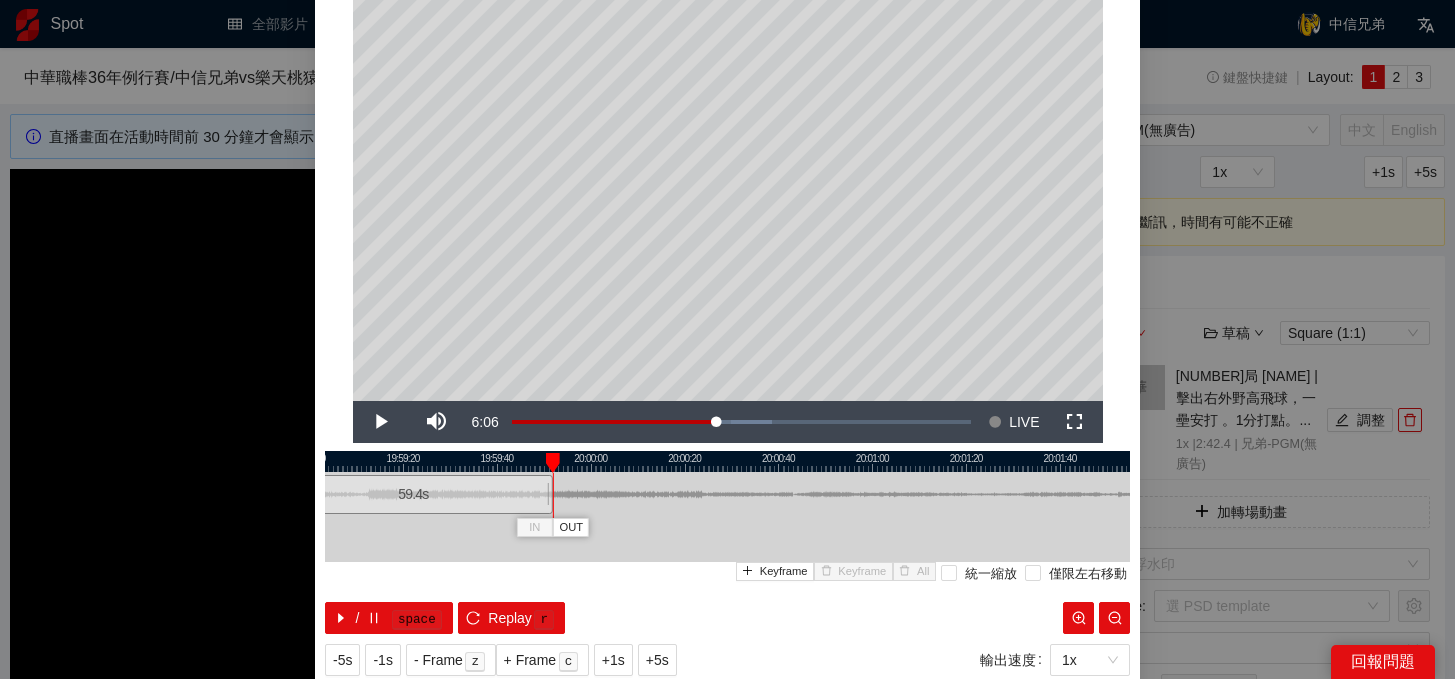 scroll, scrollTop: 188, scrollLeft: 0, axis: vertical 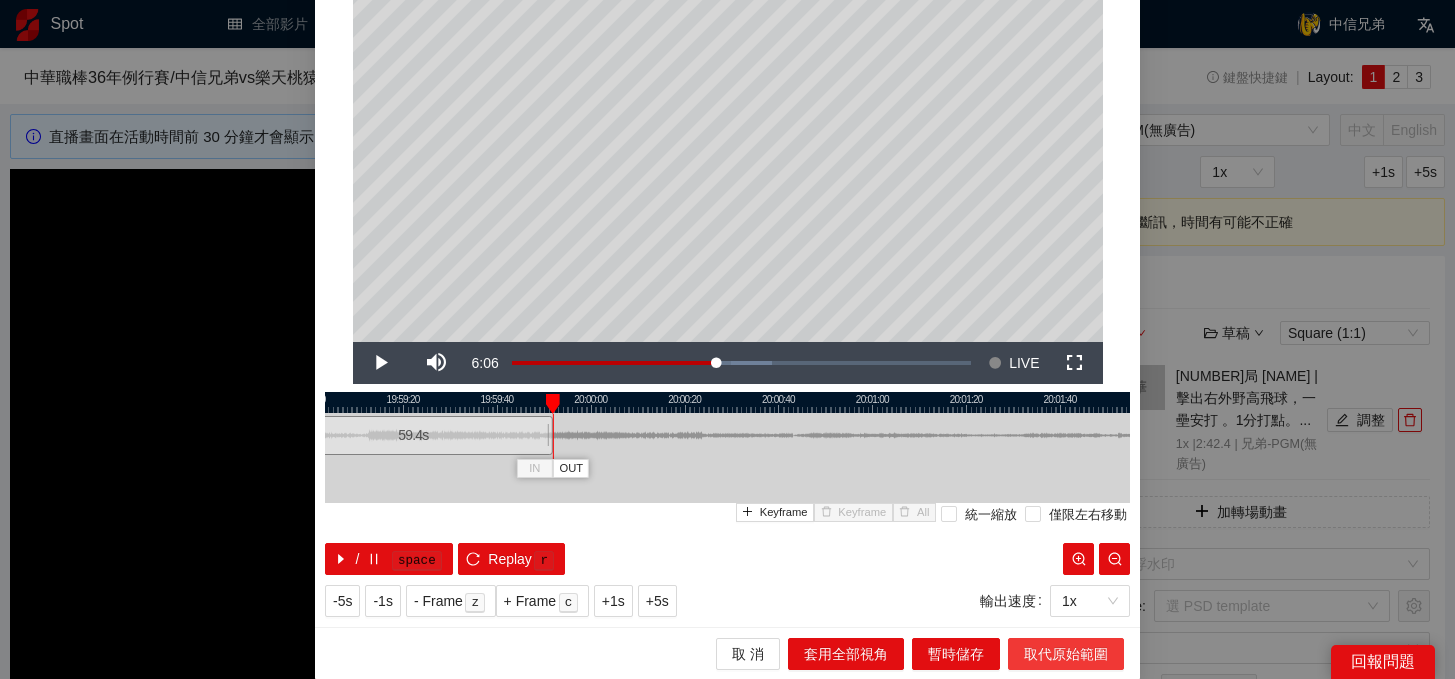 click on "取代原始範圍" at bounding box center [1066, 654] 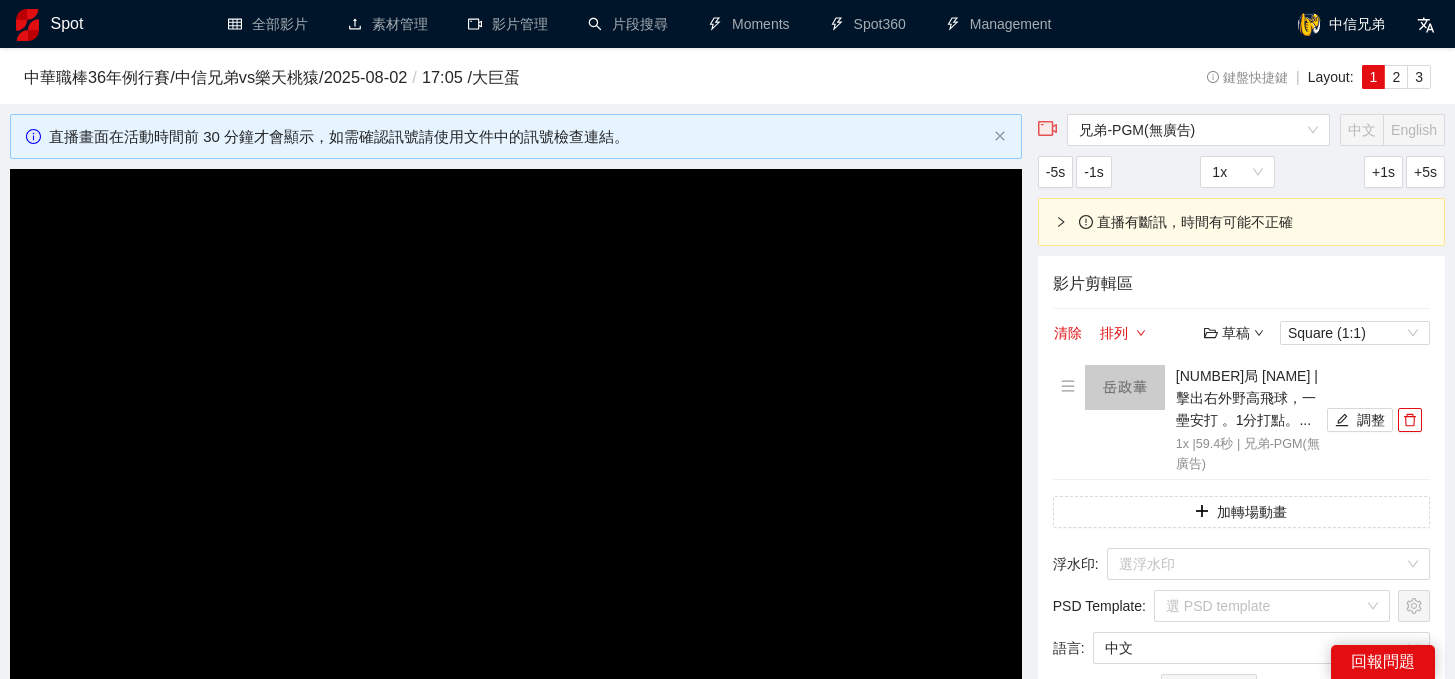 scroll, scrollTop: 0, scrollLeft: 0, axis: both 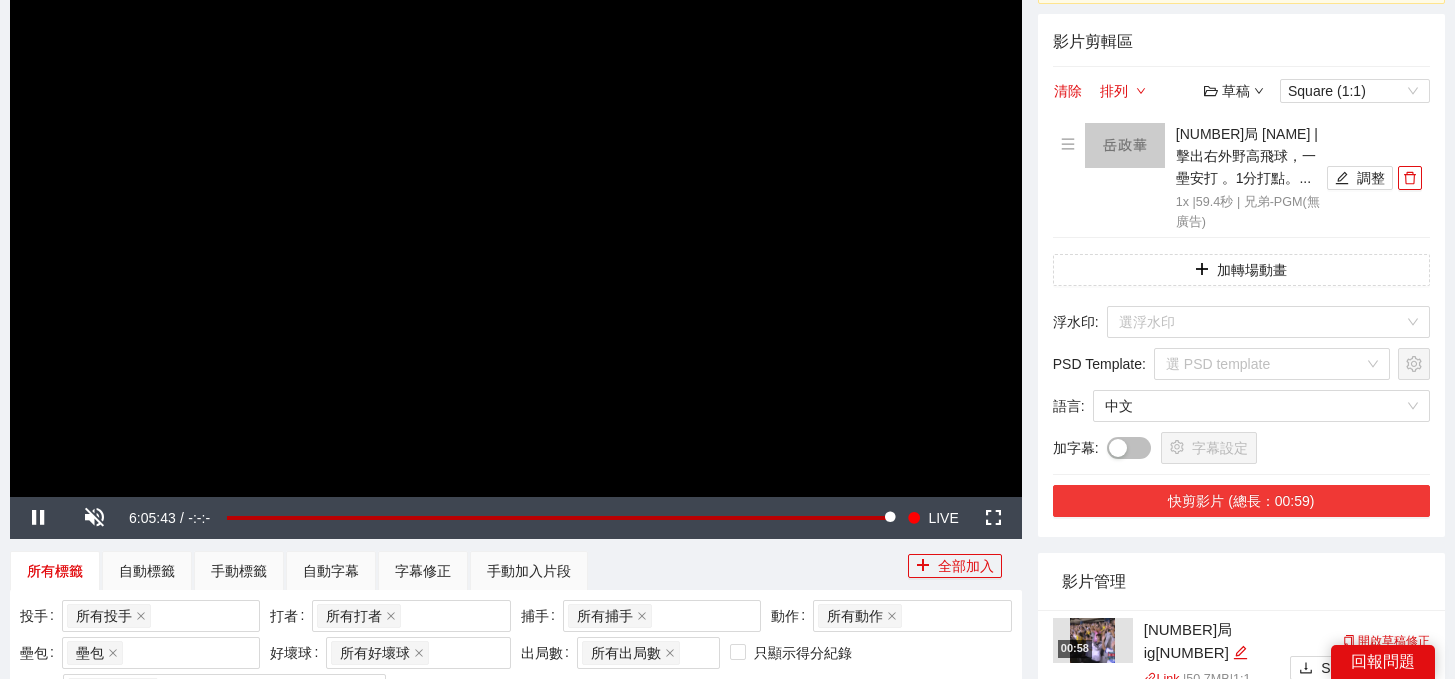 click on "快剪影片 (總長：00:59)" at bounding box center (1241, 501) 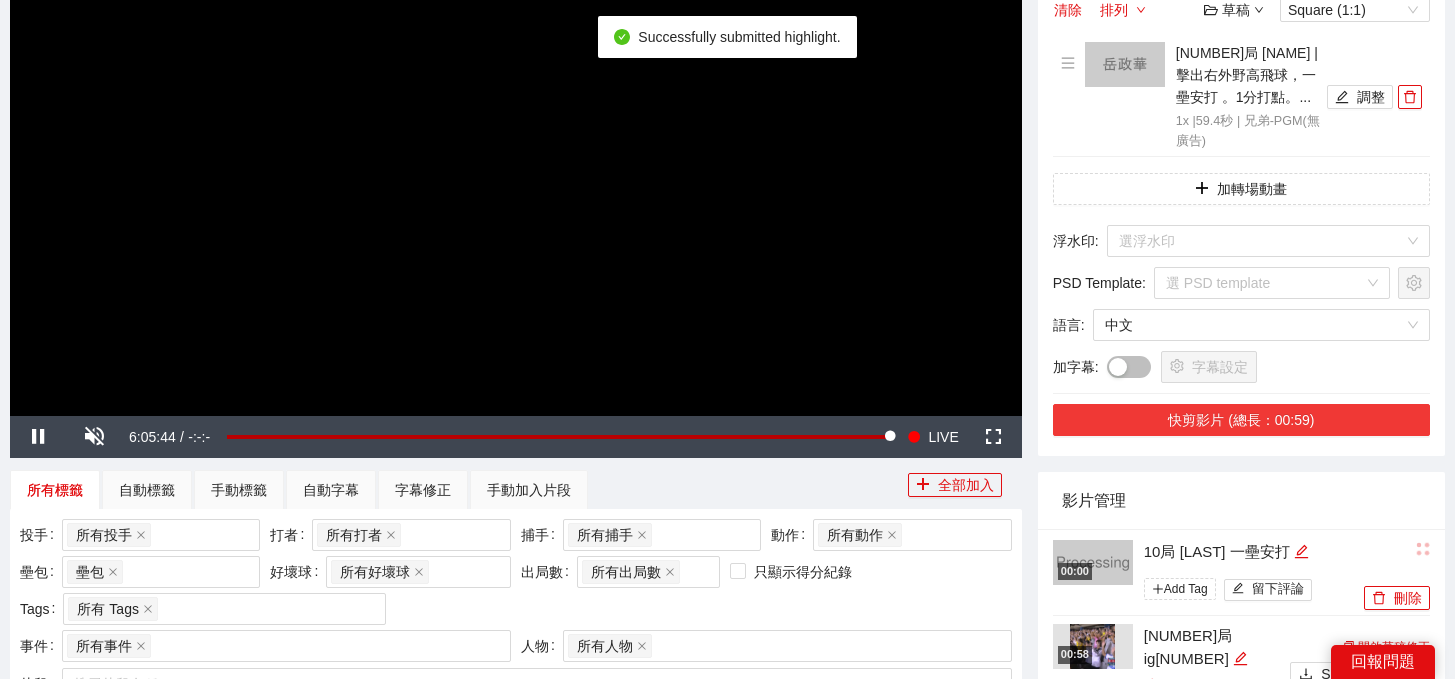 scroll, scrollTop: 348, scrollLeft: 0, axis: vertical 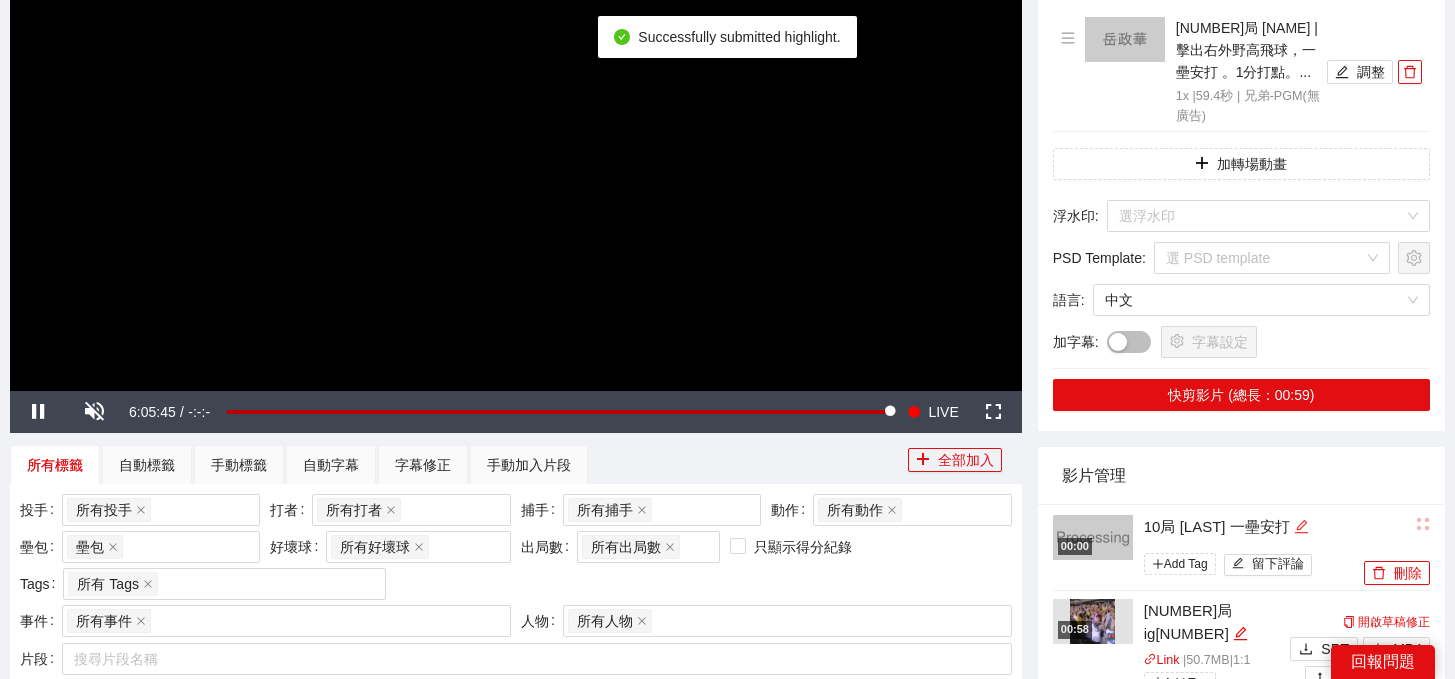 click 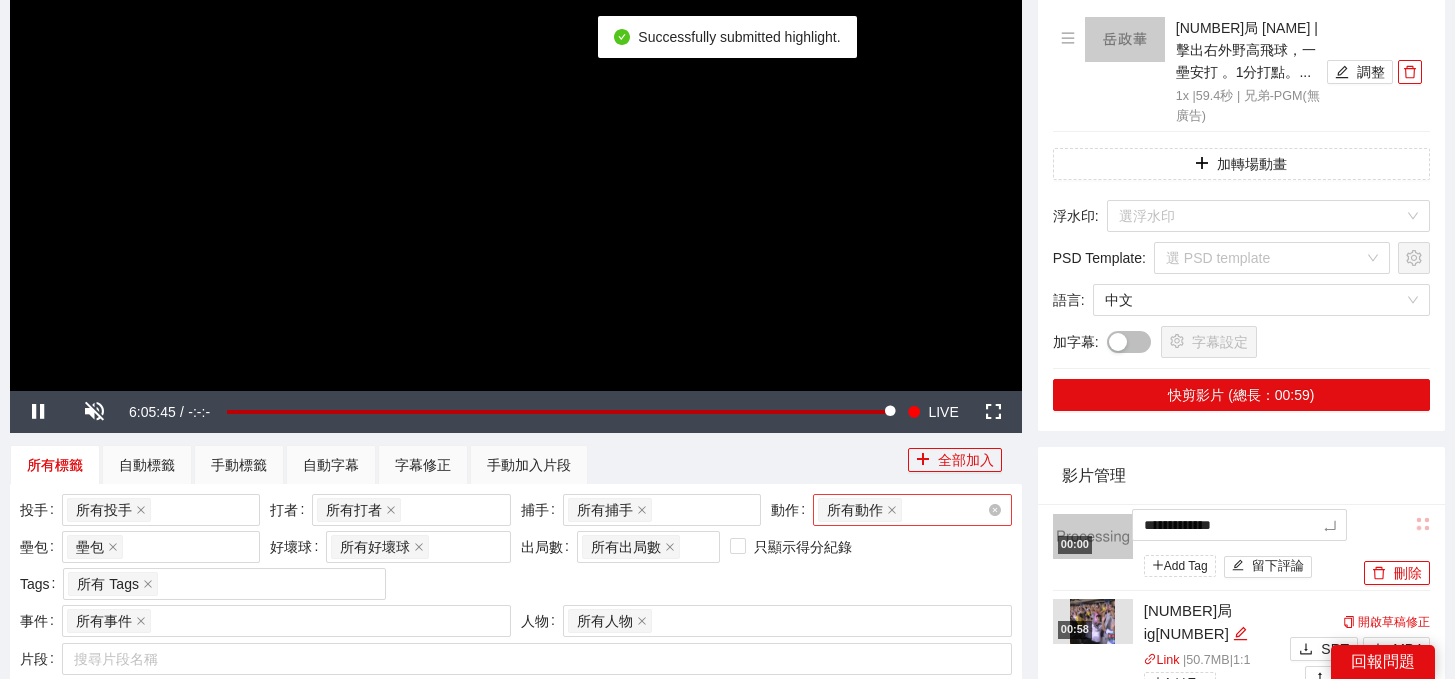 drag, startPoint x: 1304, startPoint y: 527, endPoint x: 954, endPoint y: 522, distance: 350.0357 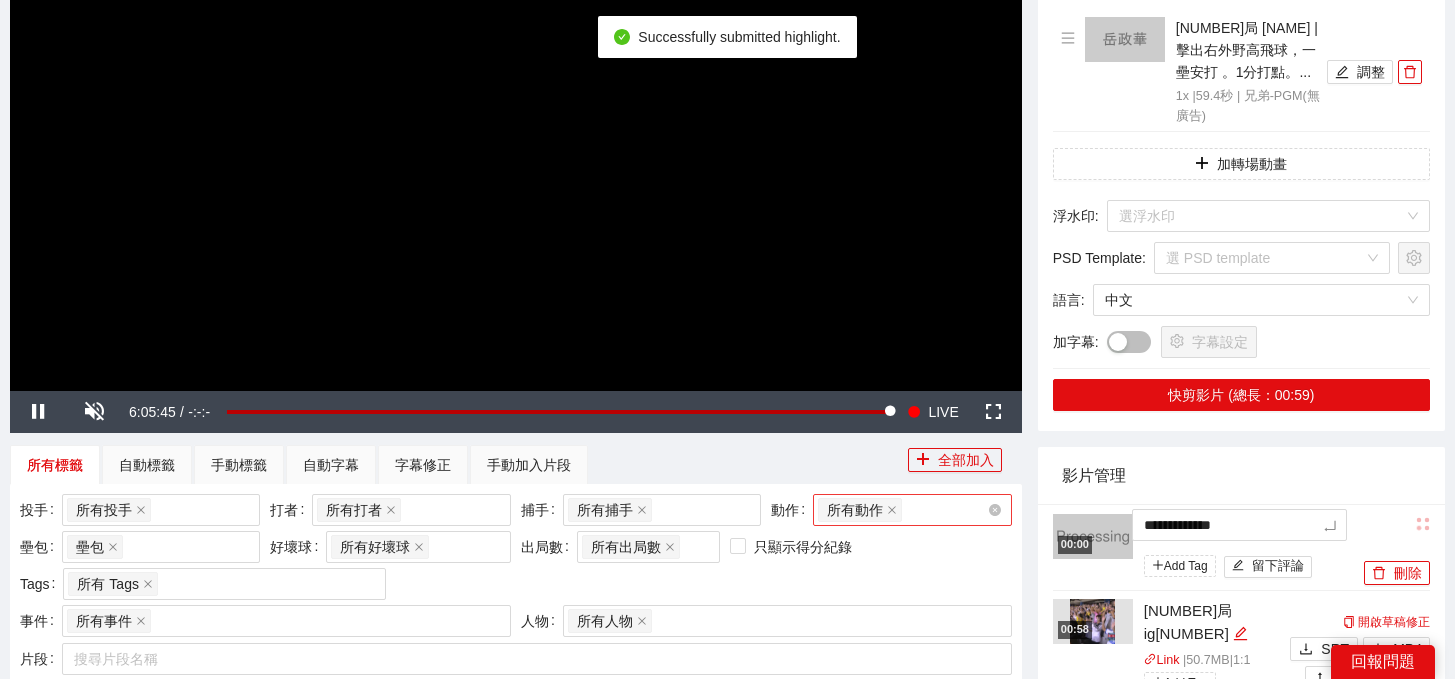 click on "**********" at bounding box center [727, 1322] 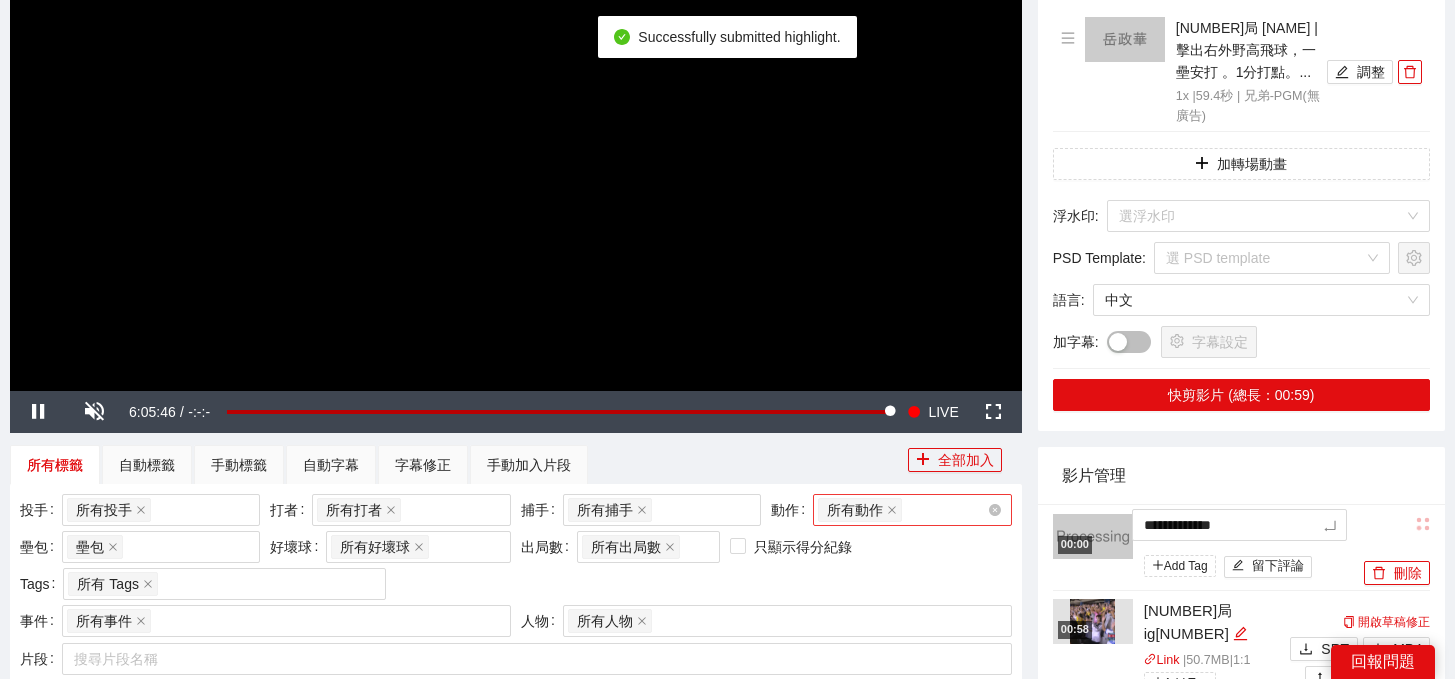 type on "*" 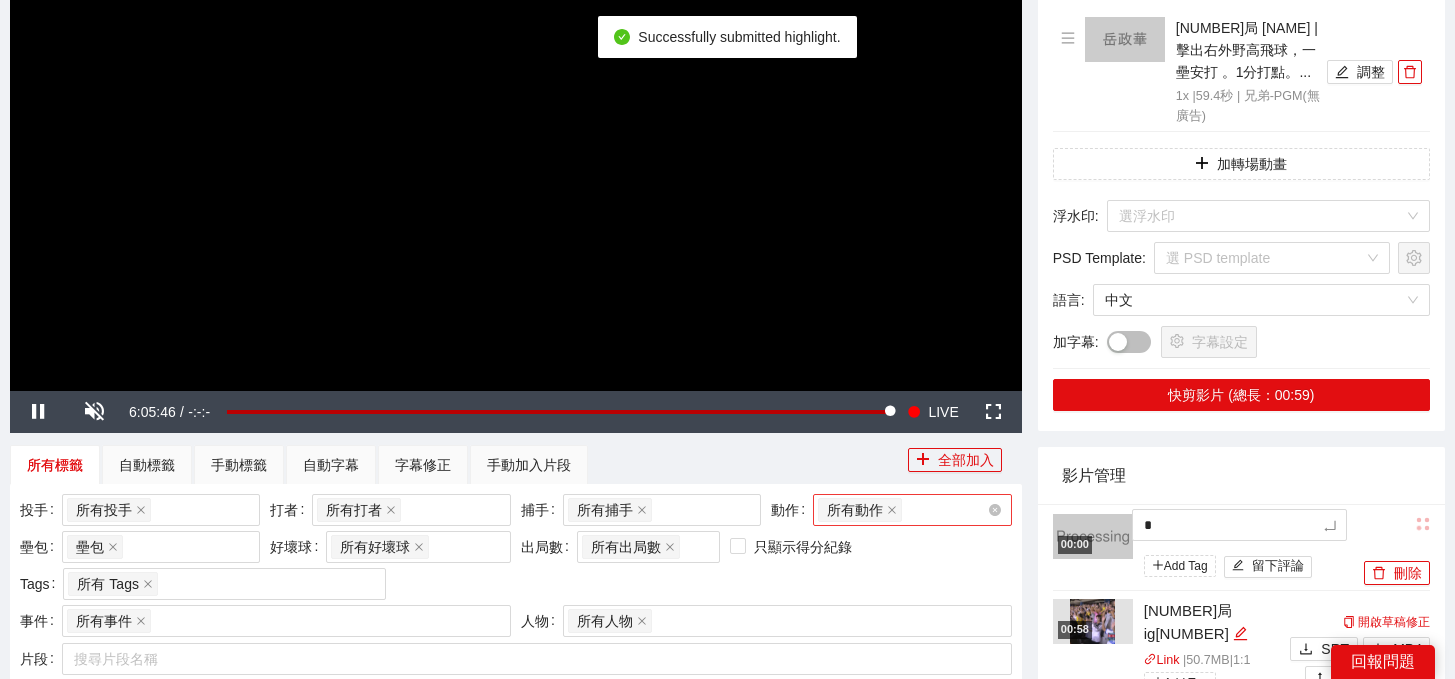 type 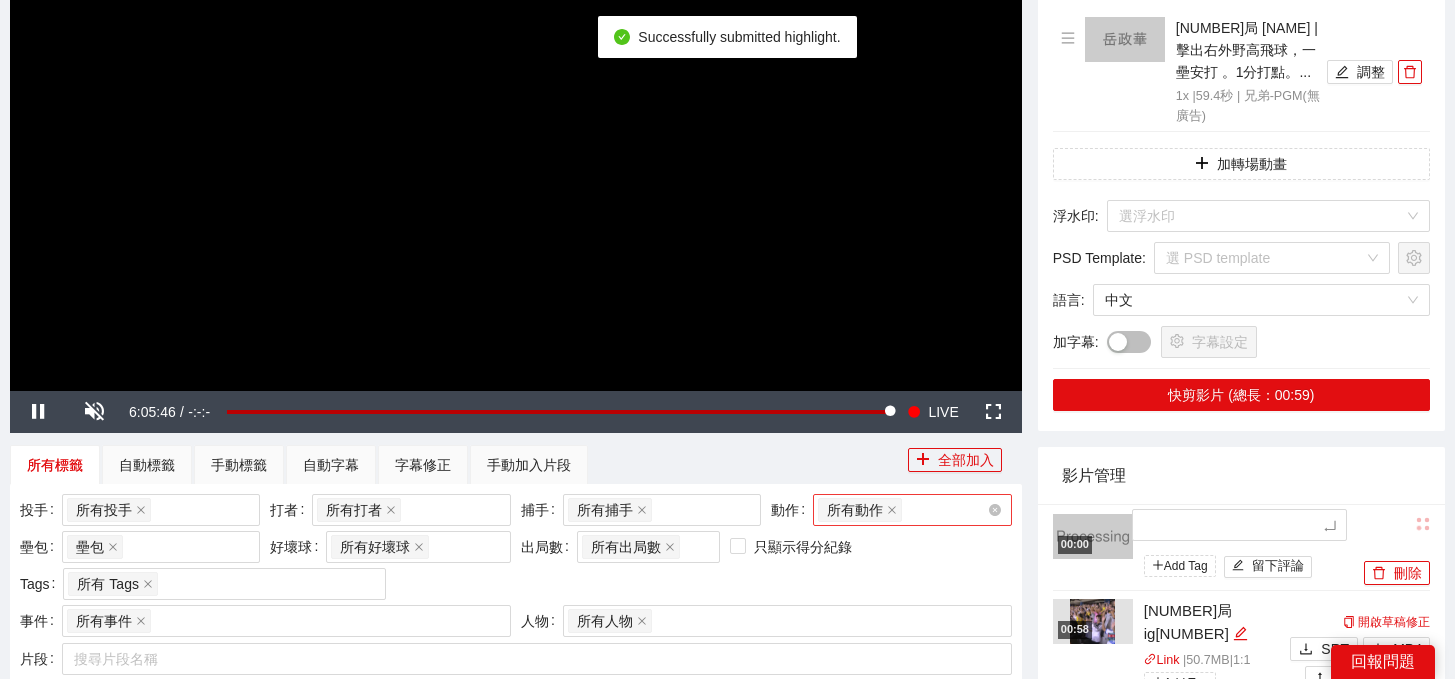 type on "*" 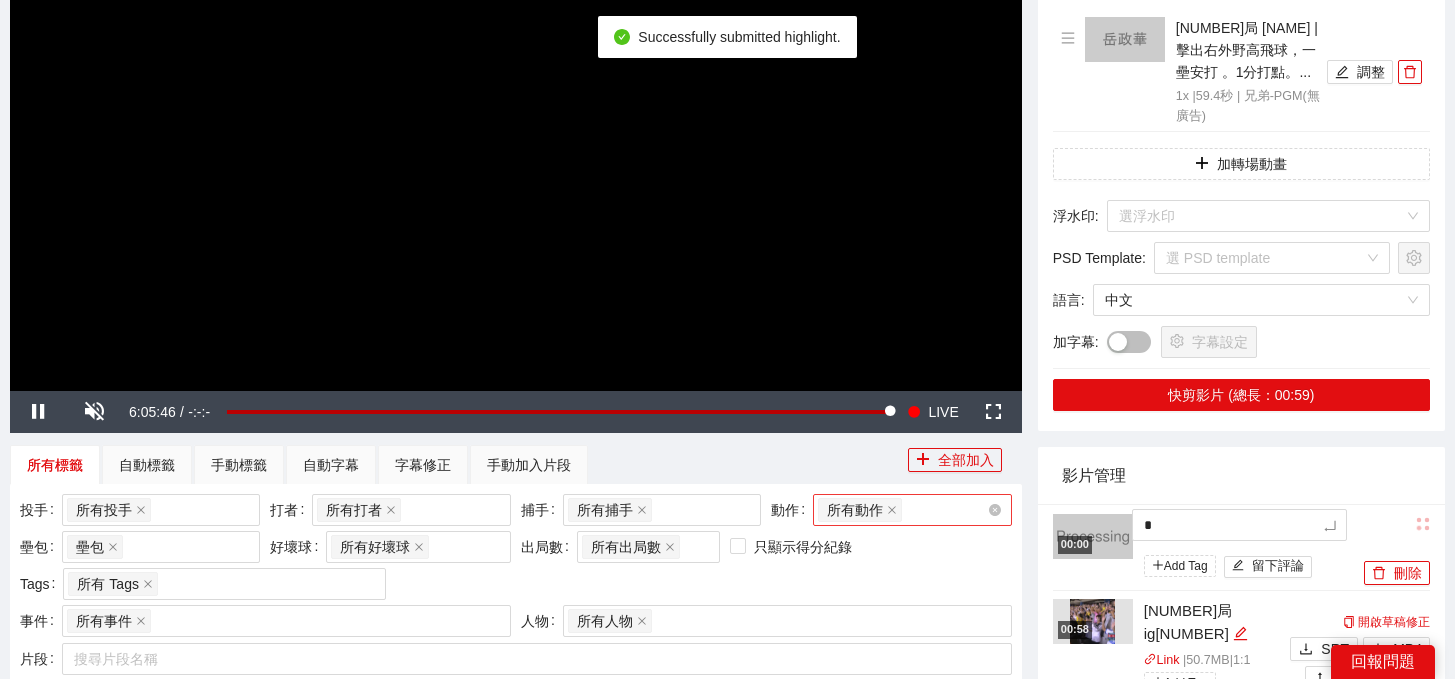 type on "**" 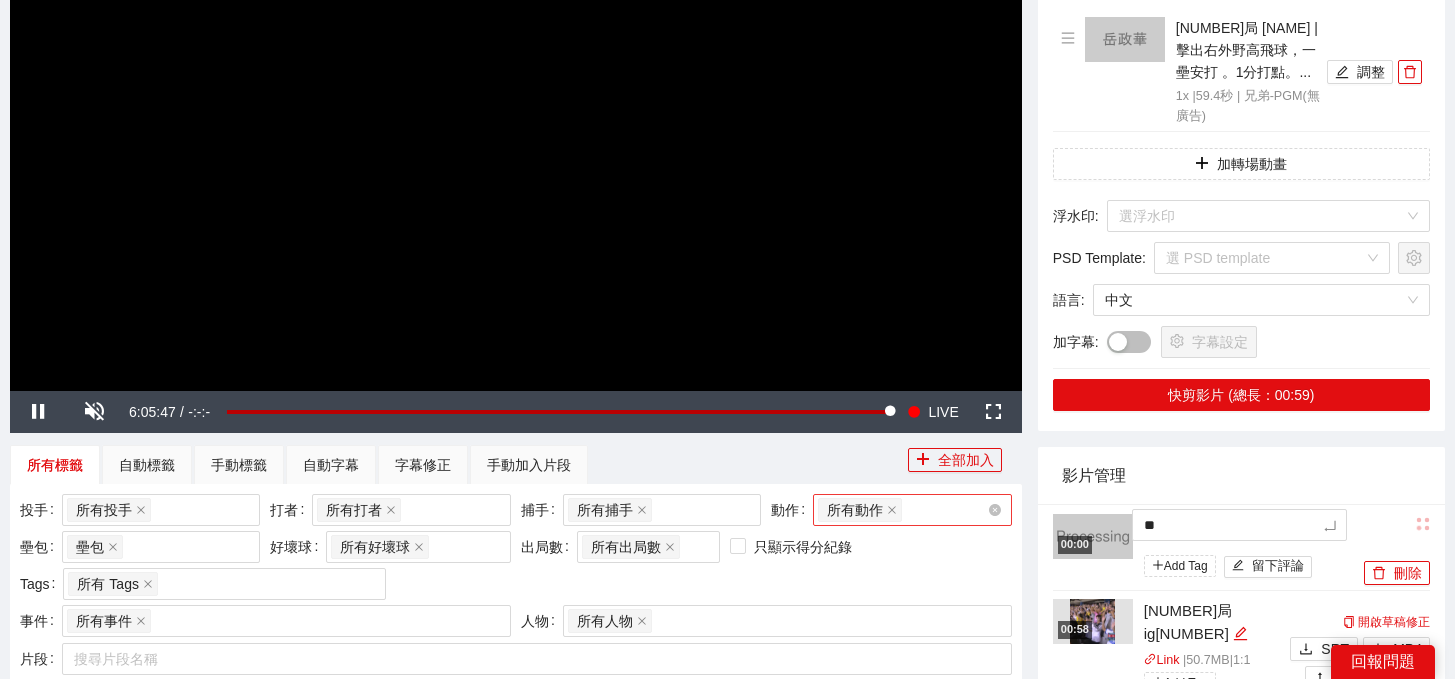 type on "*" 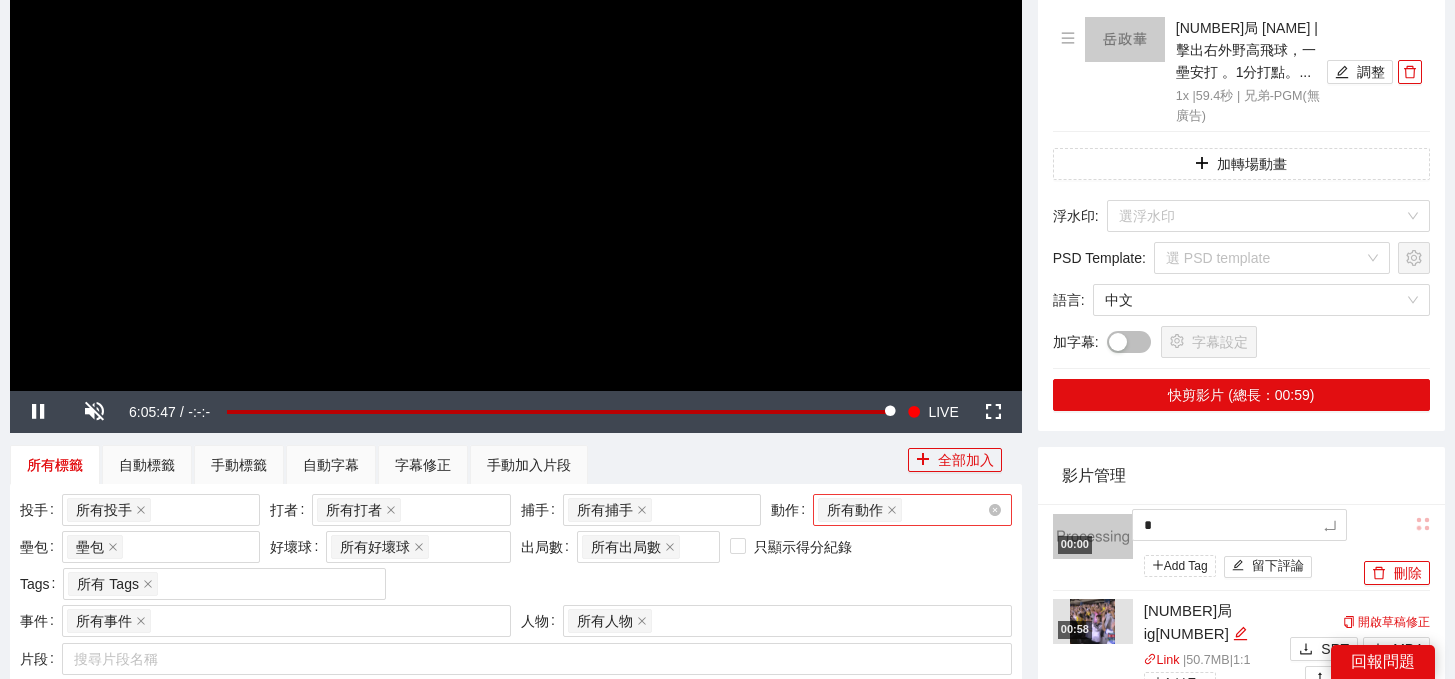 type 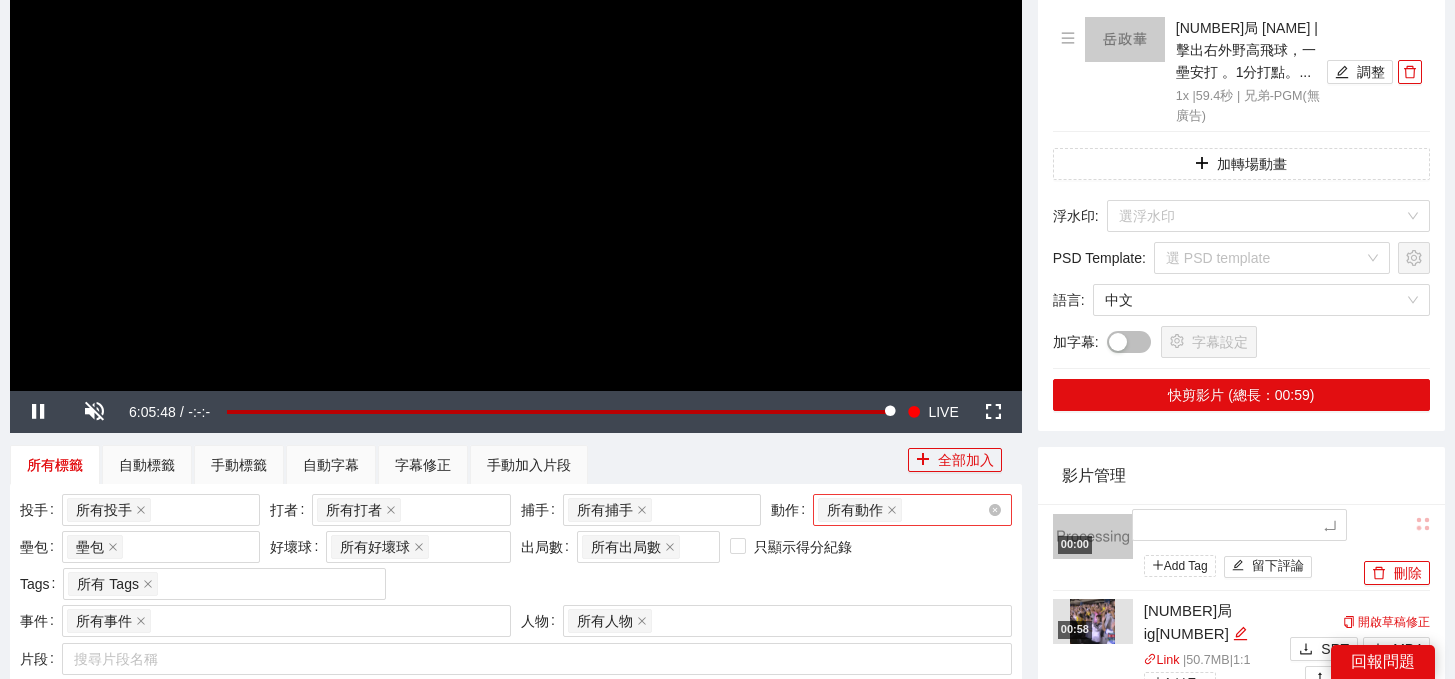 type on "*" 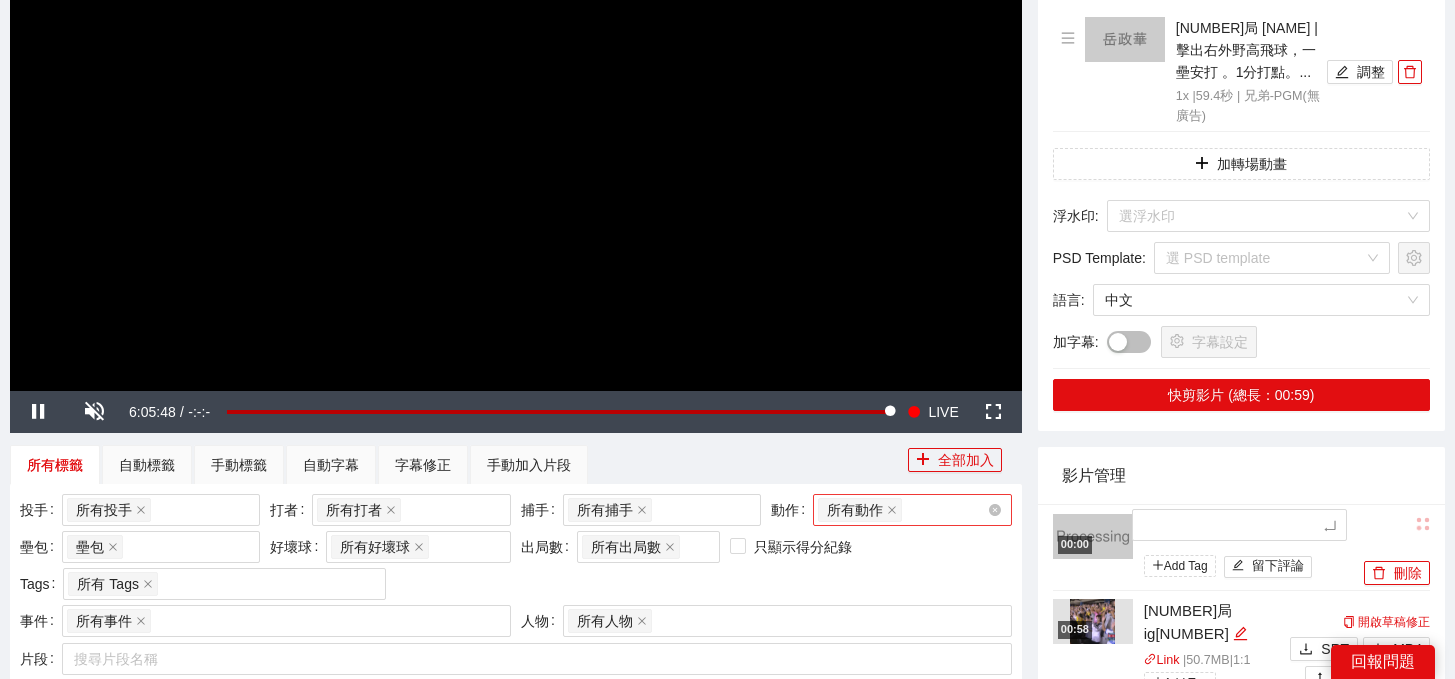 type on "*" 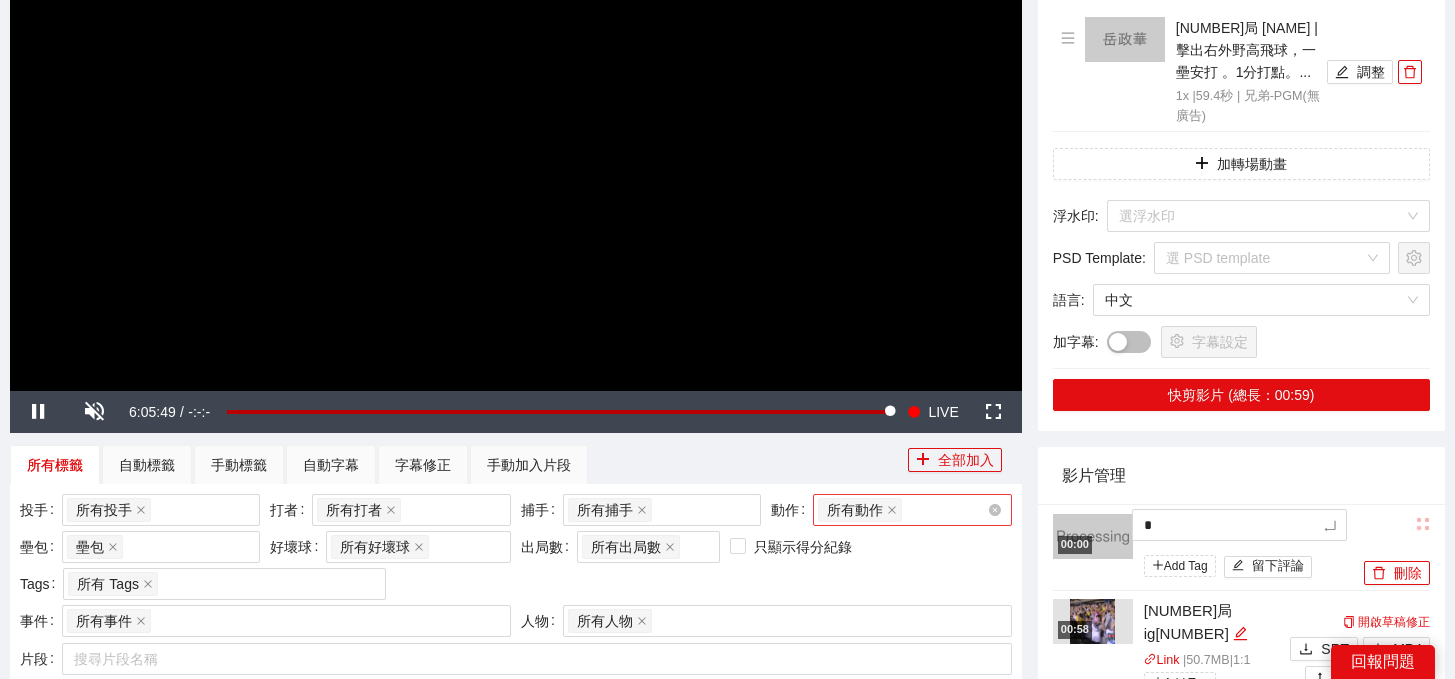 type on "**" 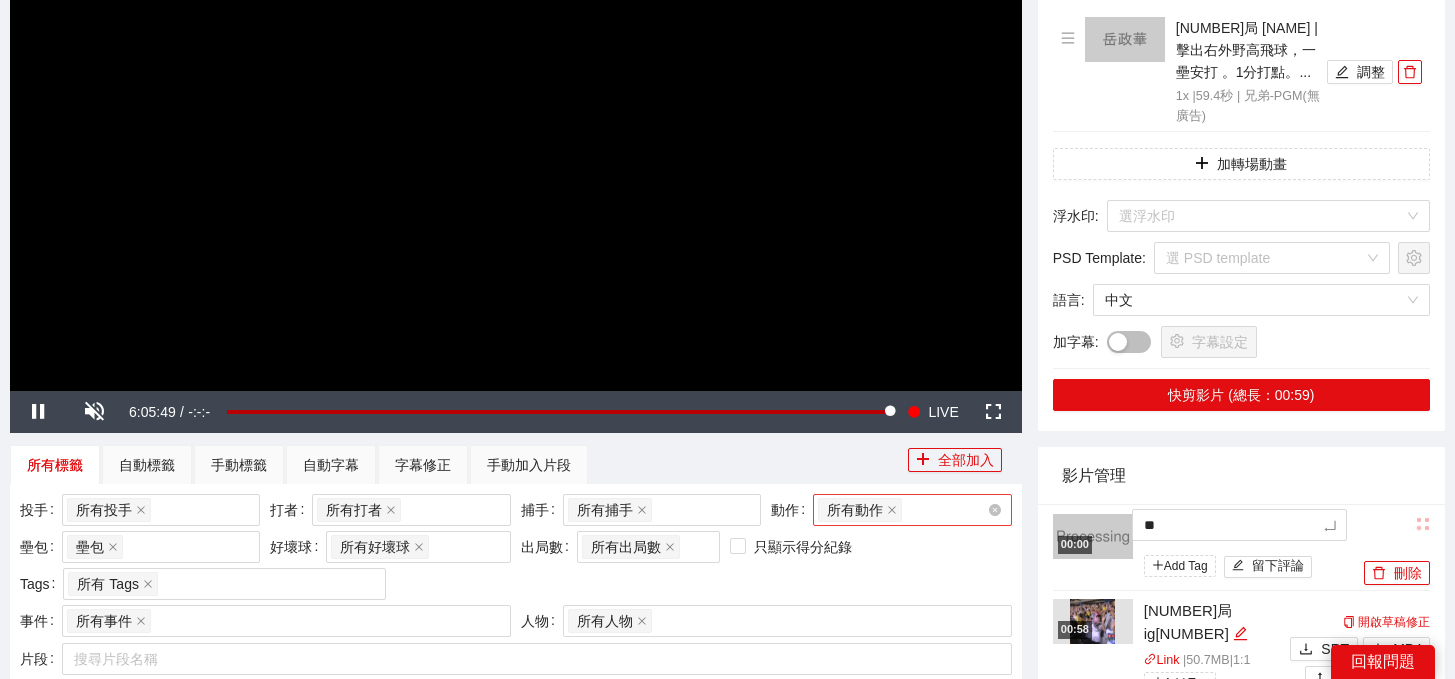 type on "***" 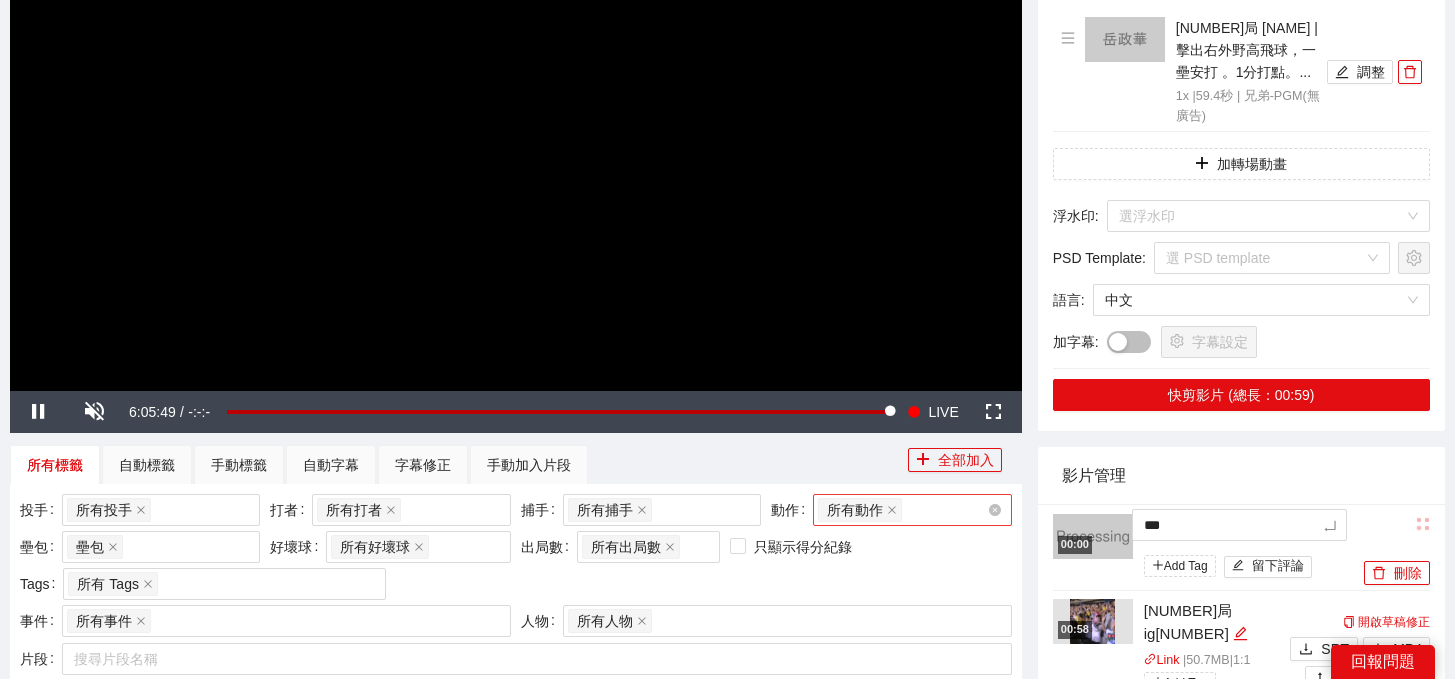 type on "****" 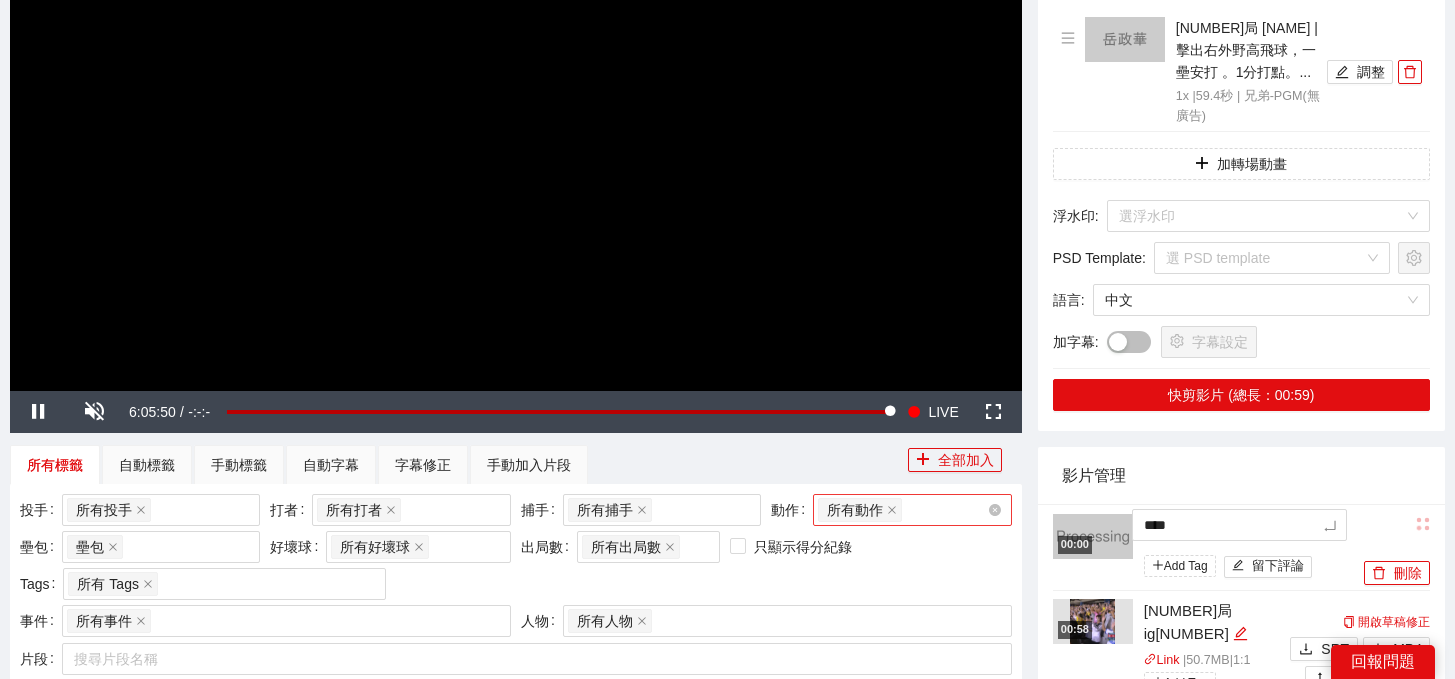 type on "***" 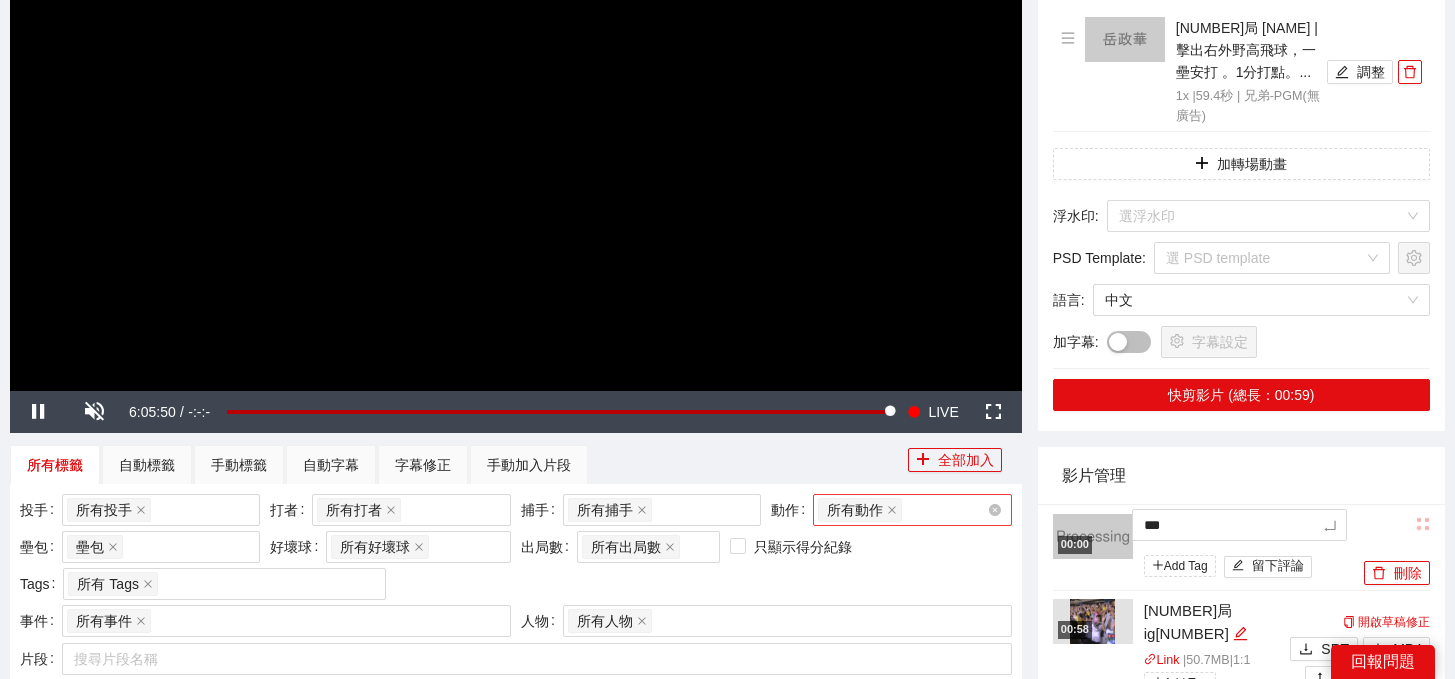 type on "***" 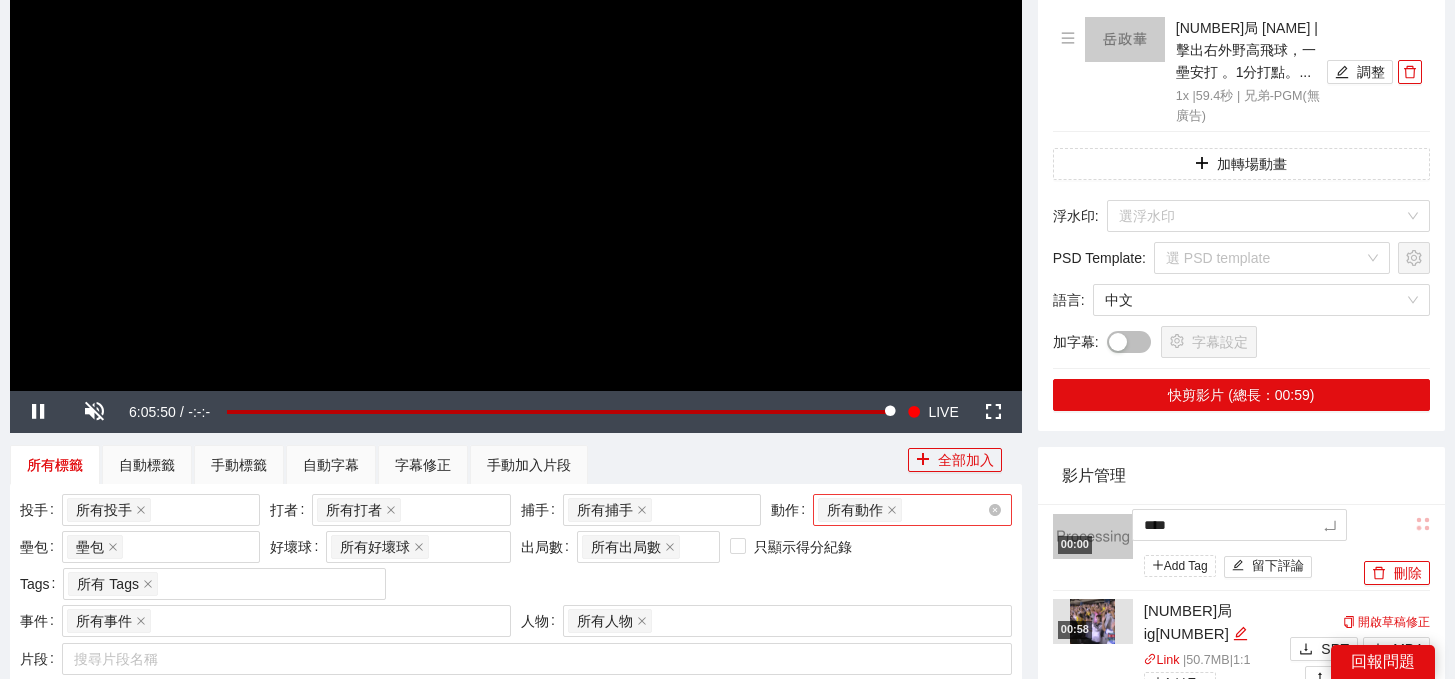 type on "*****" 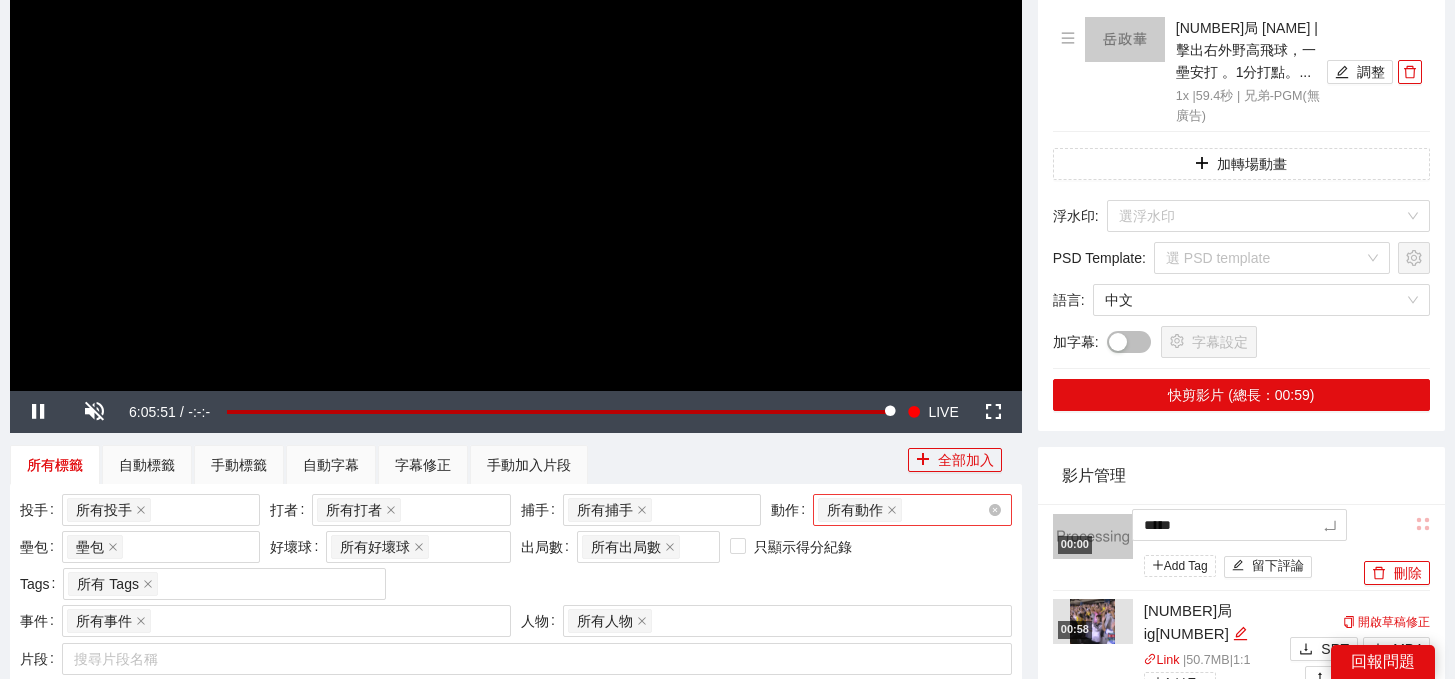 type on "******" 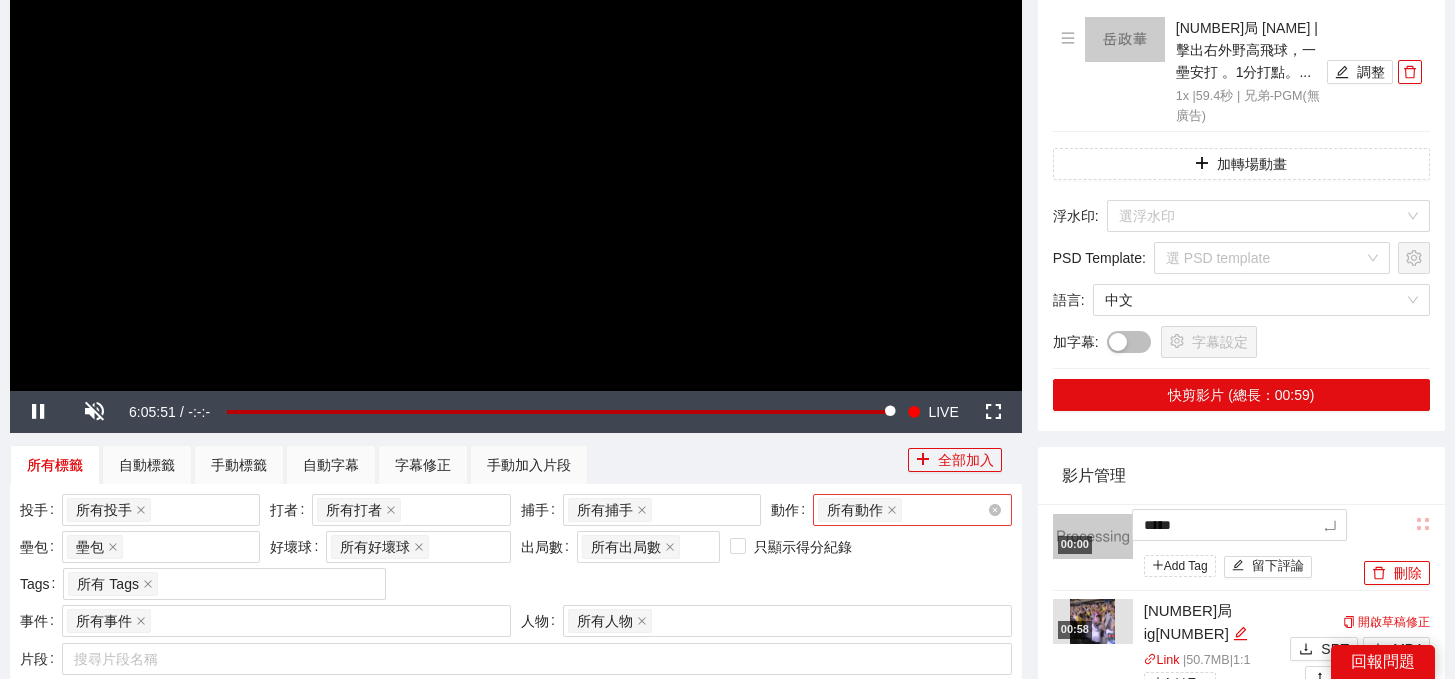 type on "******" 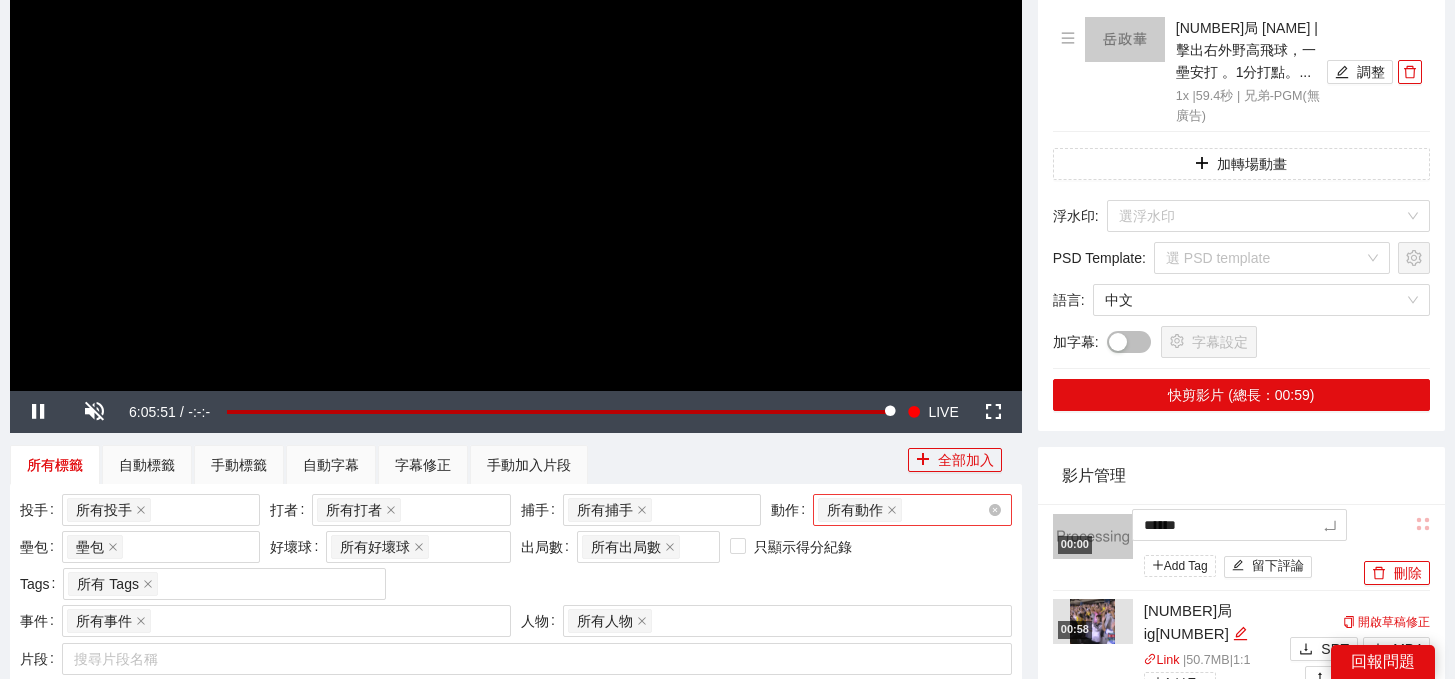 type on "*****" 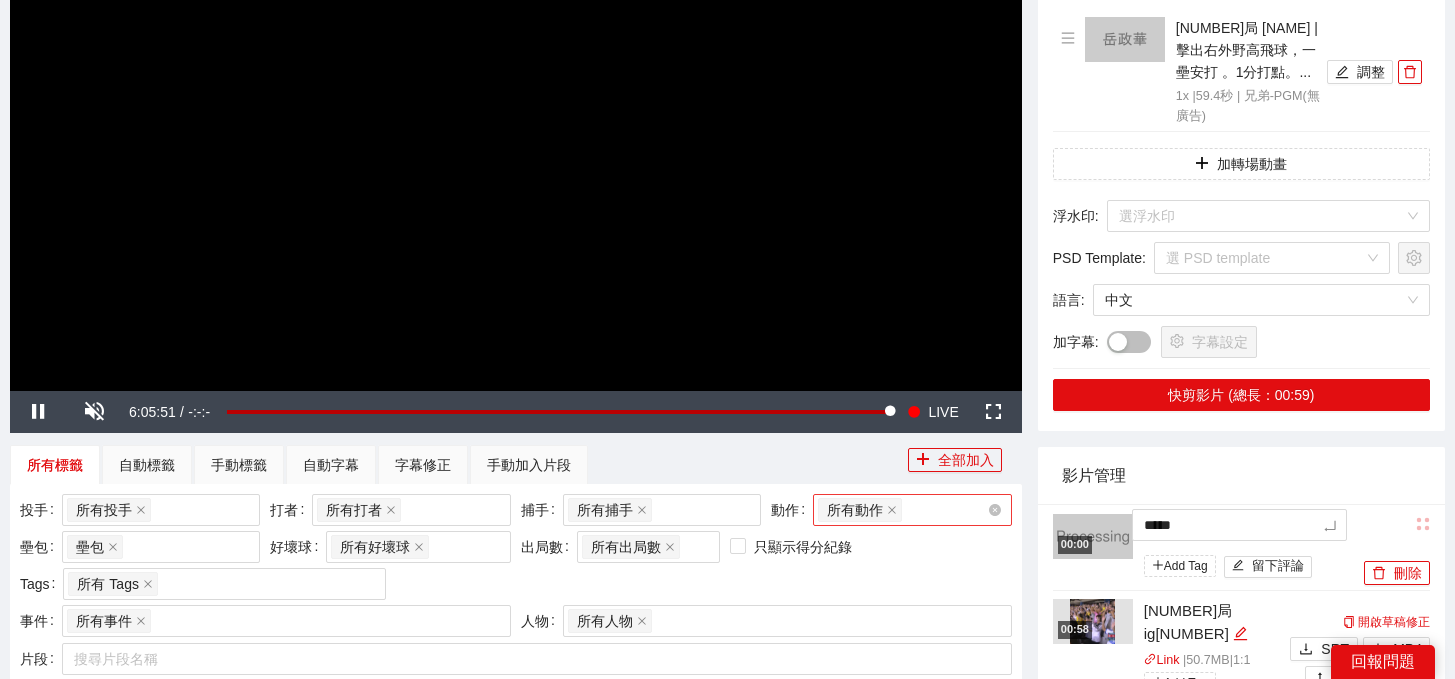 type on "***" 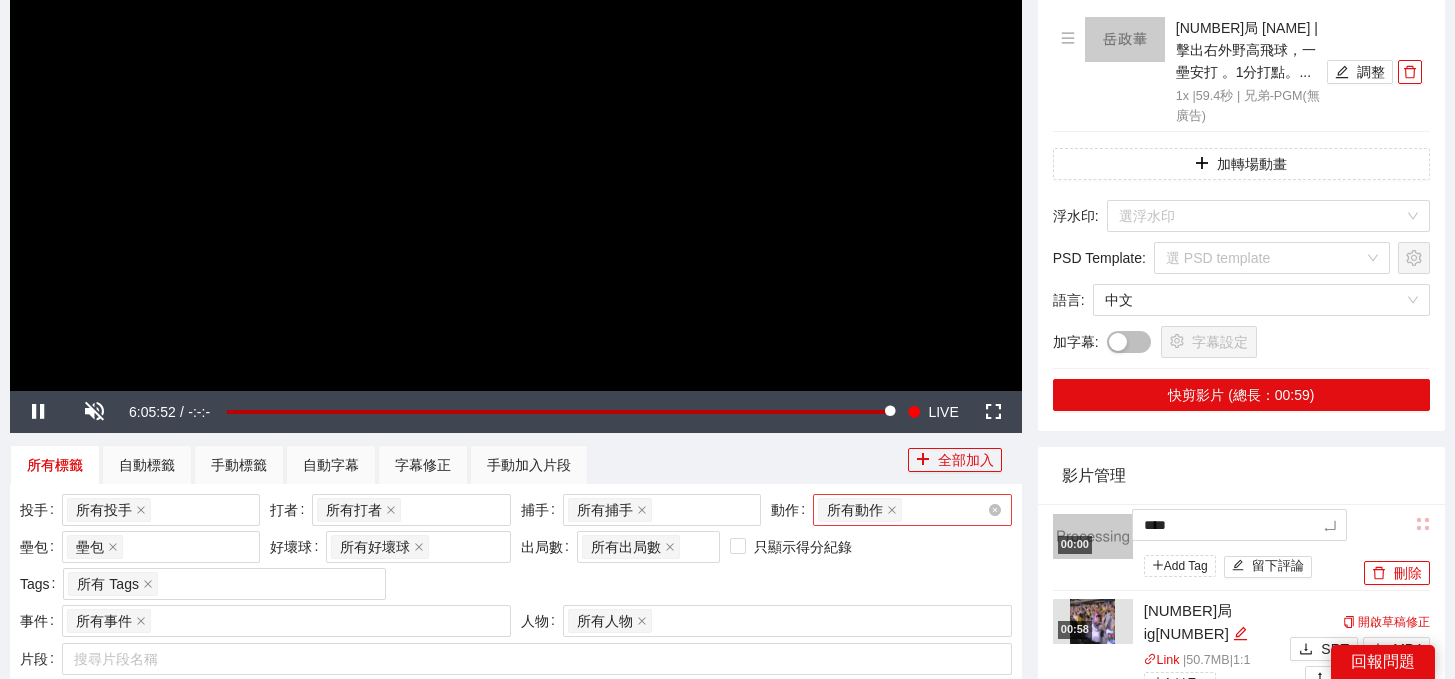 type on "*****" 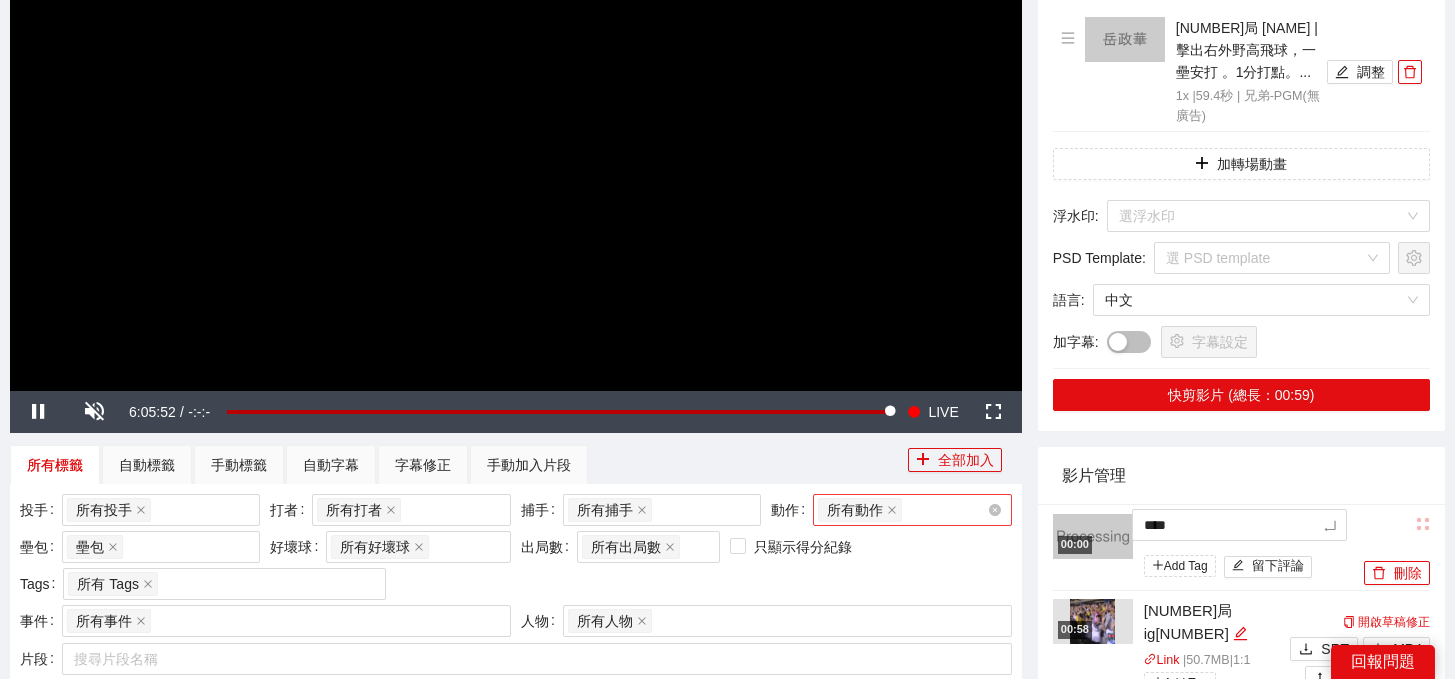 type on "*****" 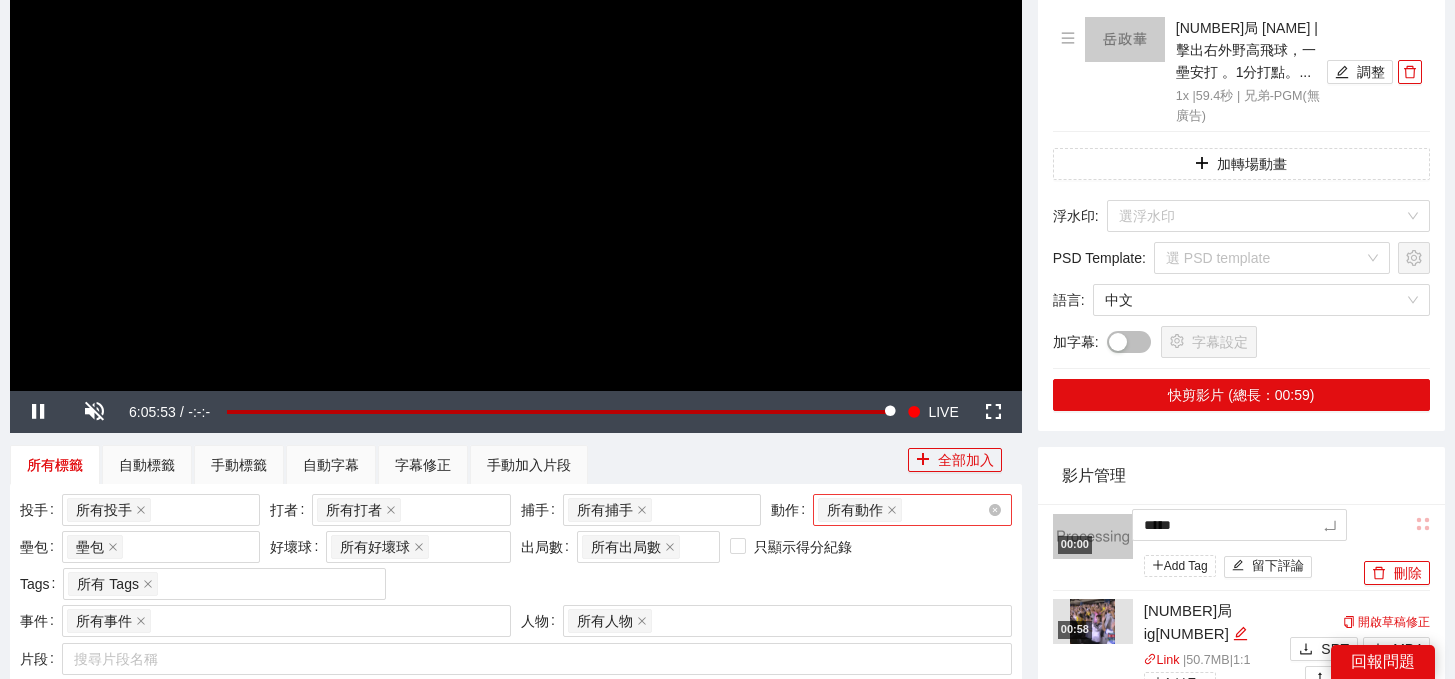 type on "******" 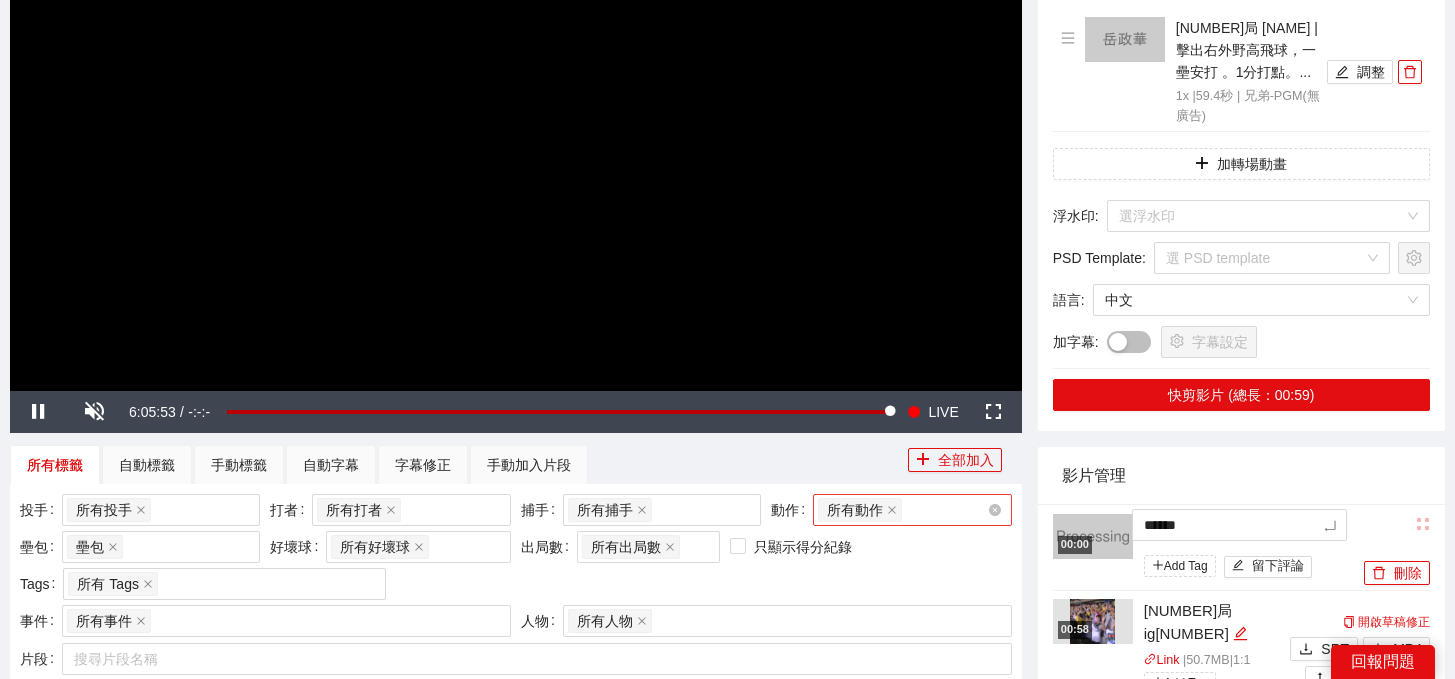 type on "******" 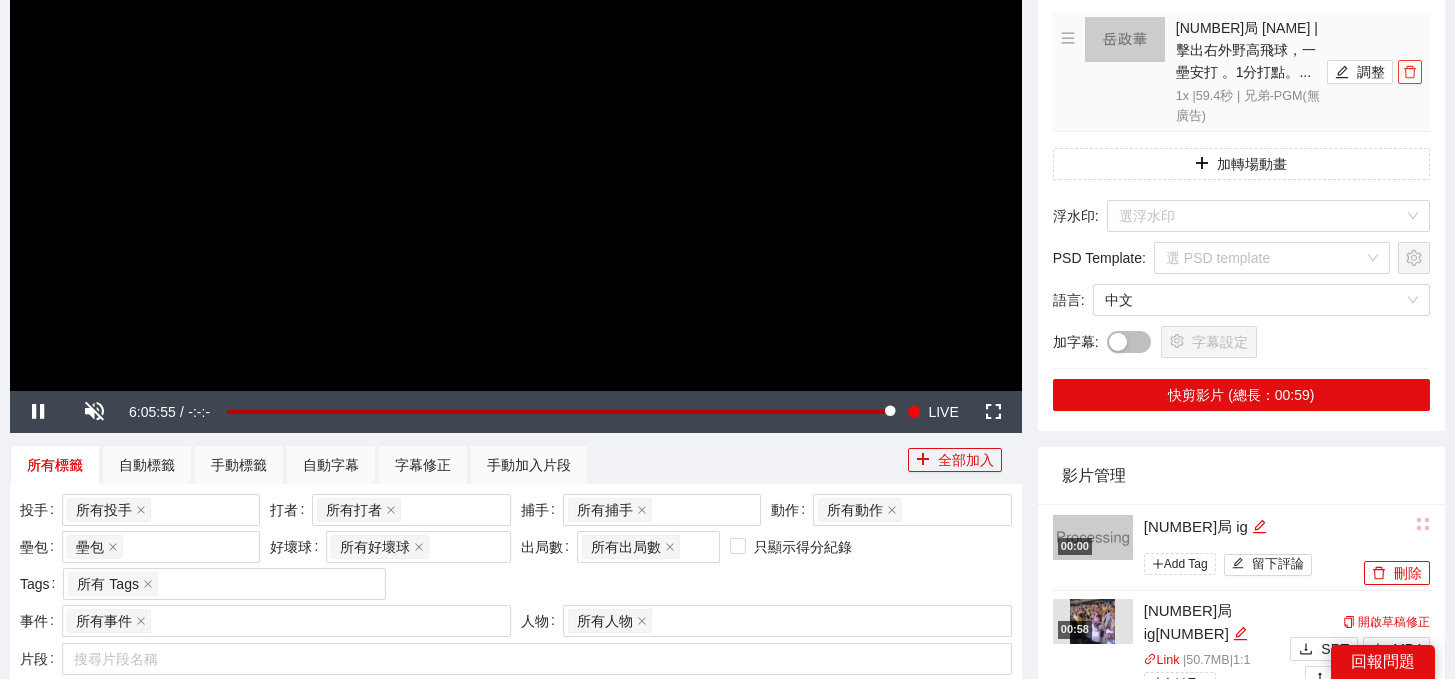 click 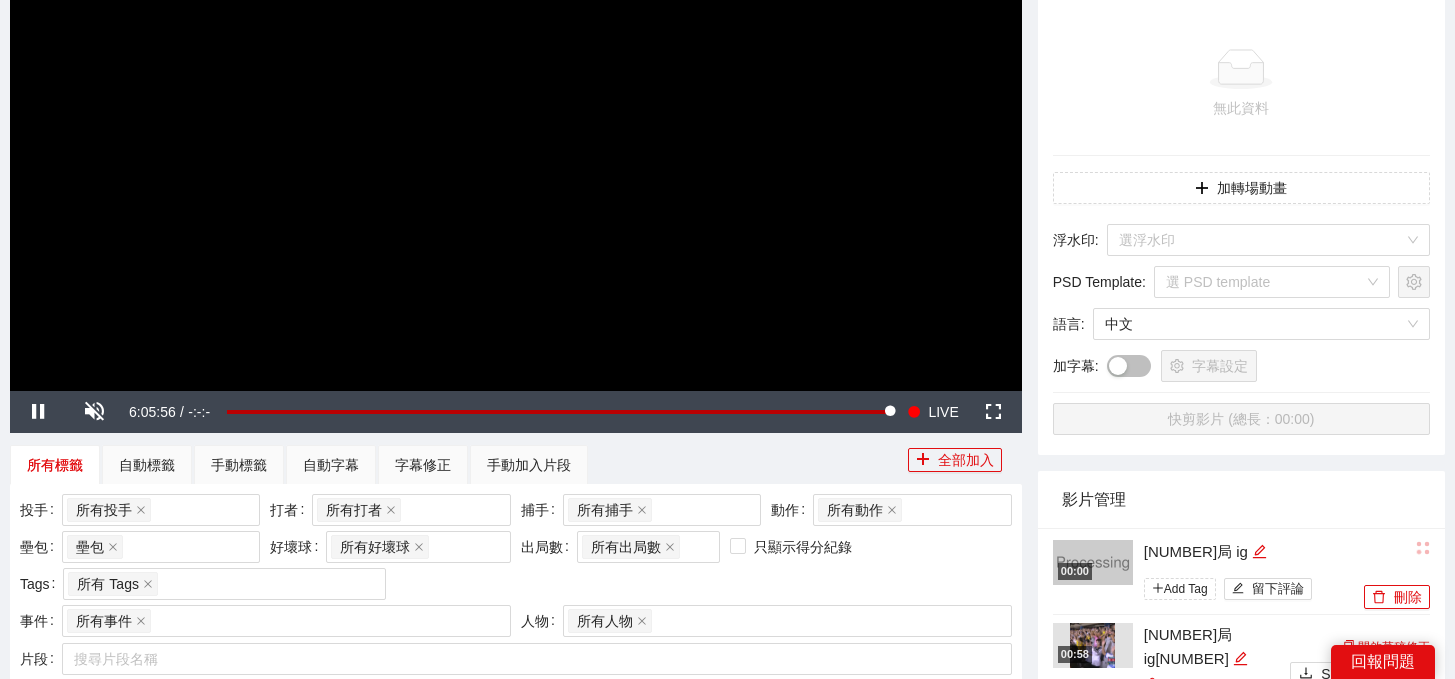 scroll, scrollTop: 844, scrollLeft: 0, axis: vertical 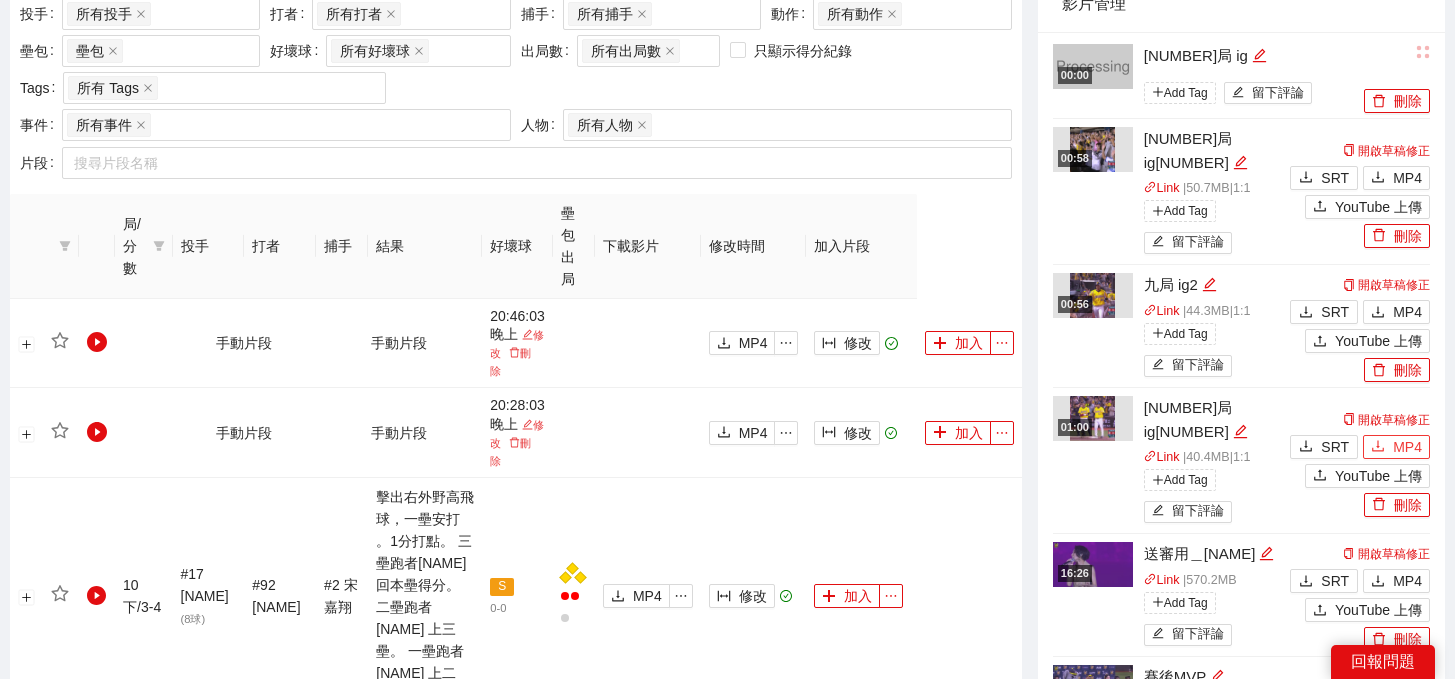 click 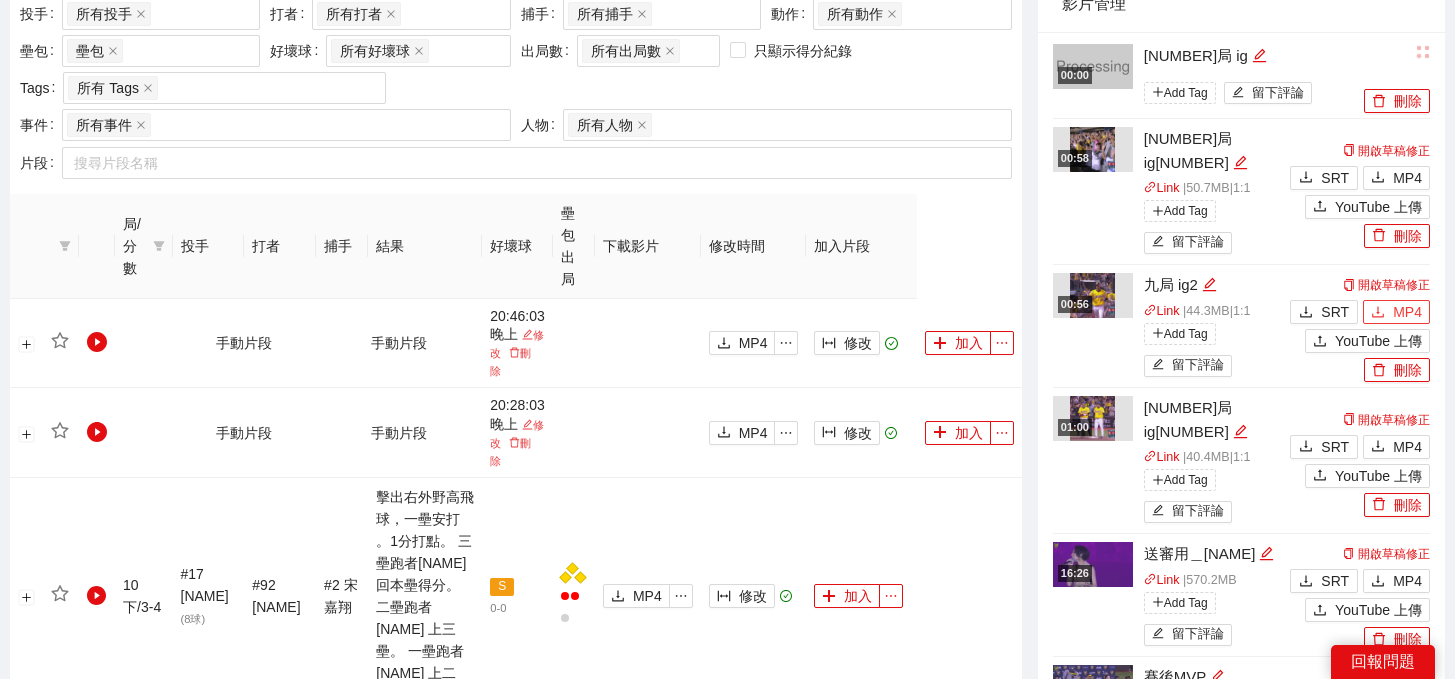 click on "MP4" at bounding box center (1407, 312) 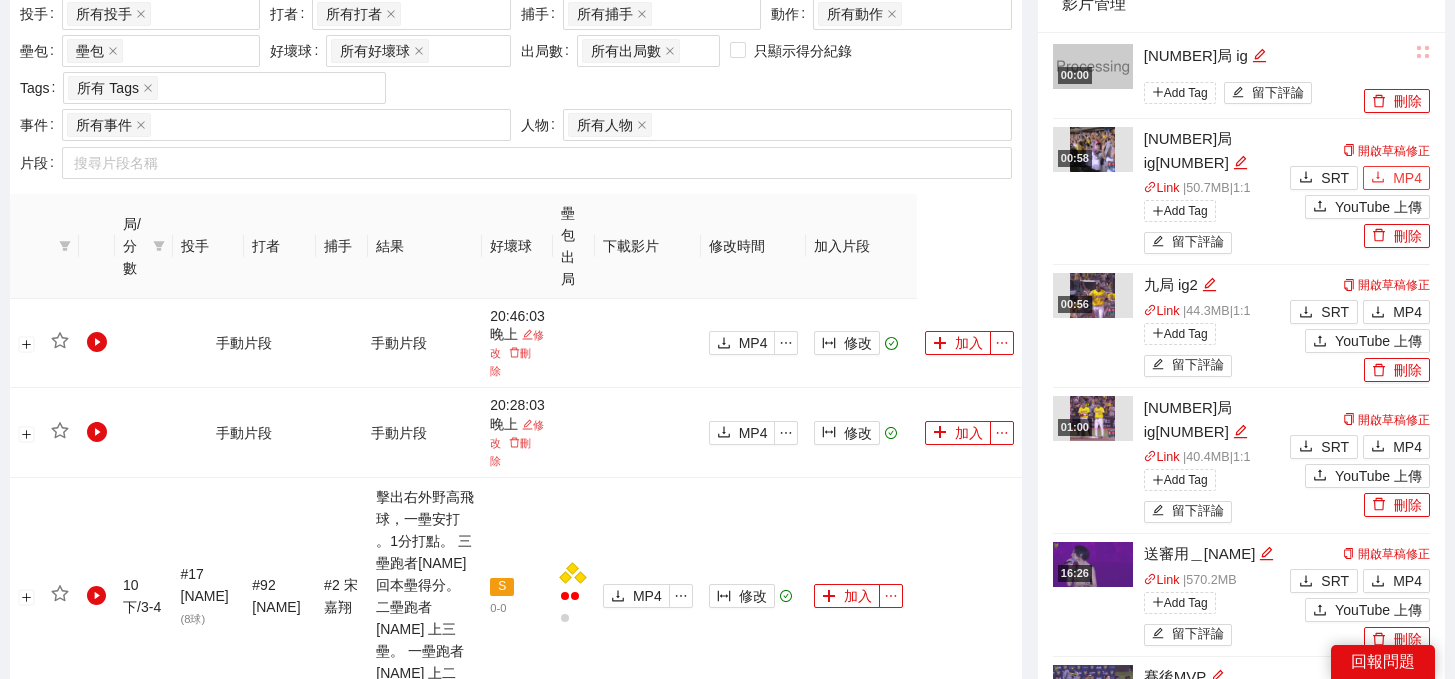 click on "MP4" at bounding box center (1407, 178) 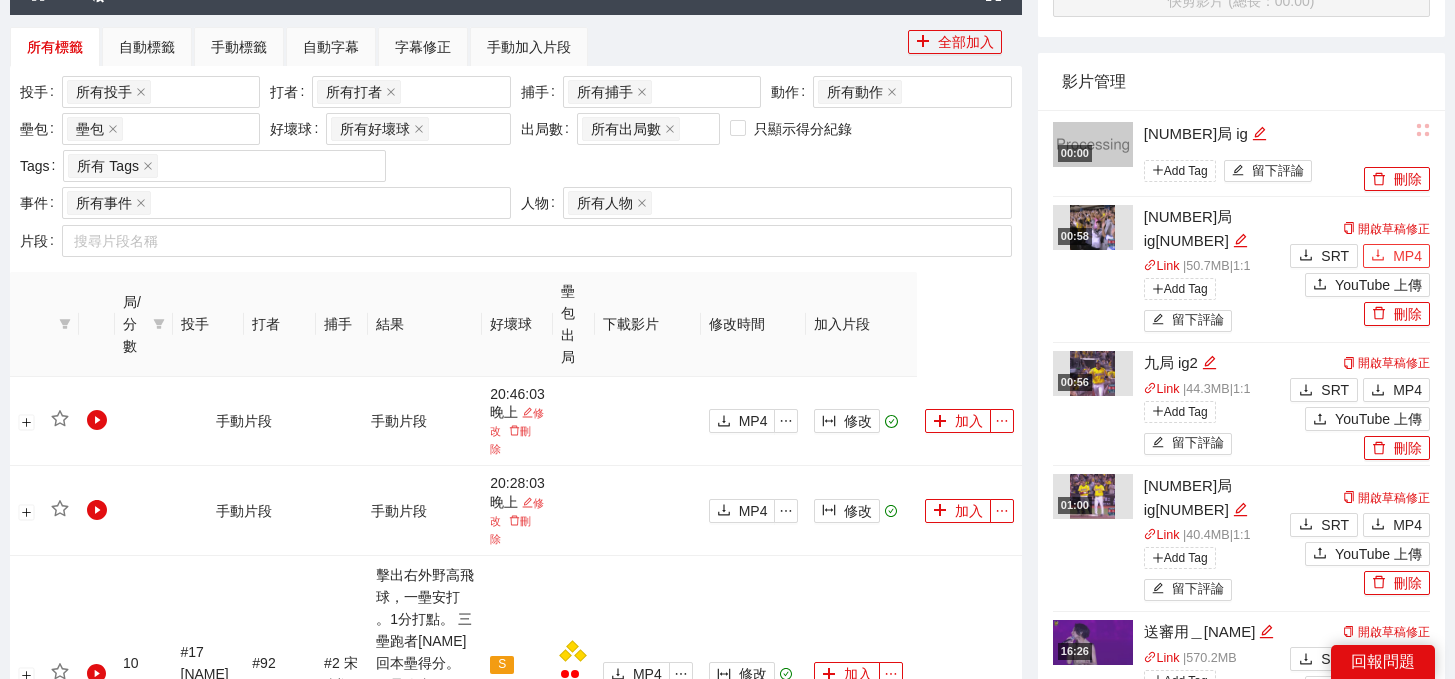 scroll, scrollTop: 765, scrollLeft: 0, axis: vertical 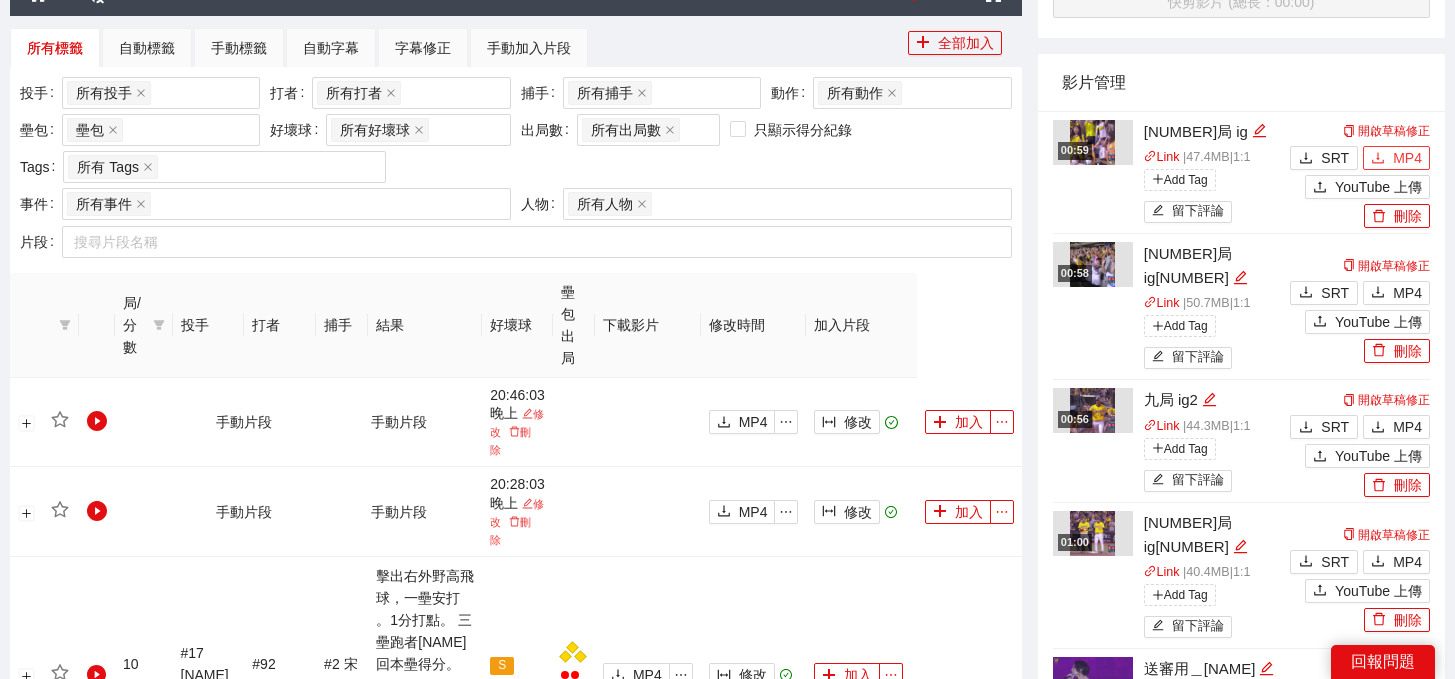click on "MP4" at bounding box center (1396, 158) 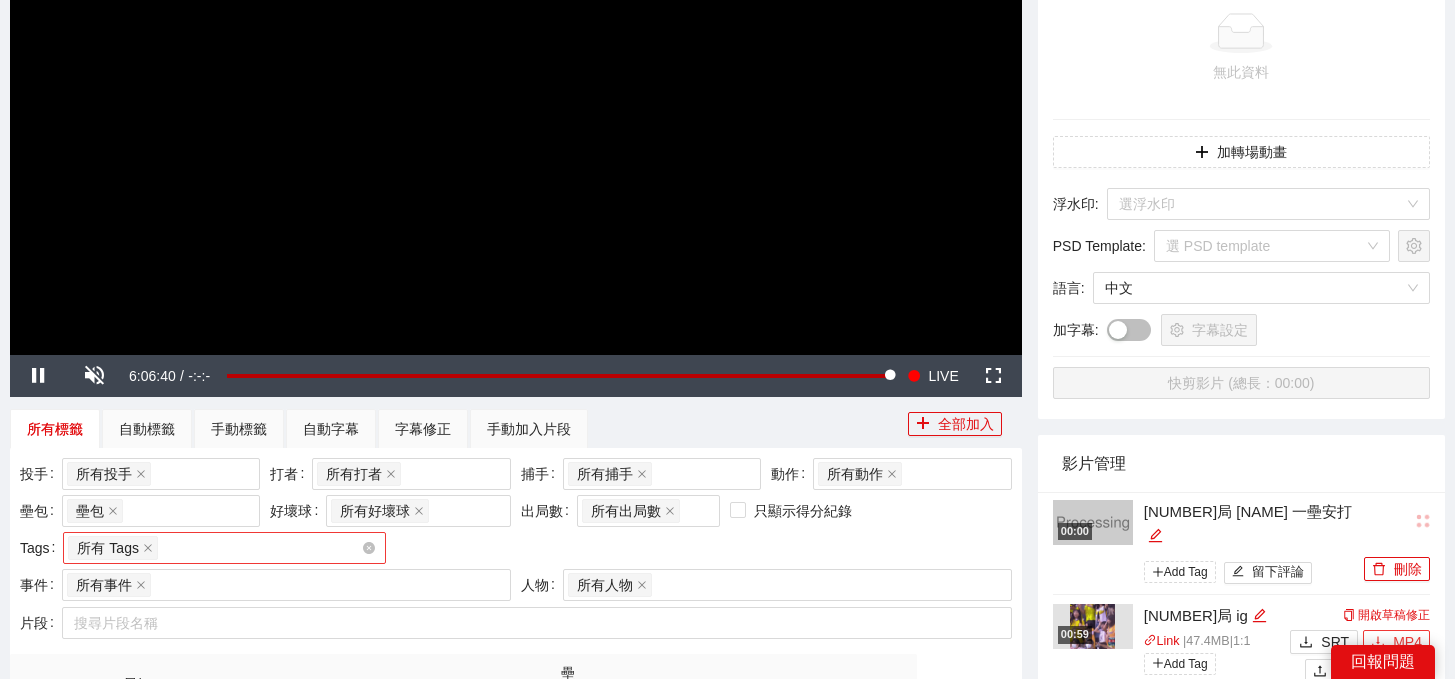 scroll, scrollTop: 0, scrollLeft: 0, axis: both 